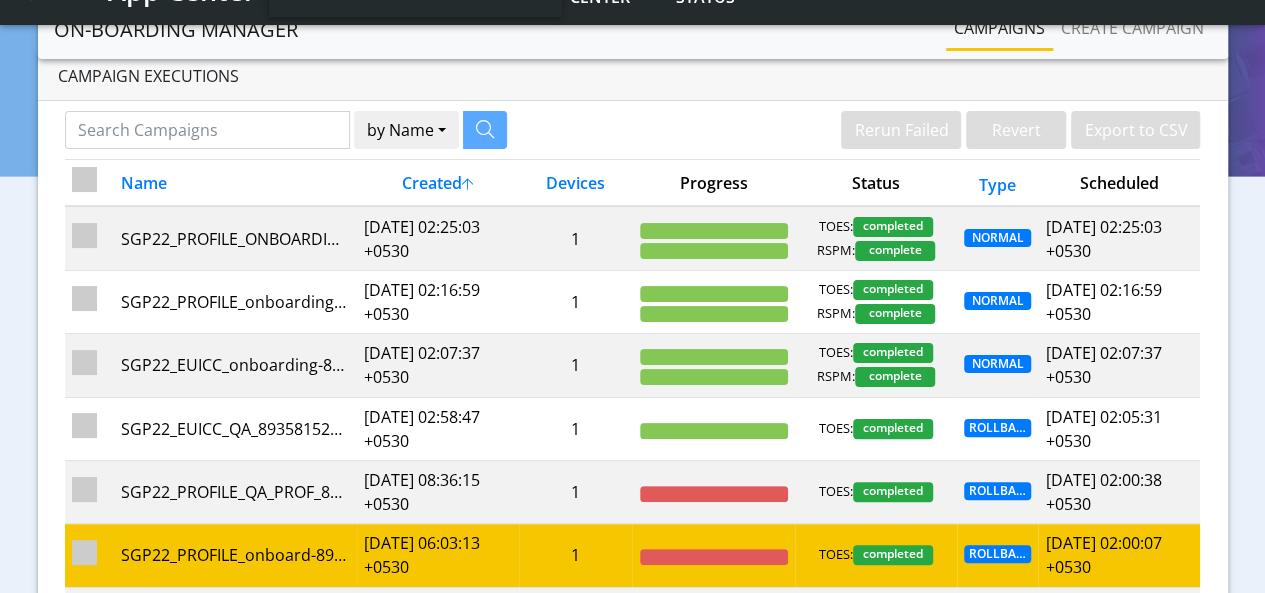 scroll, scrollTop: 0, scrollLeft: 0, axis: both 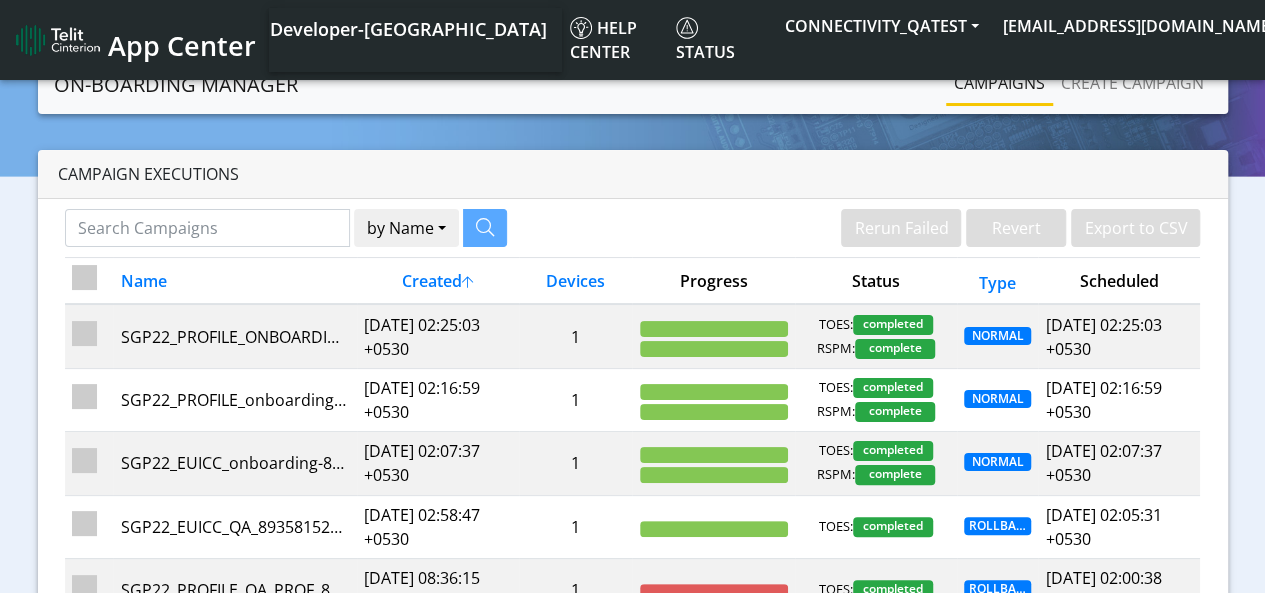 click at bounding box center [84, 277] 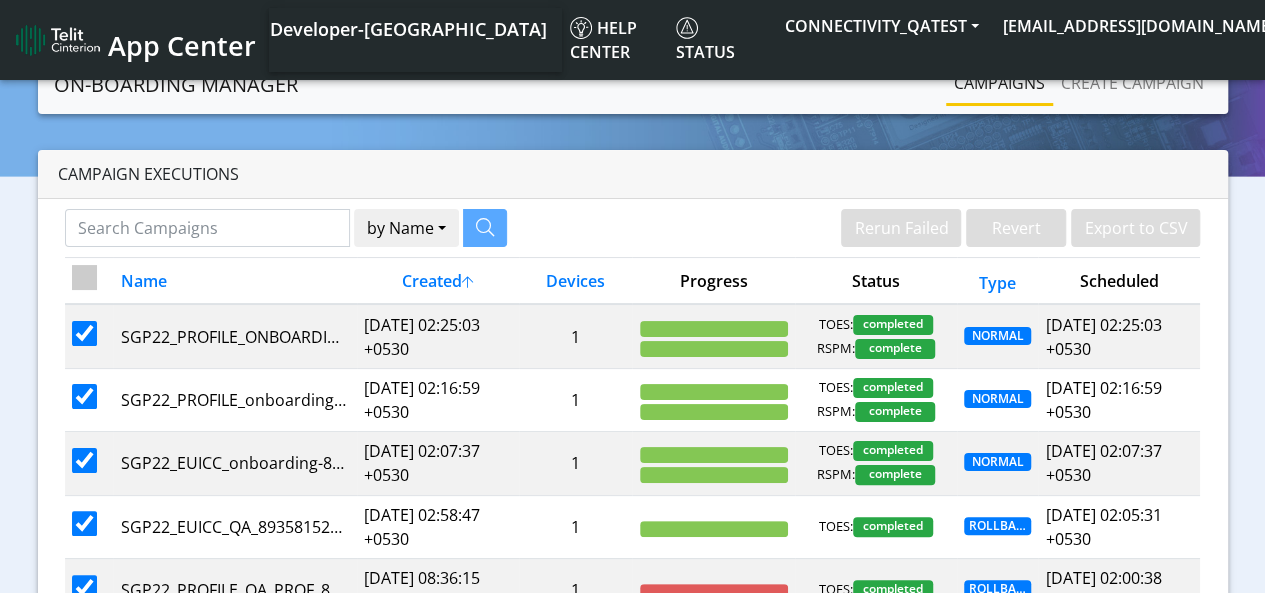 checkbox on "true" 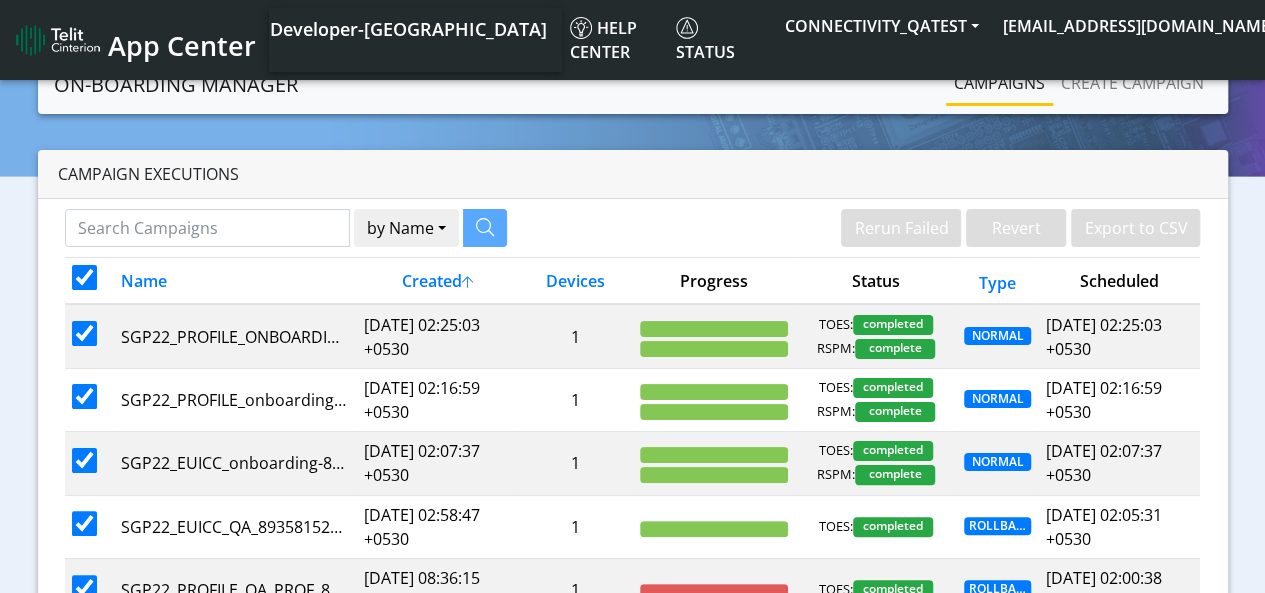 checkbox on "true" 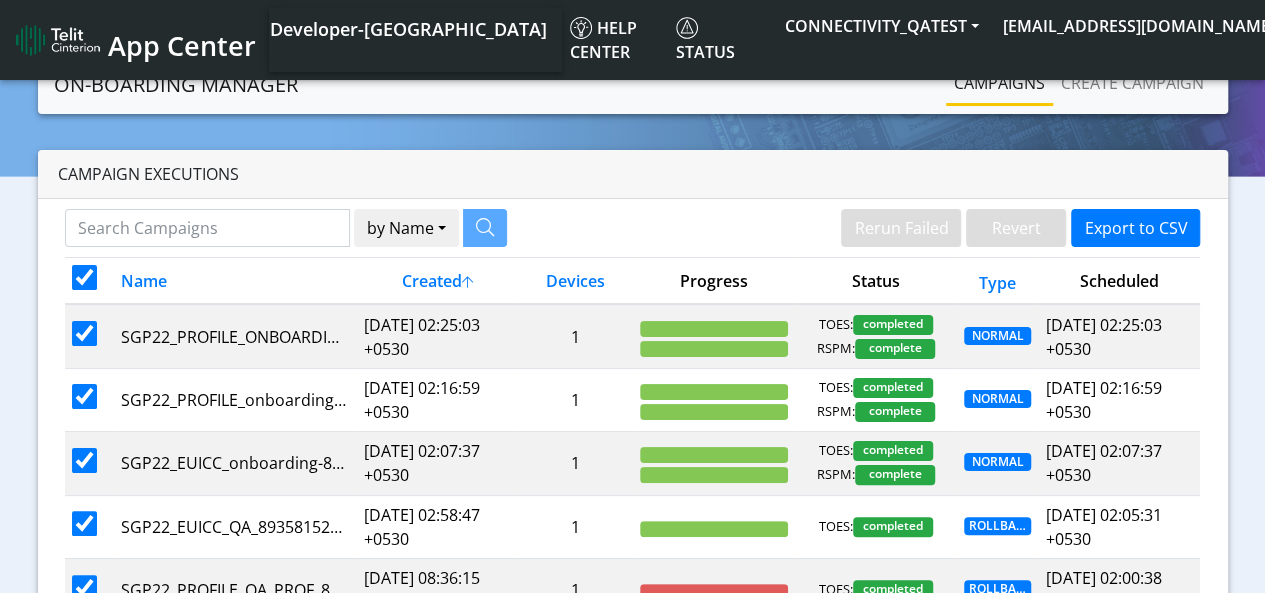click at bounding box center (84, 277) 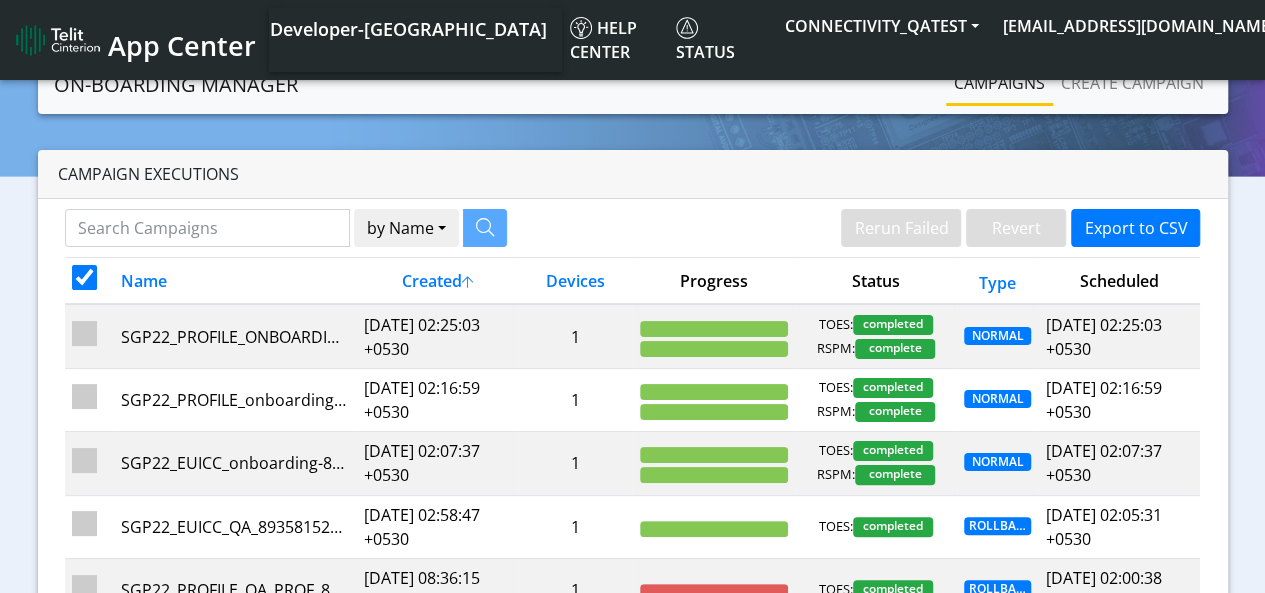 checkbox on "false" 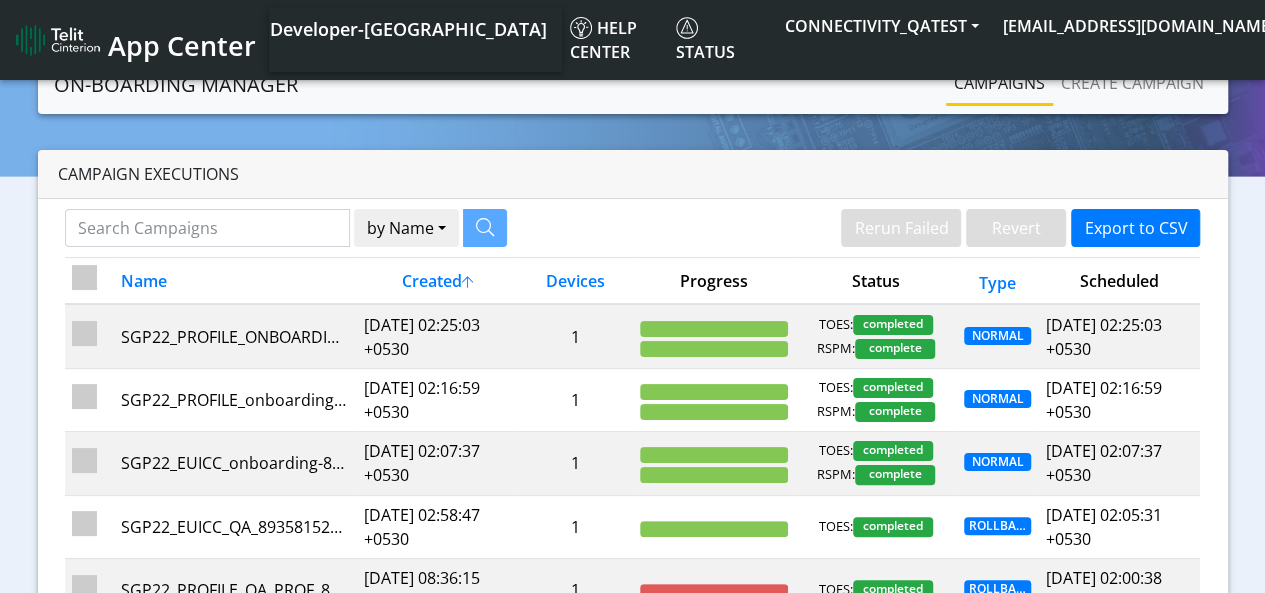 checkbox on "false" 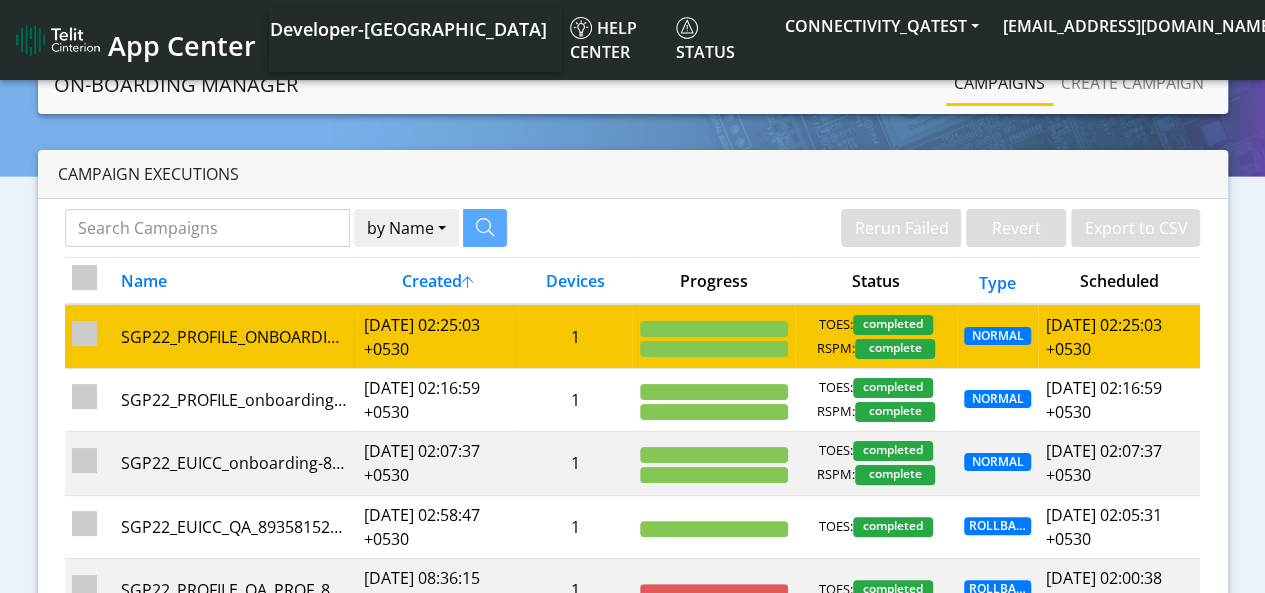 click at bounding box center [84, 333] 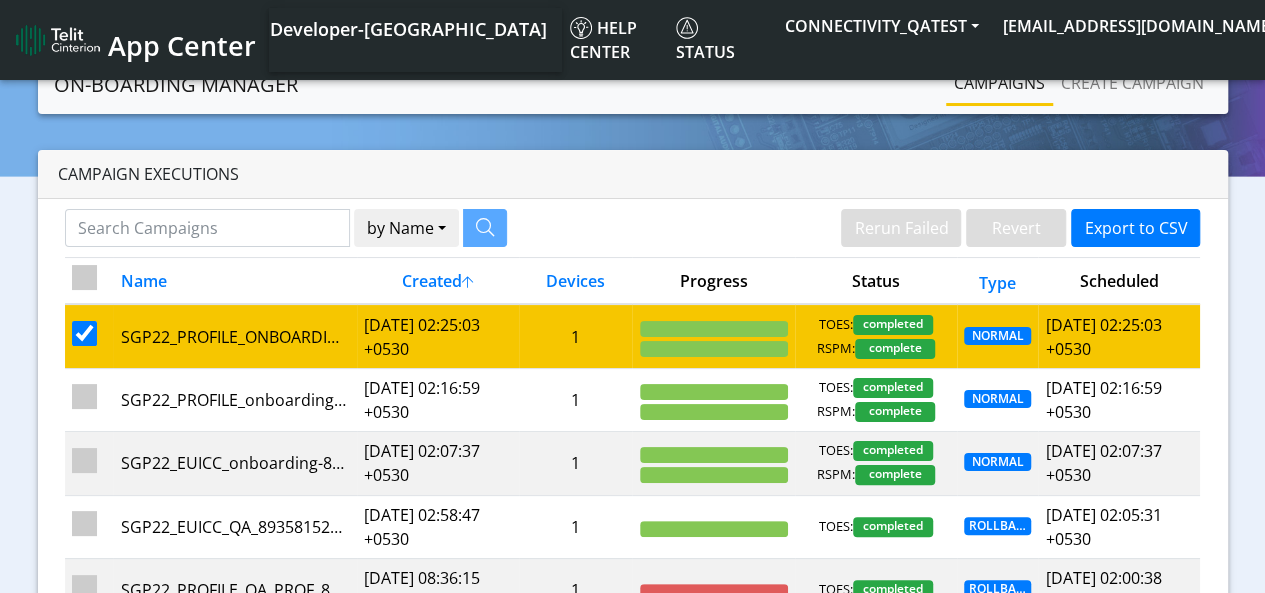 click at bounding box center [84, 333] 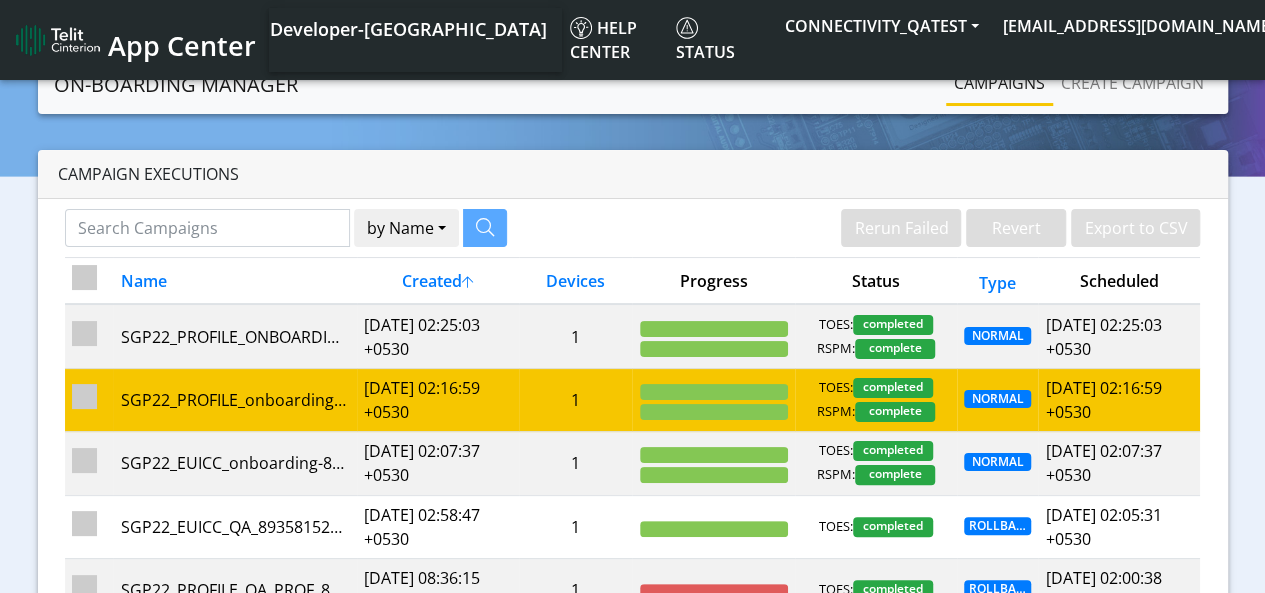 click at bounding box center [84, 396] 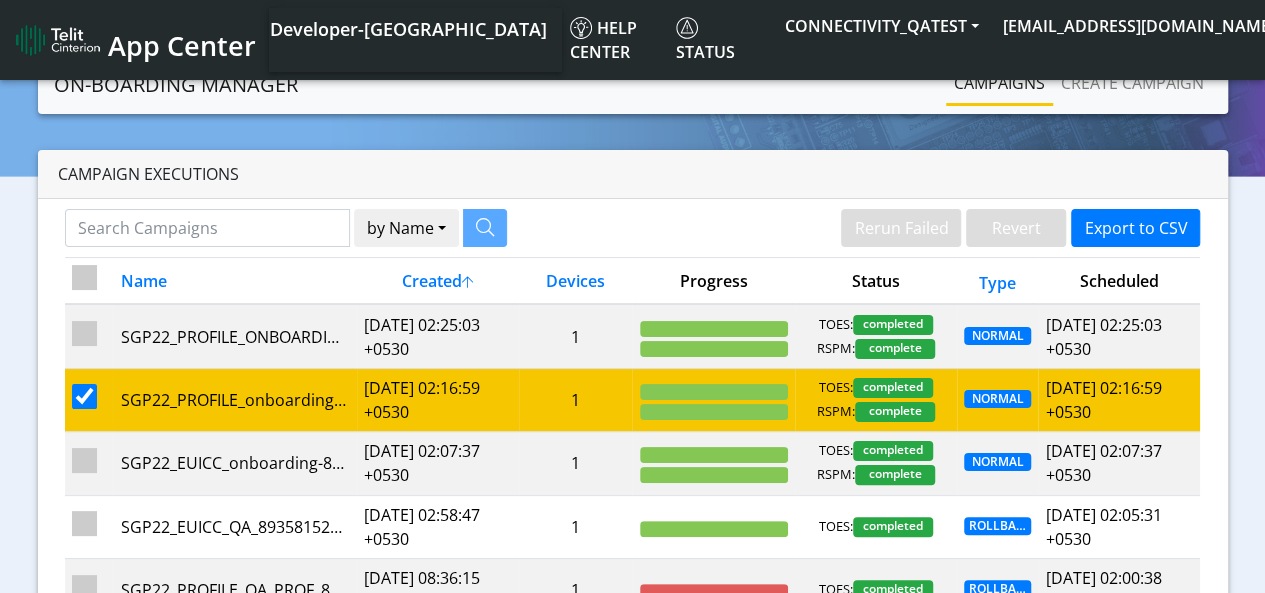 click at bounding box center (84, 396) 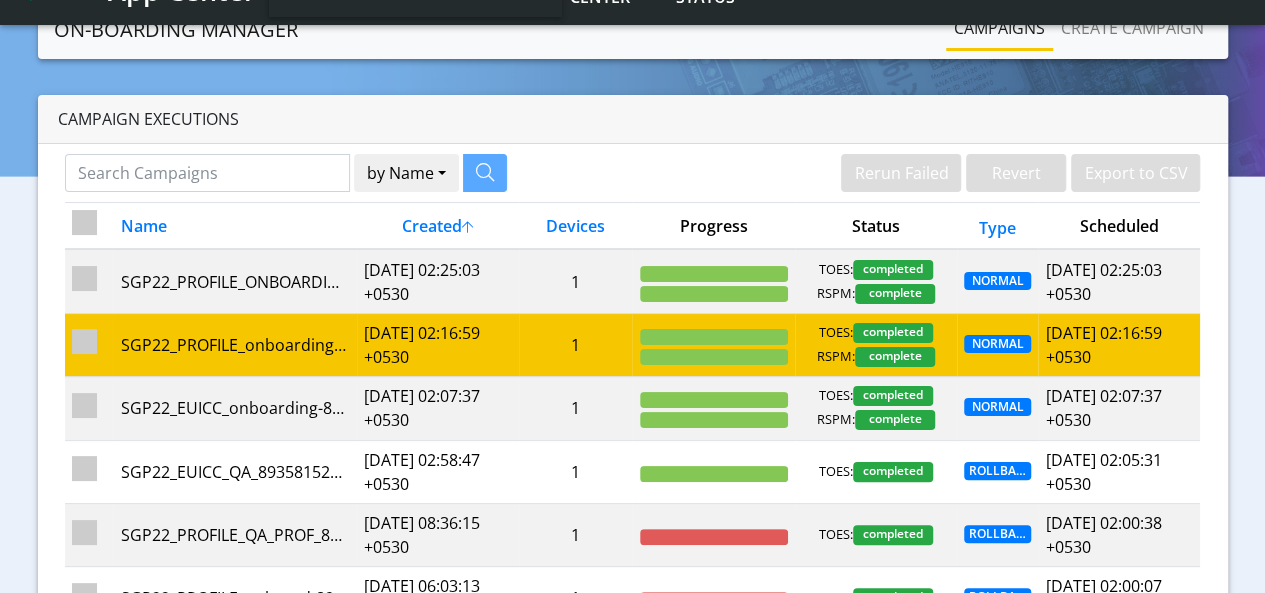 scroll, scrollTop: 100, scrollLeft: 0, axis: vertical 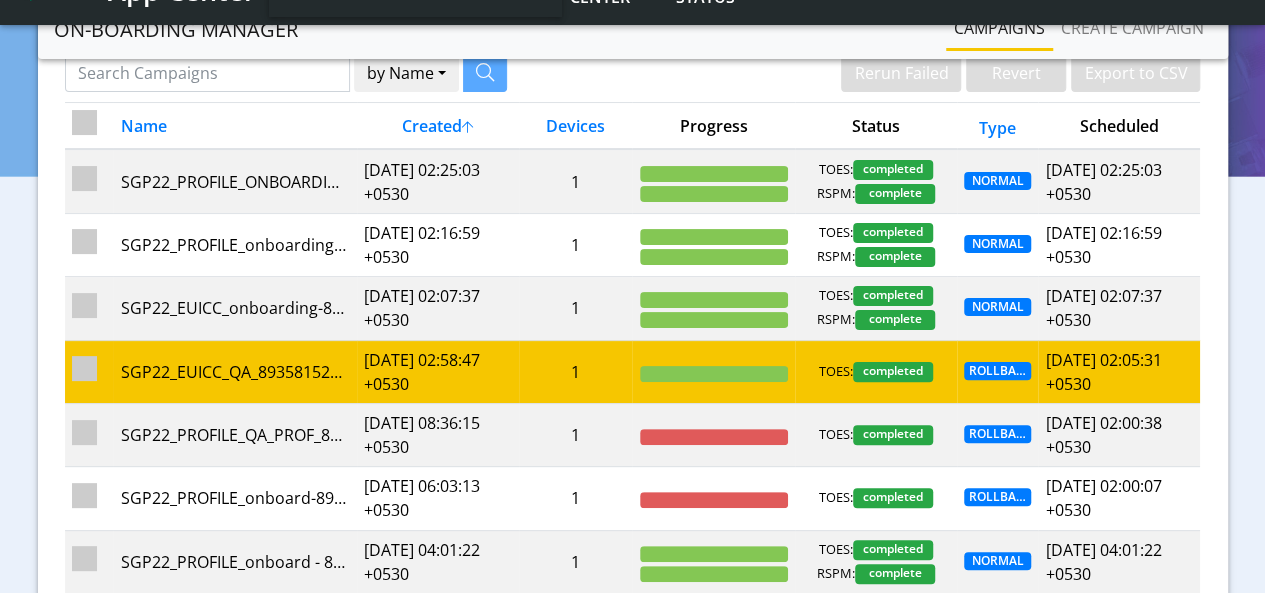 click at bounding box center [84, 368] 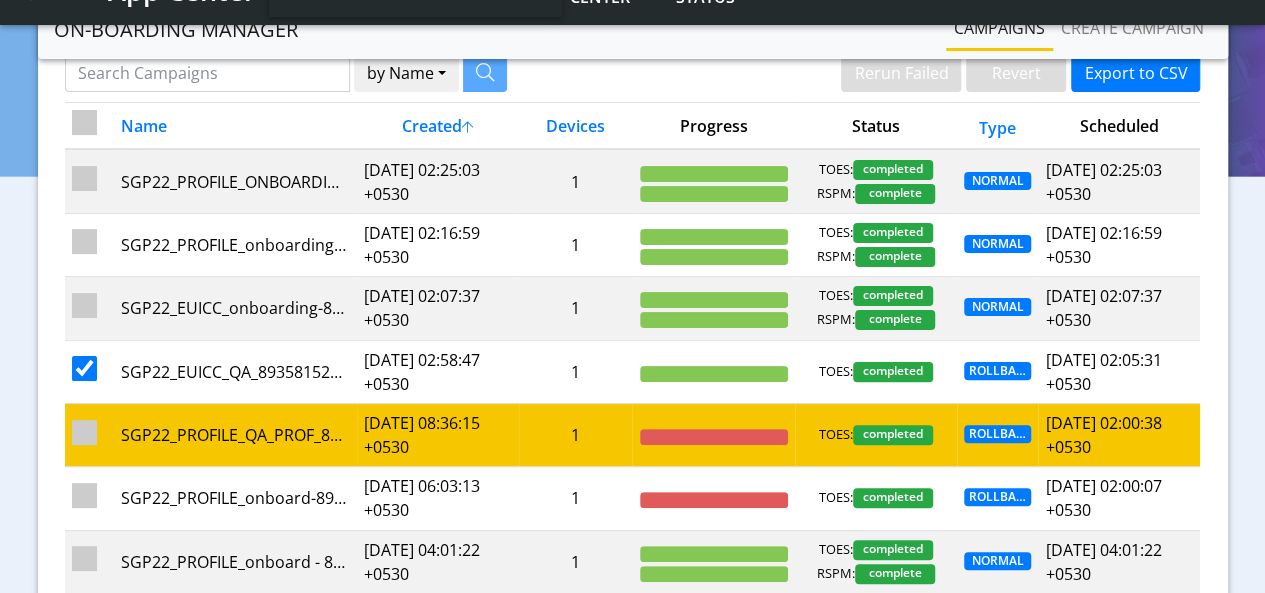 scroll, scrollTop: 0, scrollLeft: 0, axis: both 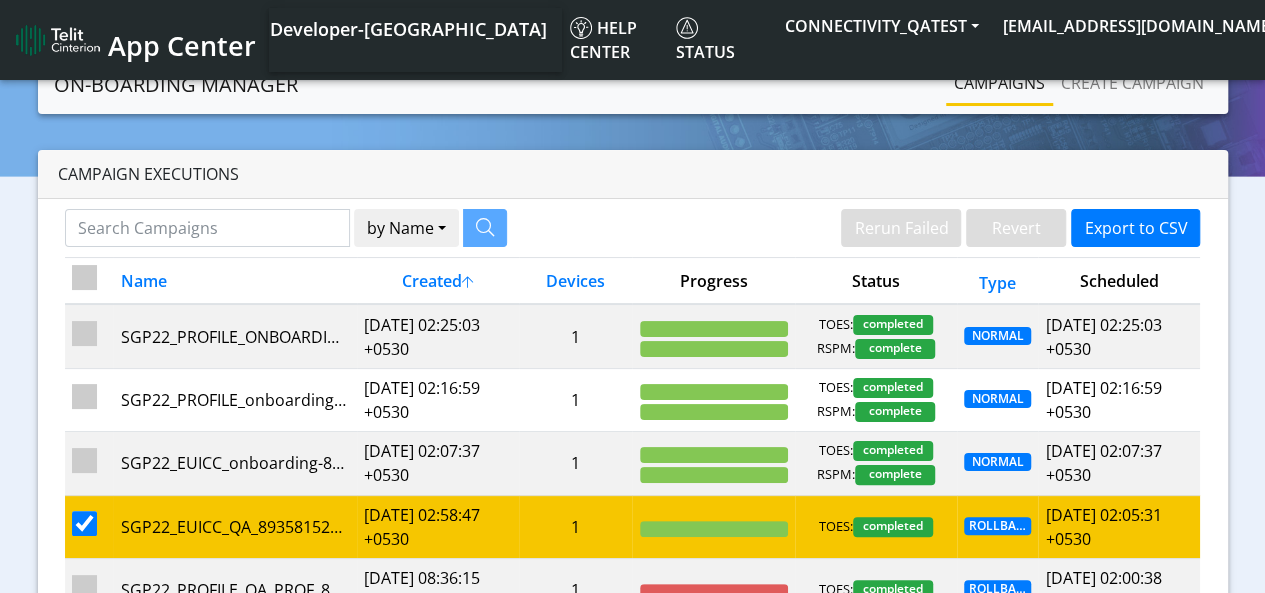 click at bounding box center (84, 523) 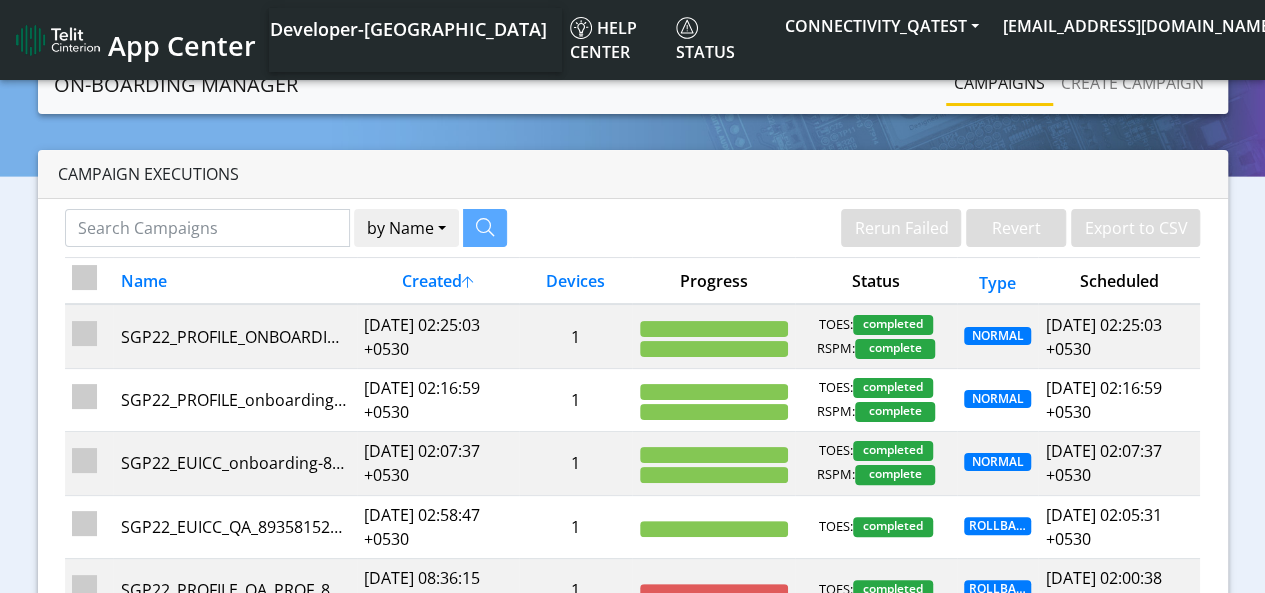 click on "Name" at bounding box center [234, 281] 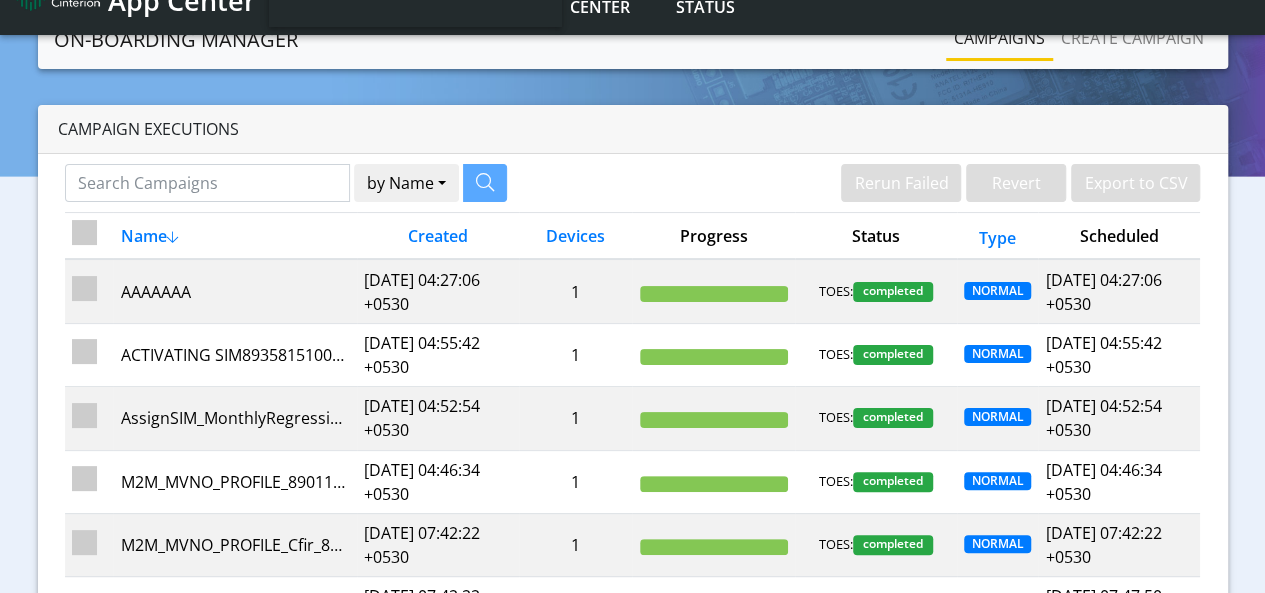 scroll, scrollTop: 0, scrollLeft: 0, axis: both 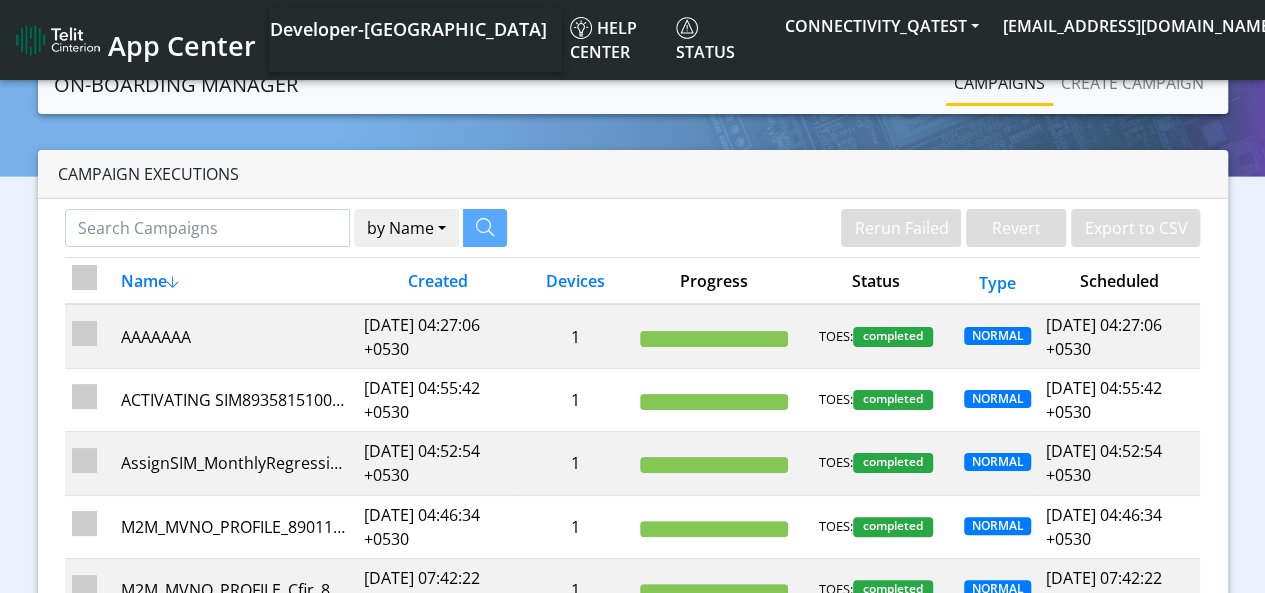 click on "Name" at bounding box center [234, 281] 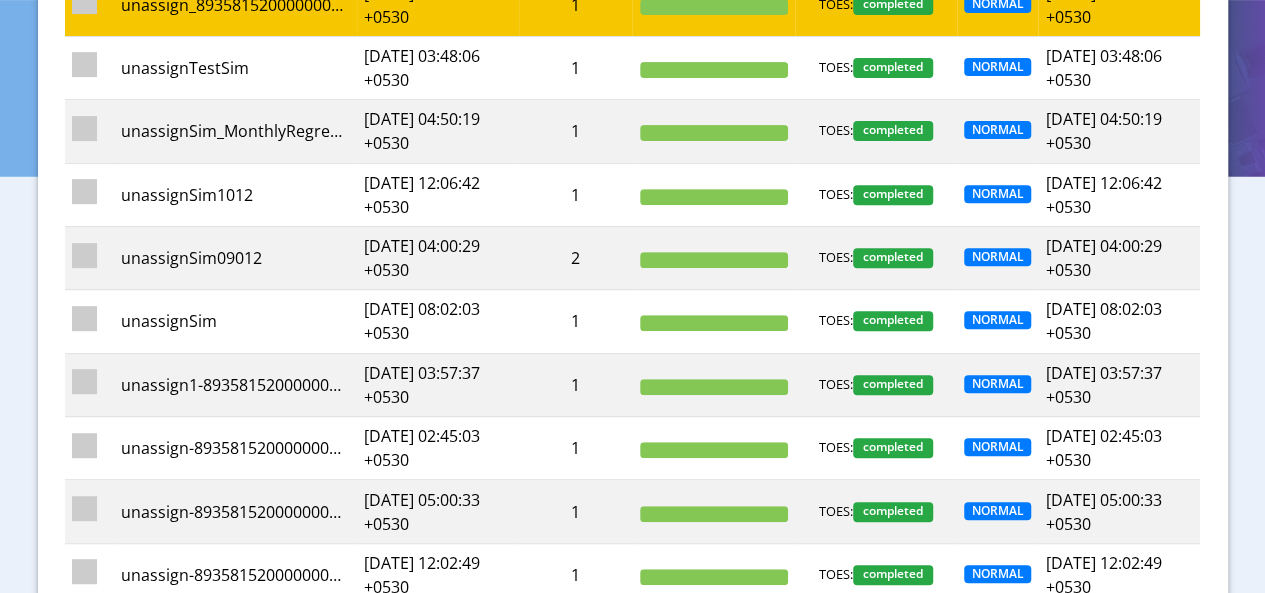 scroll, scrollTop: 406, scrollLeft: 0, axis: vertical 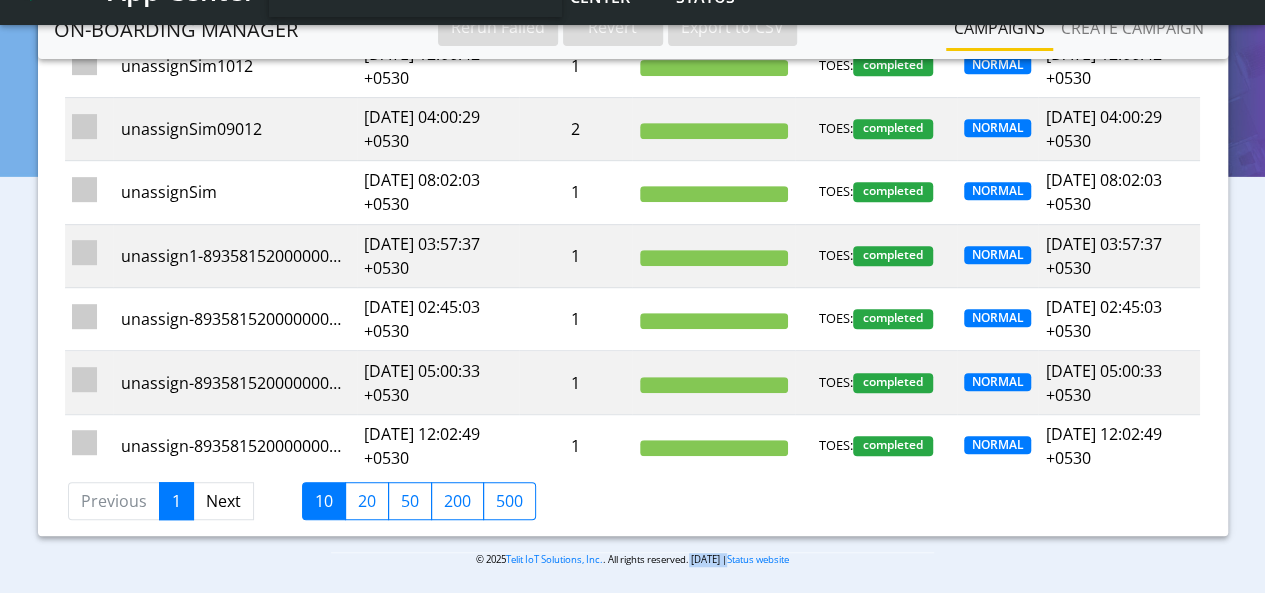 drag, startPoint x: 726, startPoint y: 554, endPoint x: 686, endPoint y: 552, distance: 40.04997 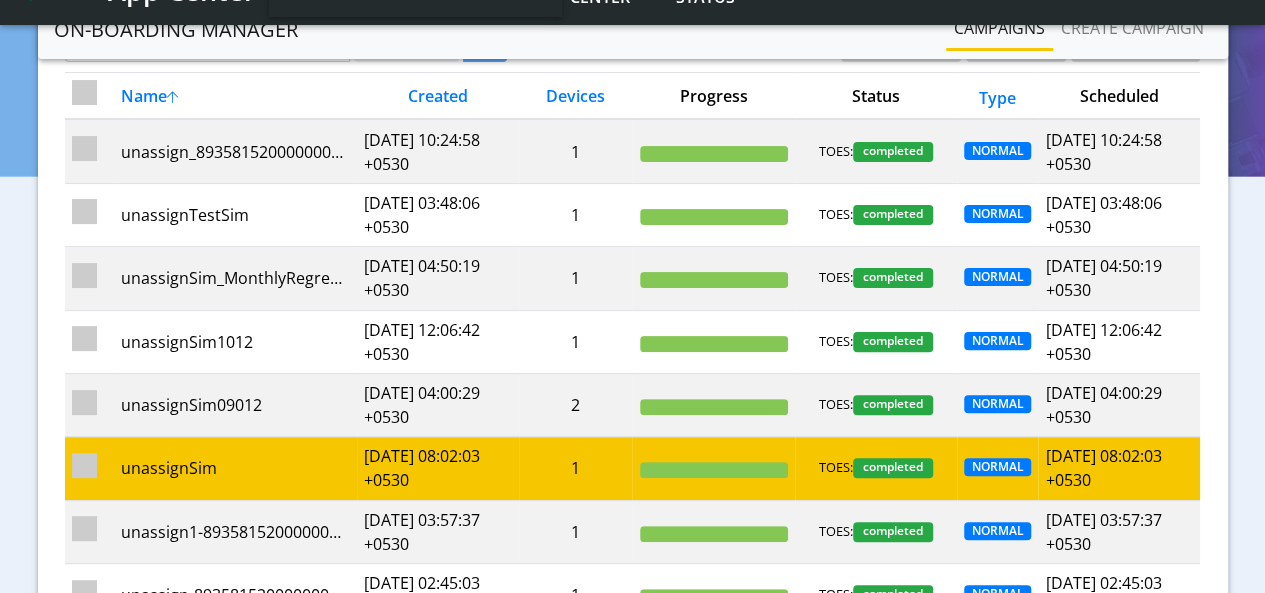 scroll, scrollTop: 0, scrollLeft: 0, axis: both 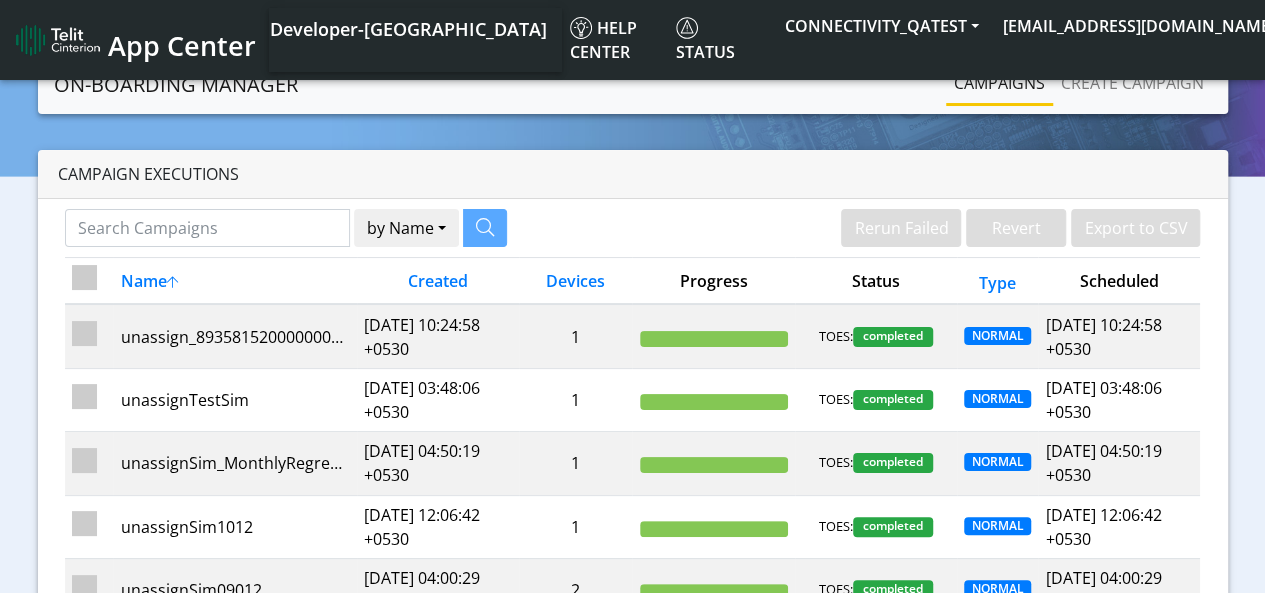 click at bounding box center (58, 40) 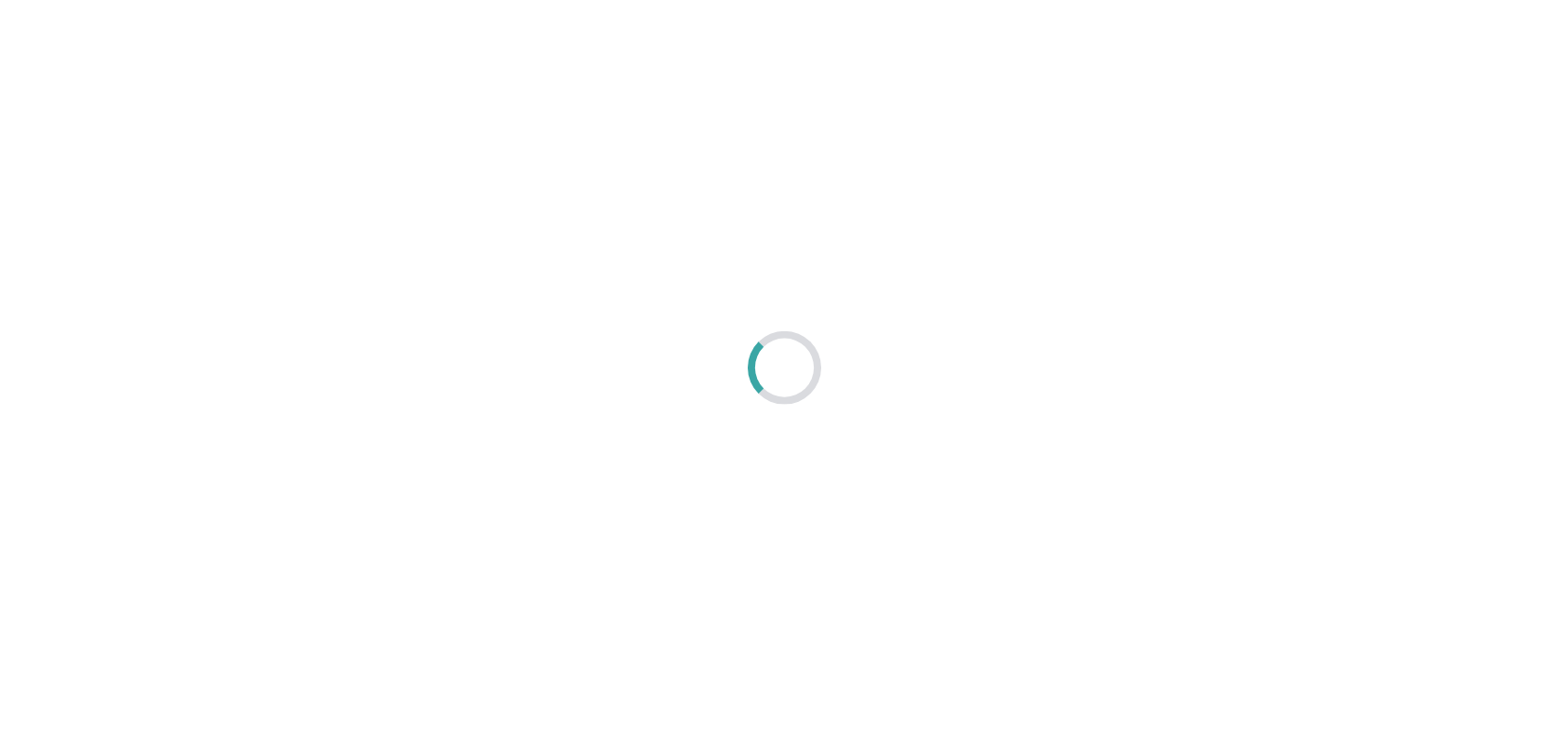 scroll, scrollTop: 0, scrollLeft: 0, axis: both 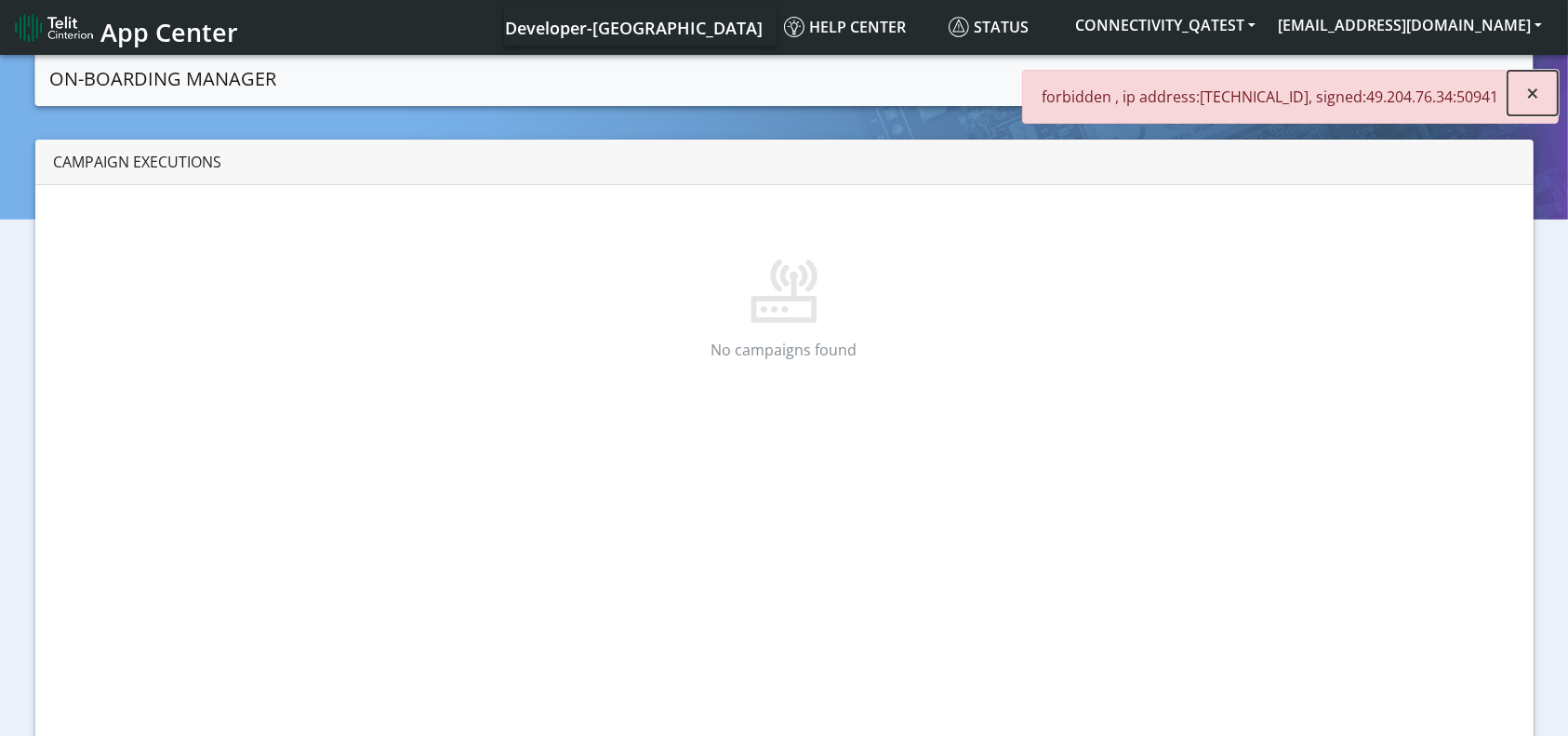 click on "×" at bounding box center [1533, 93] 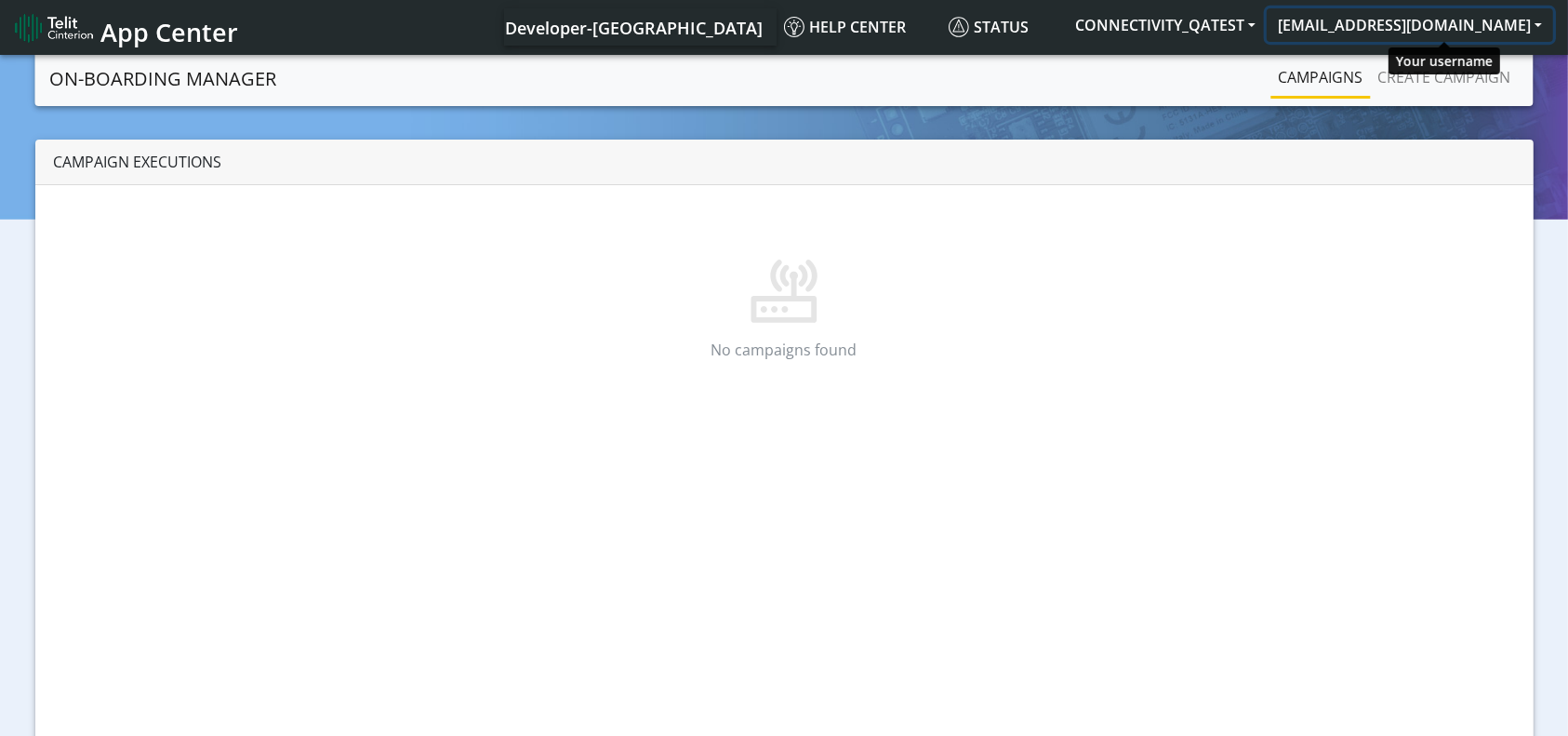 click on "[EMAIL_ADDRESS][DOMAIN_NAME]" at bounding box center (1410, 25) 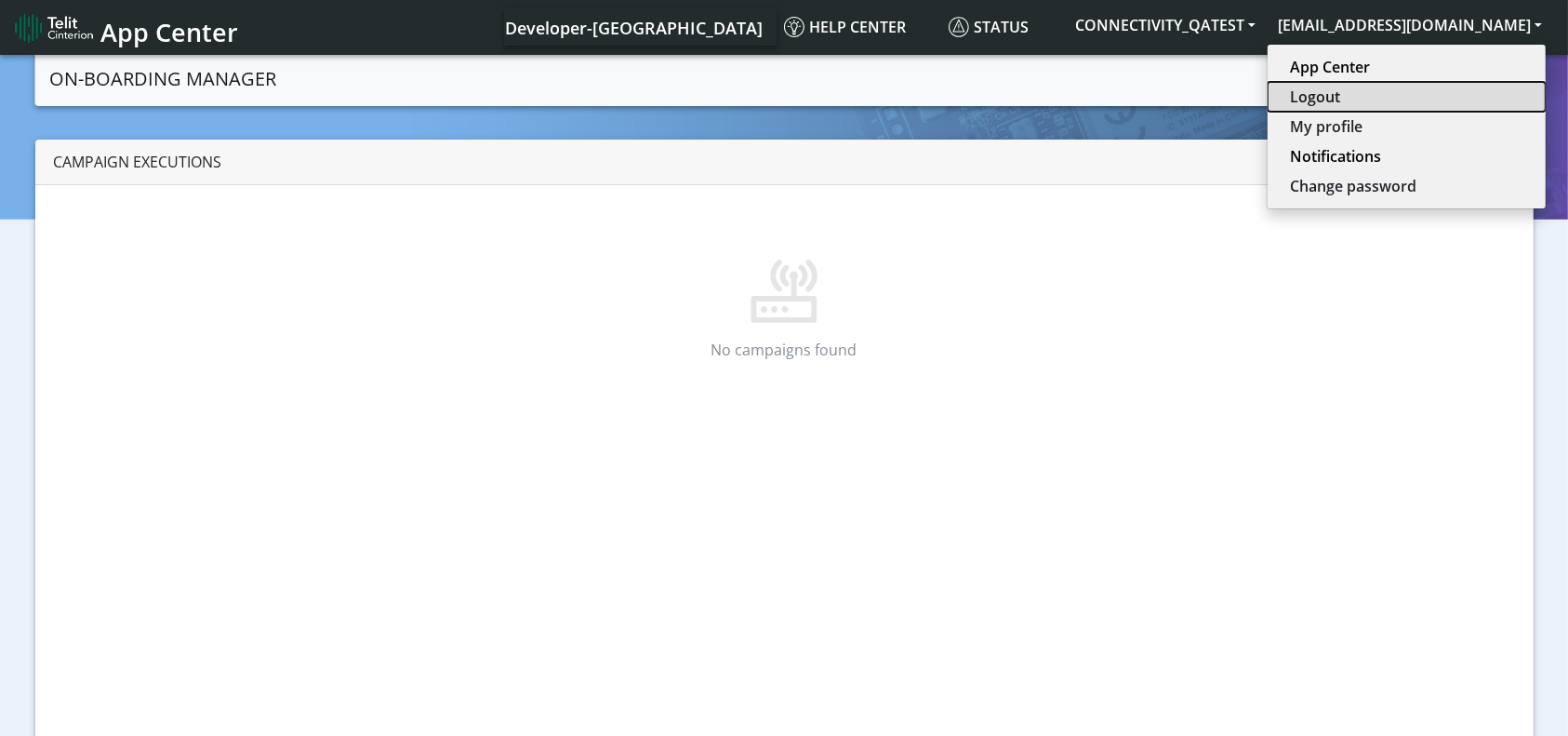 click on "Logout" at bounding box center (1406, 97) 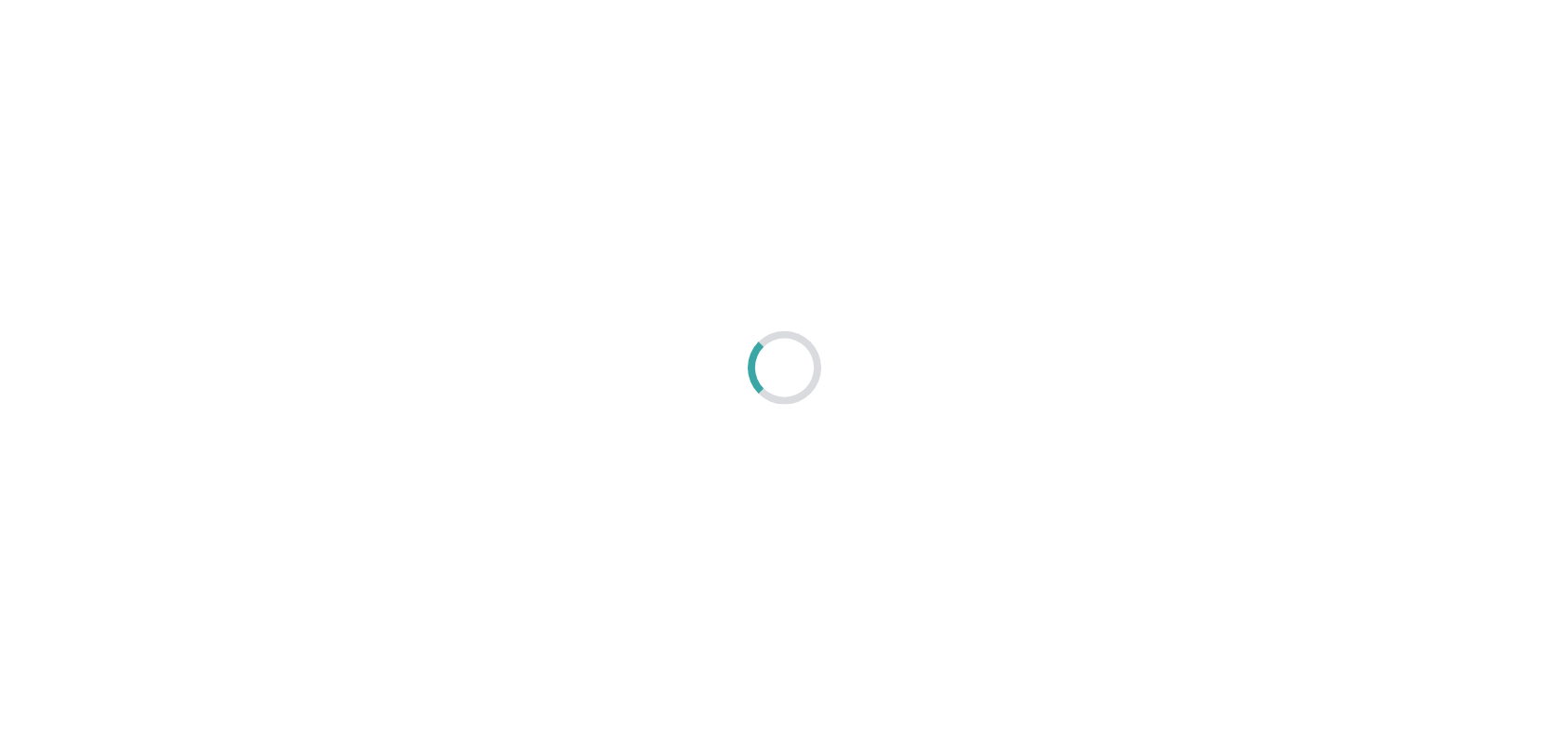 scroll, scrollTop: 0, scrollLeft: 0, axis: both 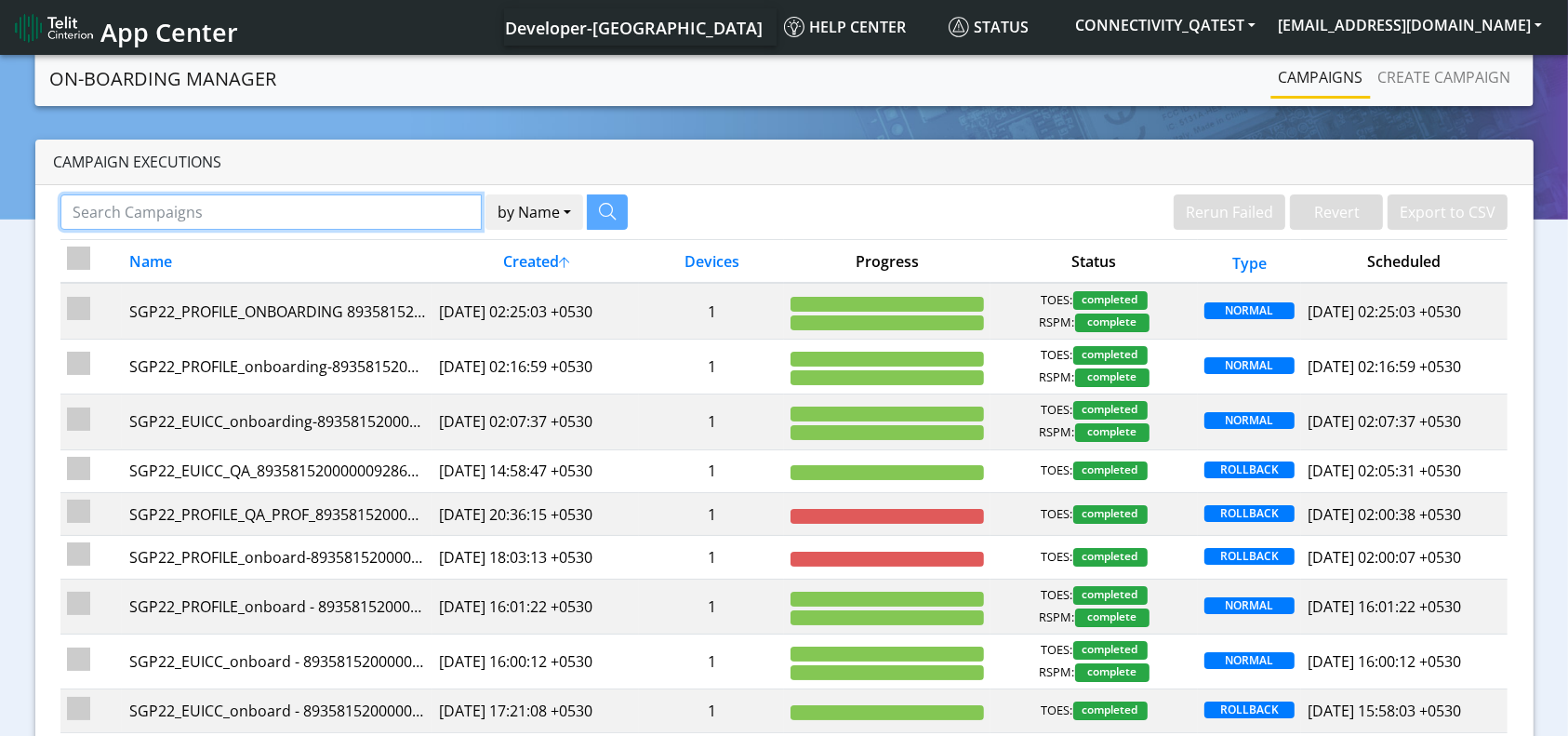 click 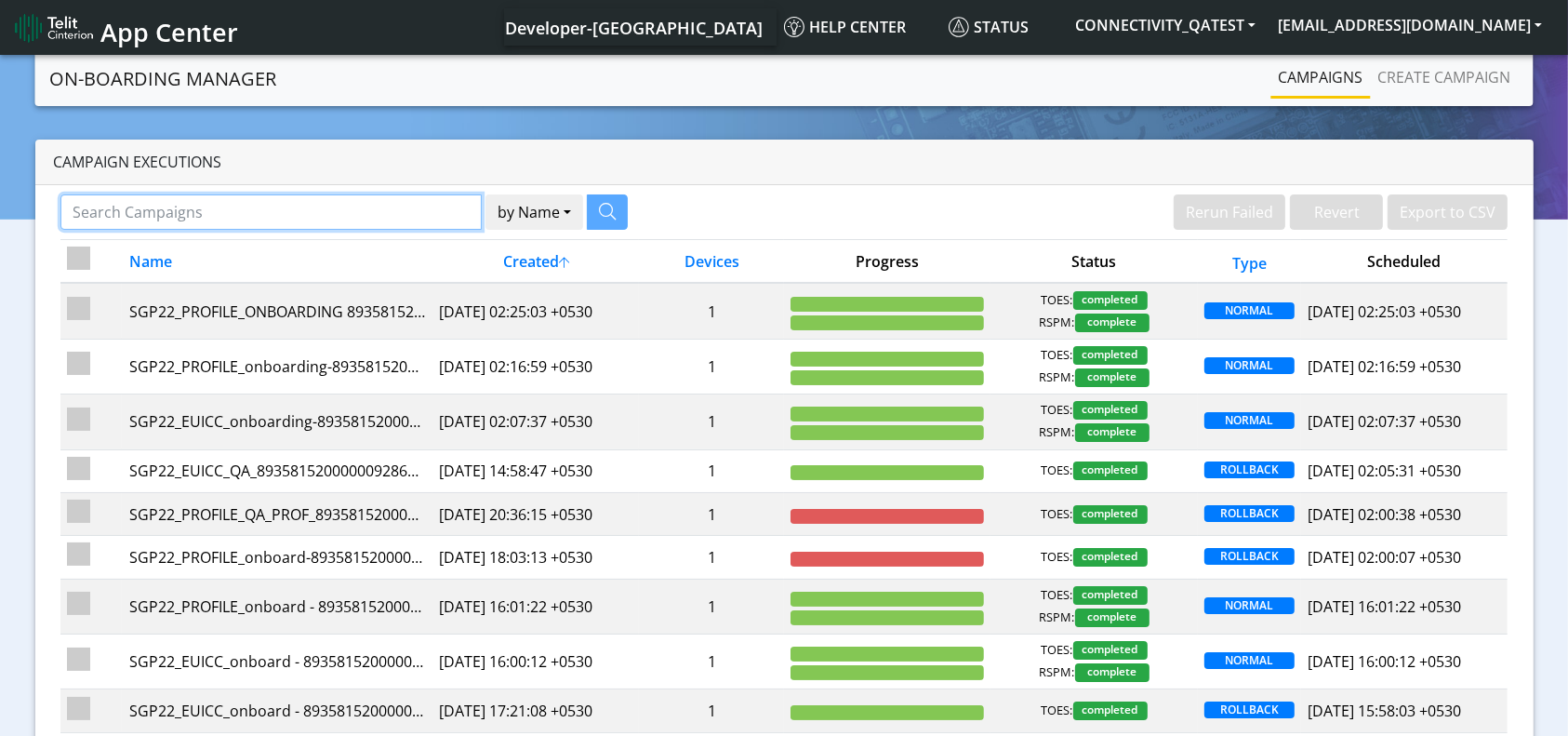 paste on "89358152000000066383" 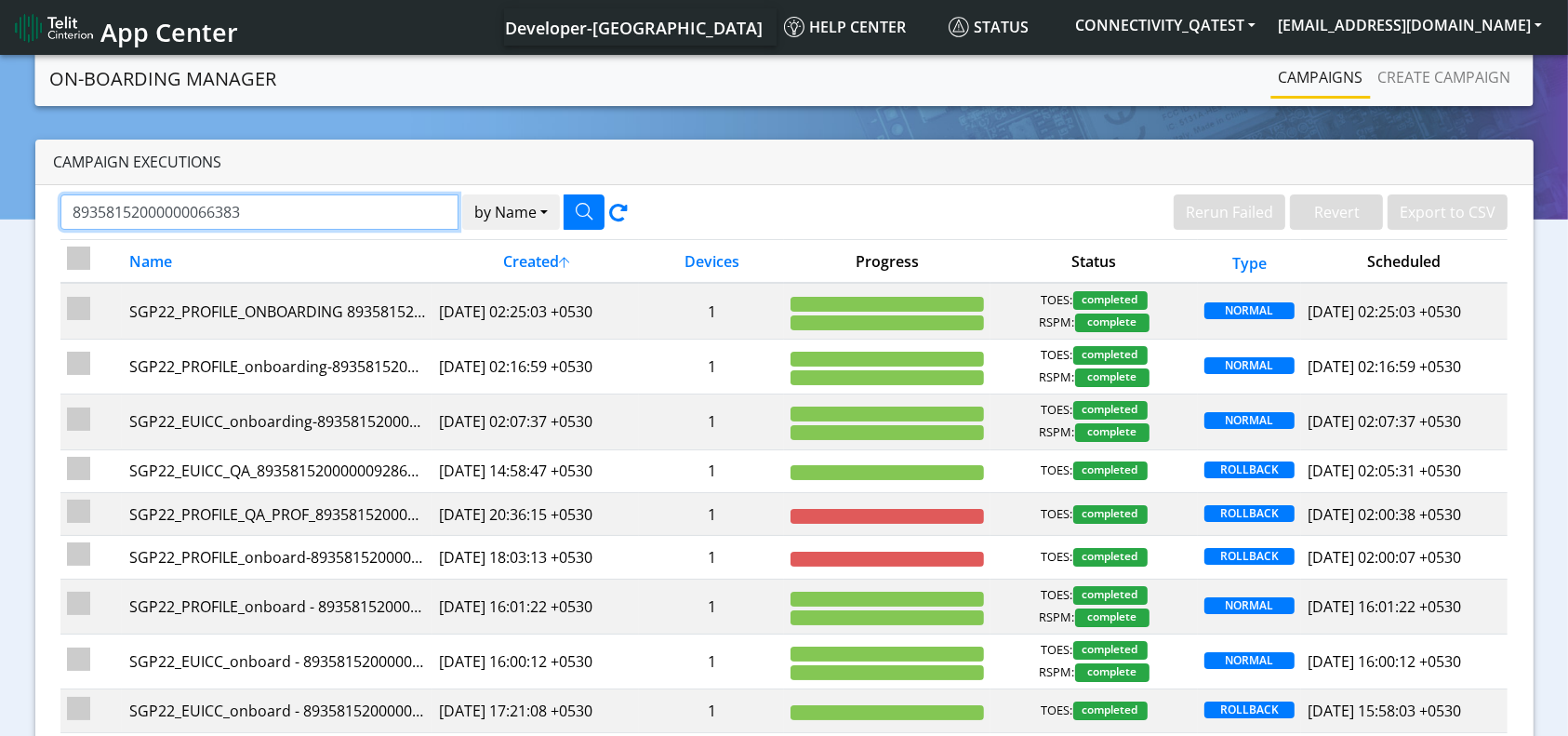 type on "89358152000000066383" 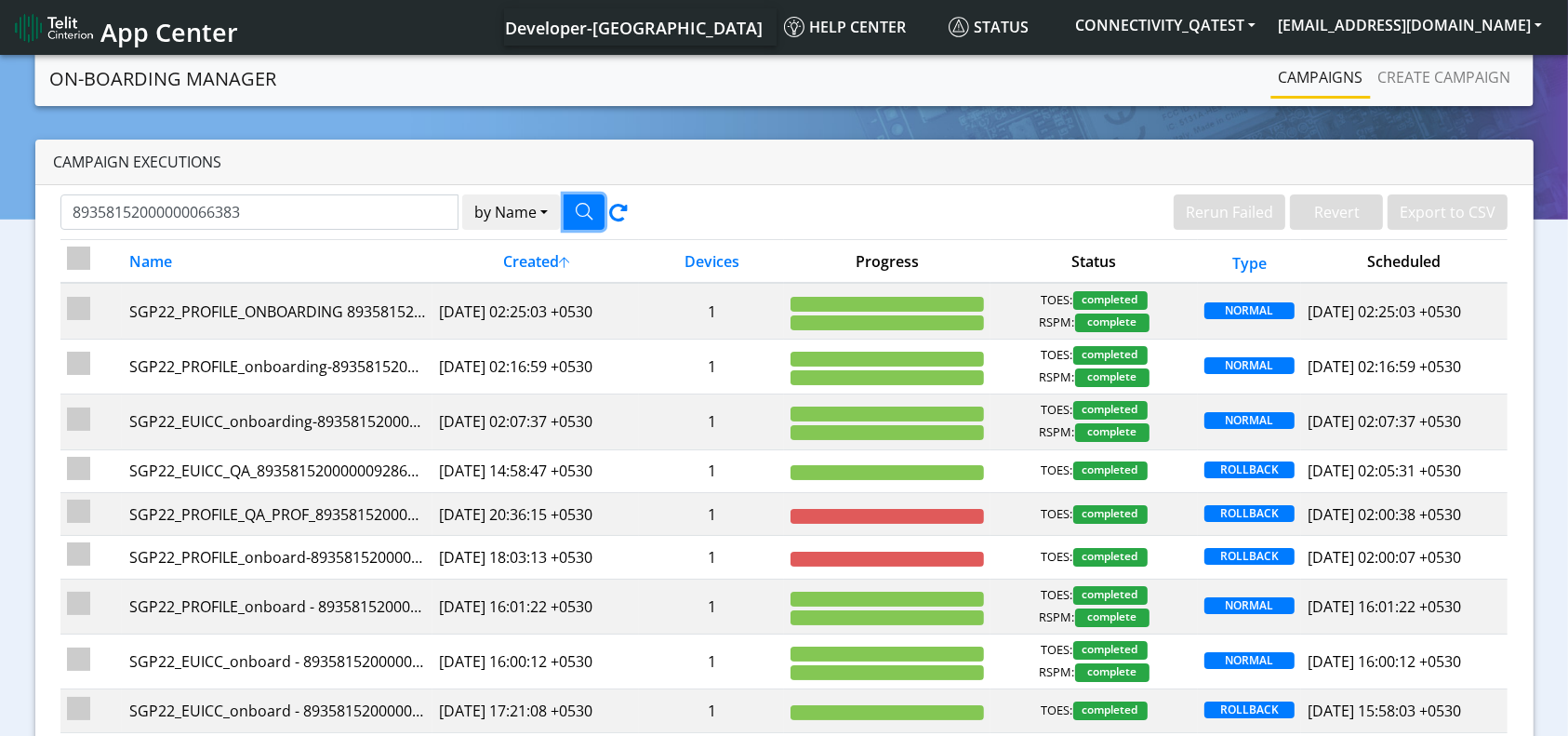 click at bounding box center [584, 211] 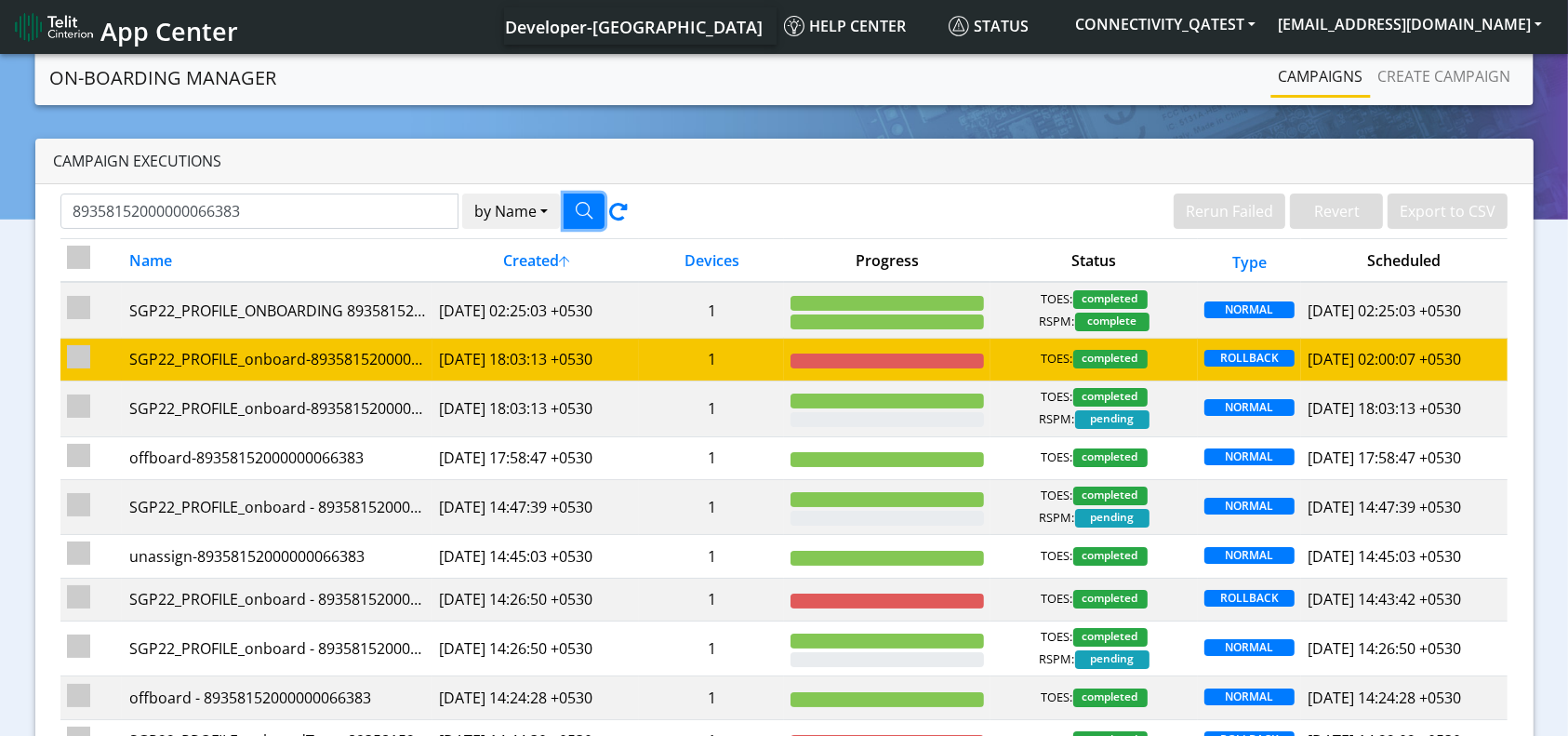 scroll, scrollTop: 0, scrollLeft: 0, axis: both 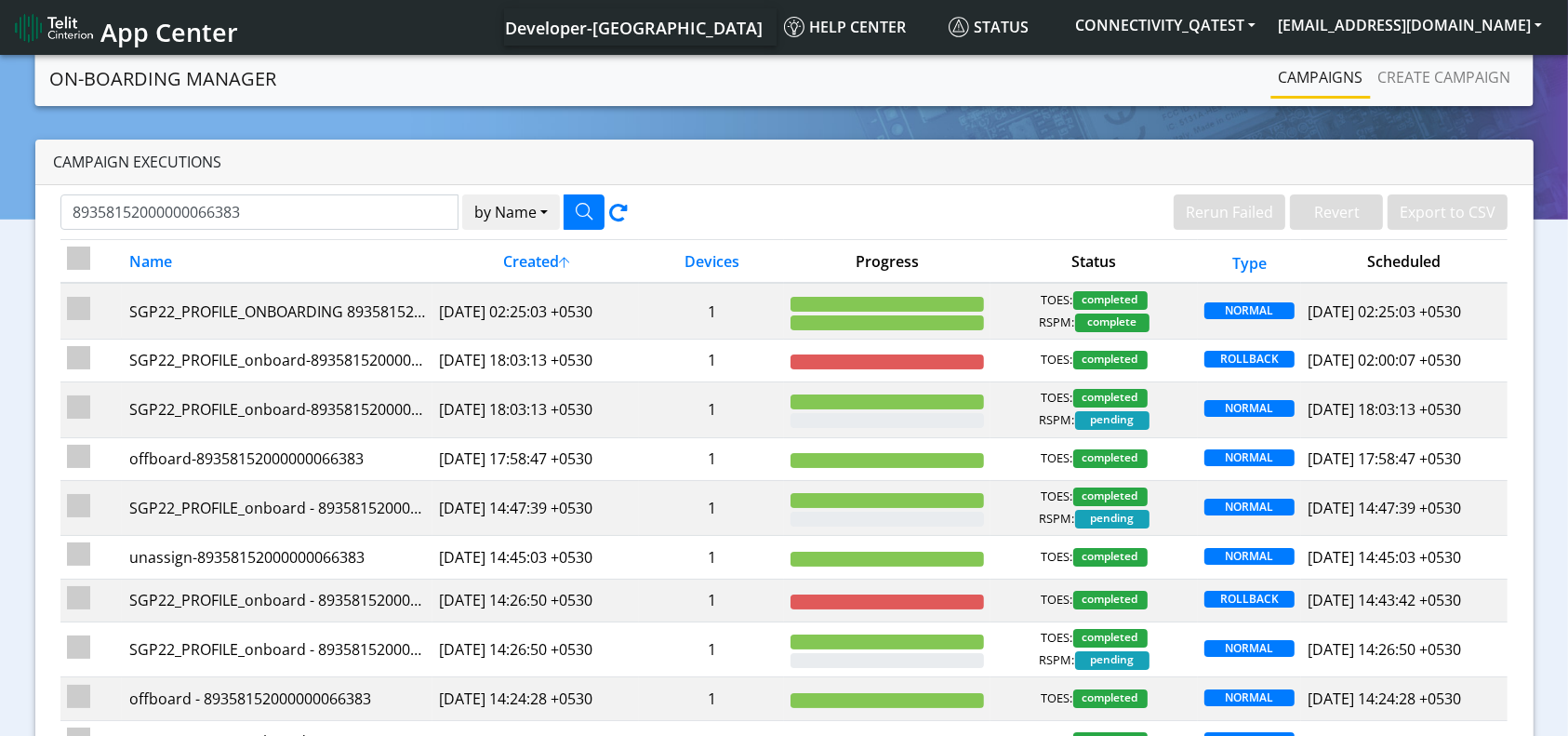click at bounding box center (78, 258) 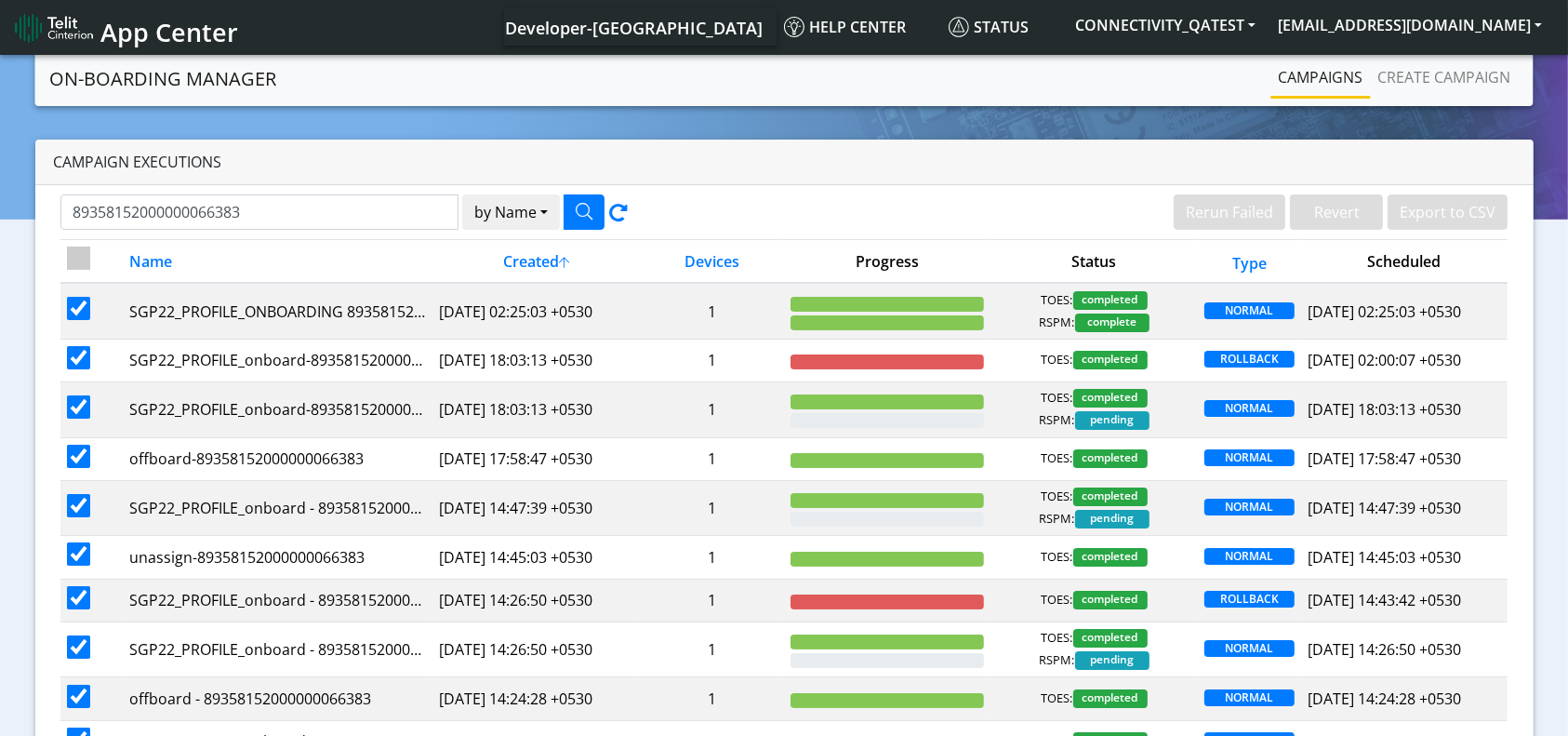 checkbox on "true" 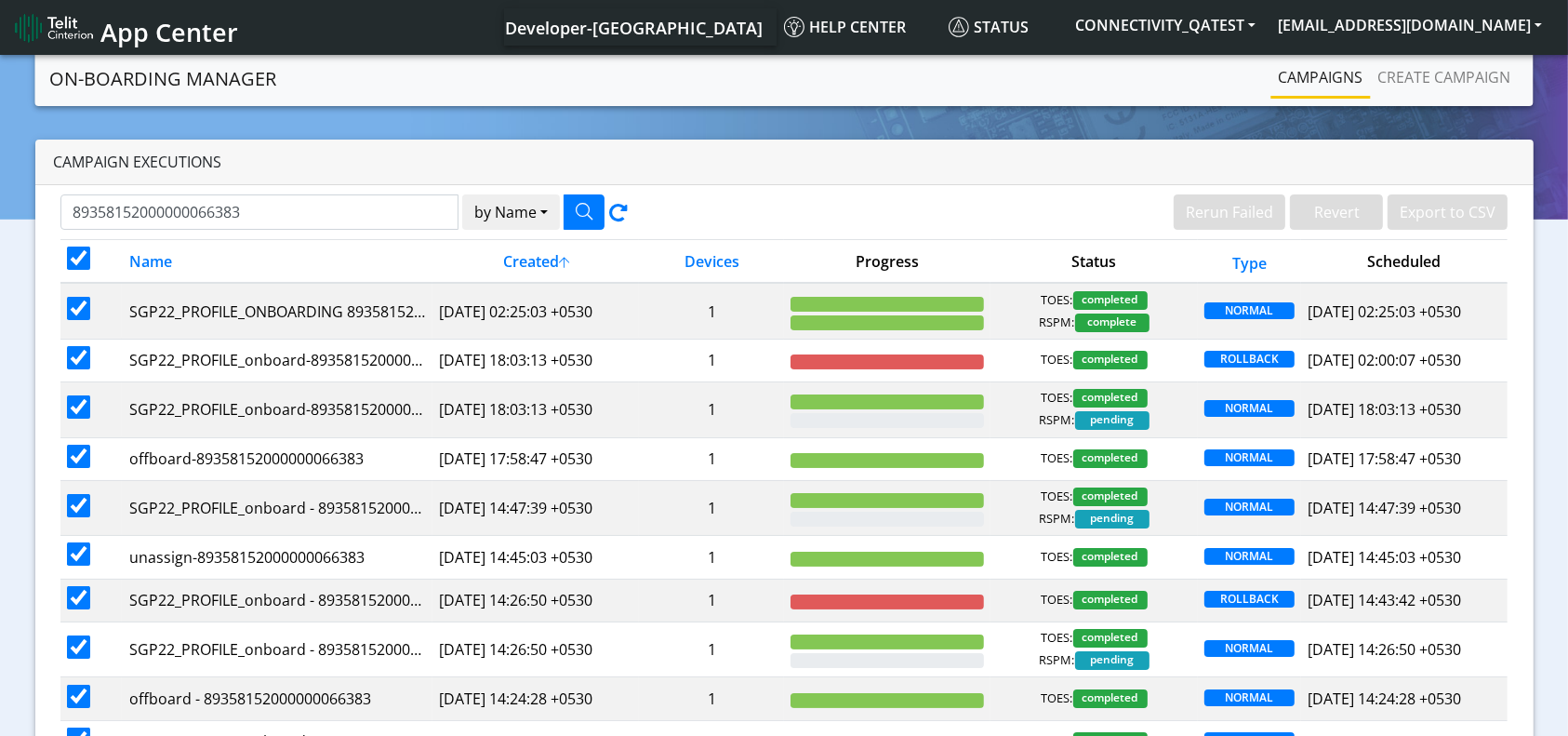checkbox on "true" 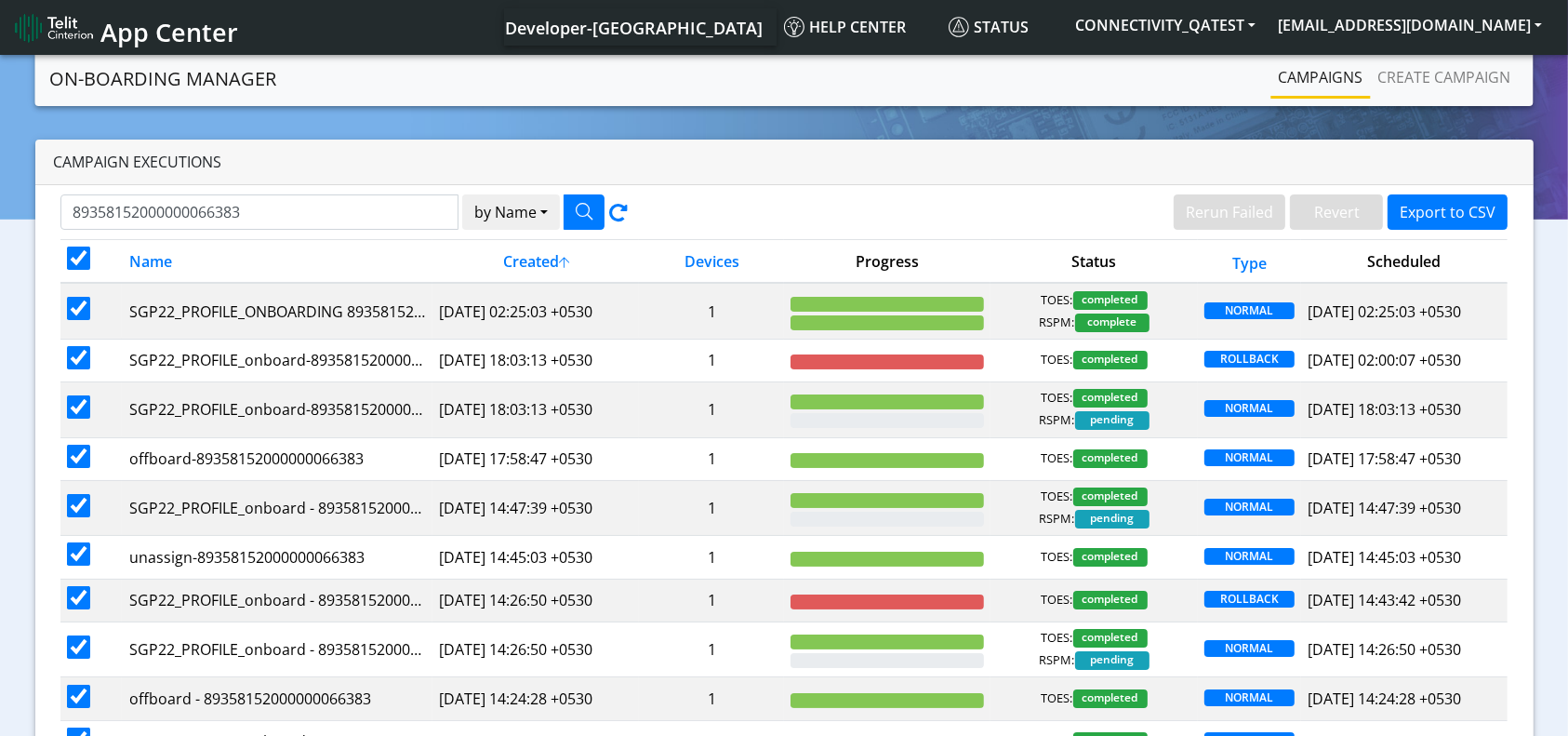 click at bounding box center (78, 258) 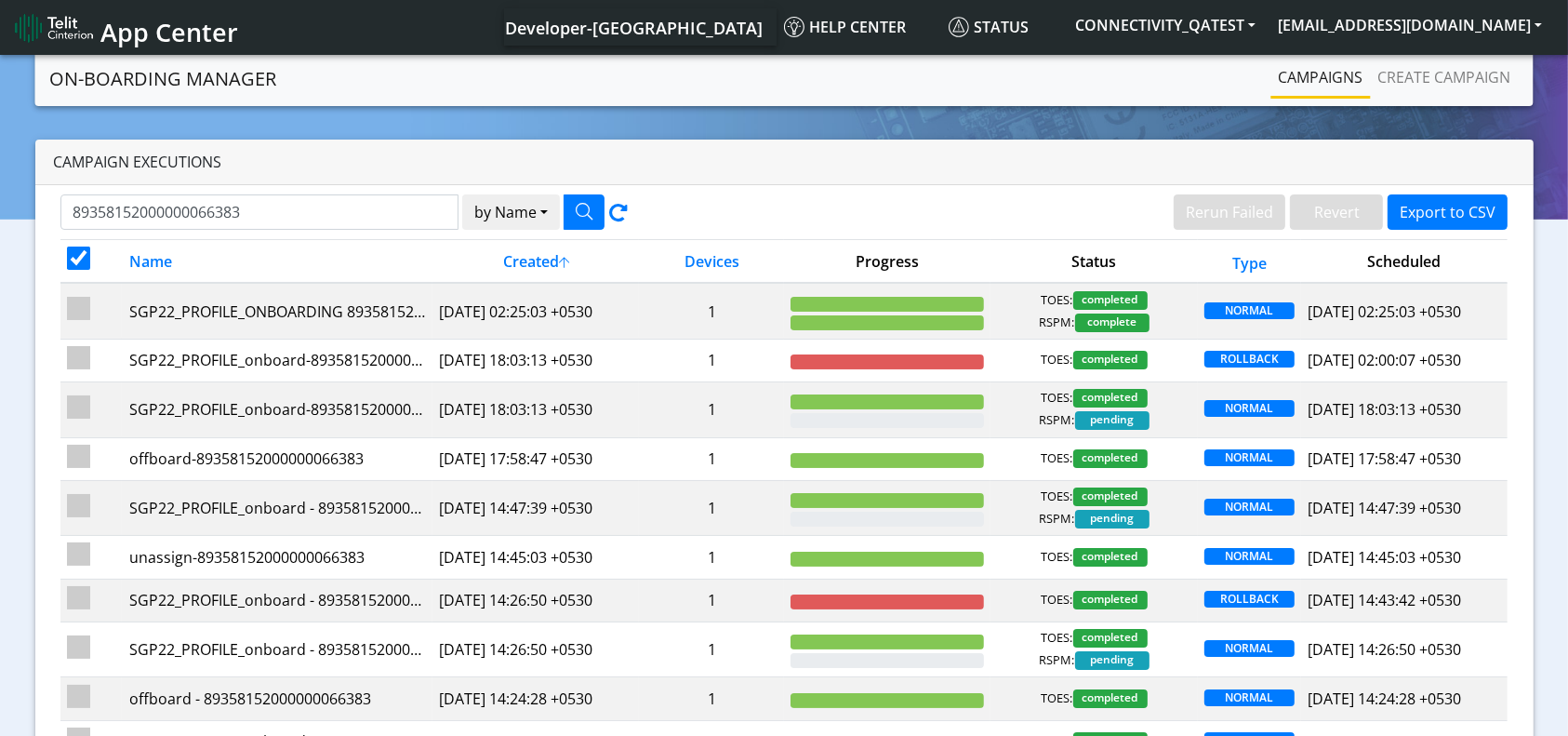 checkbox on "false" 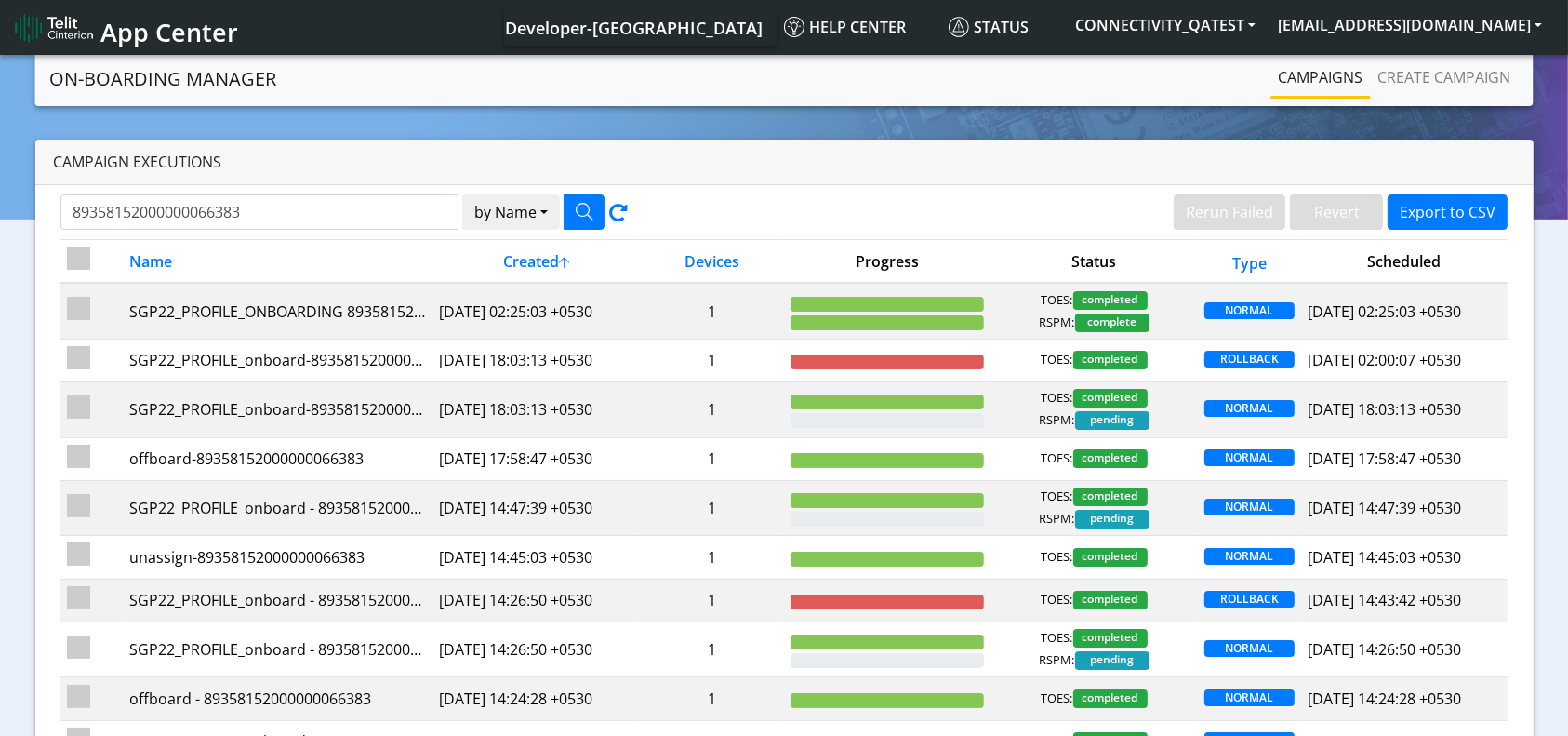 checkbox on "false" 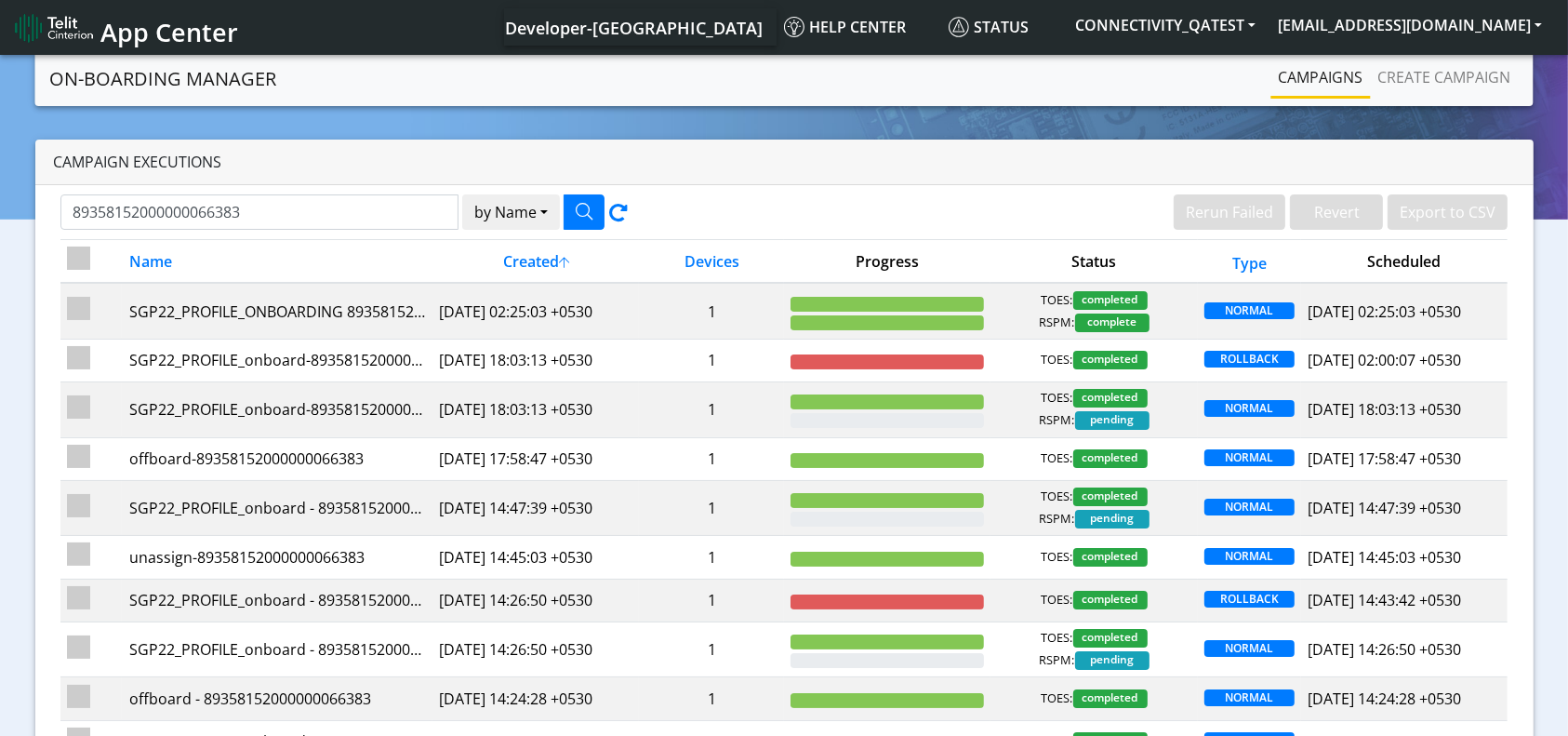 click at bounding box center [78, 258] 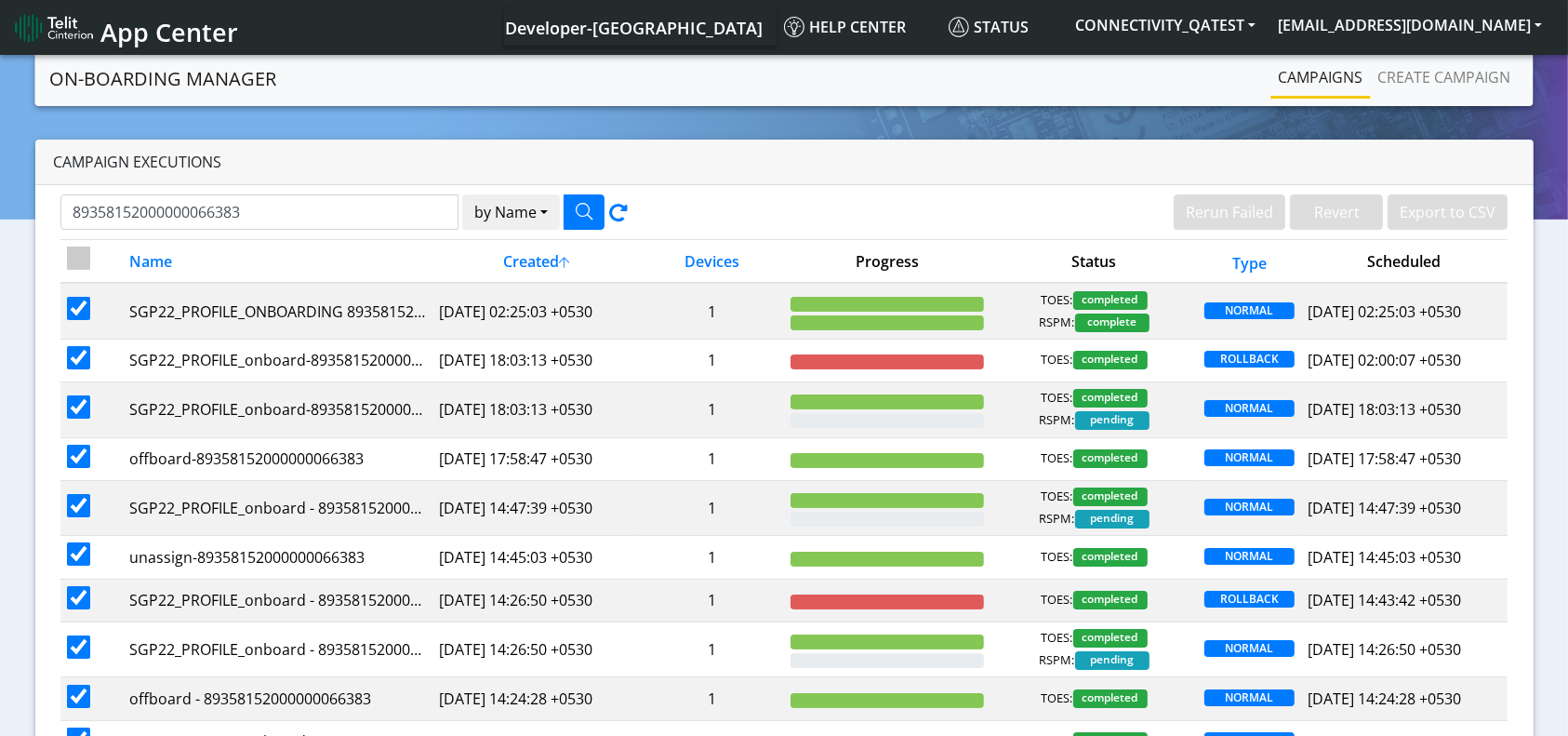 checkbox on "true" 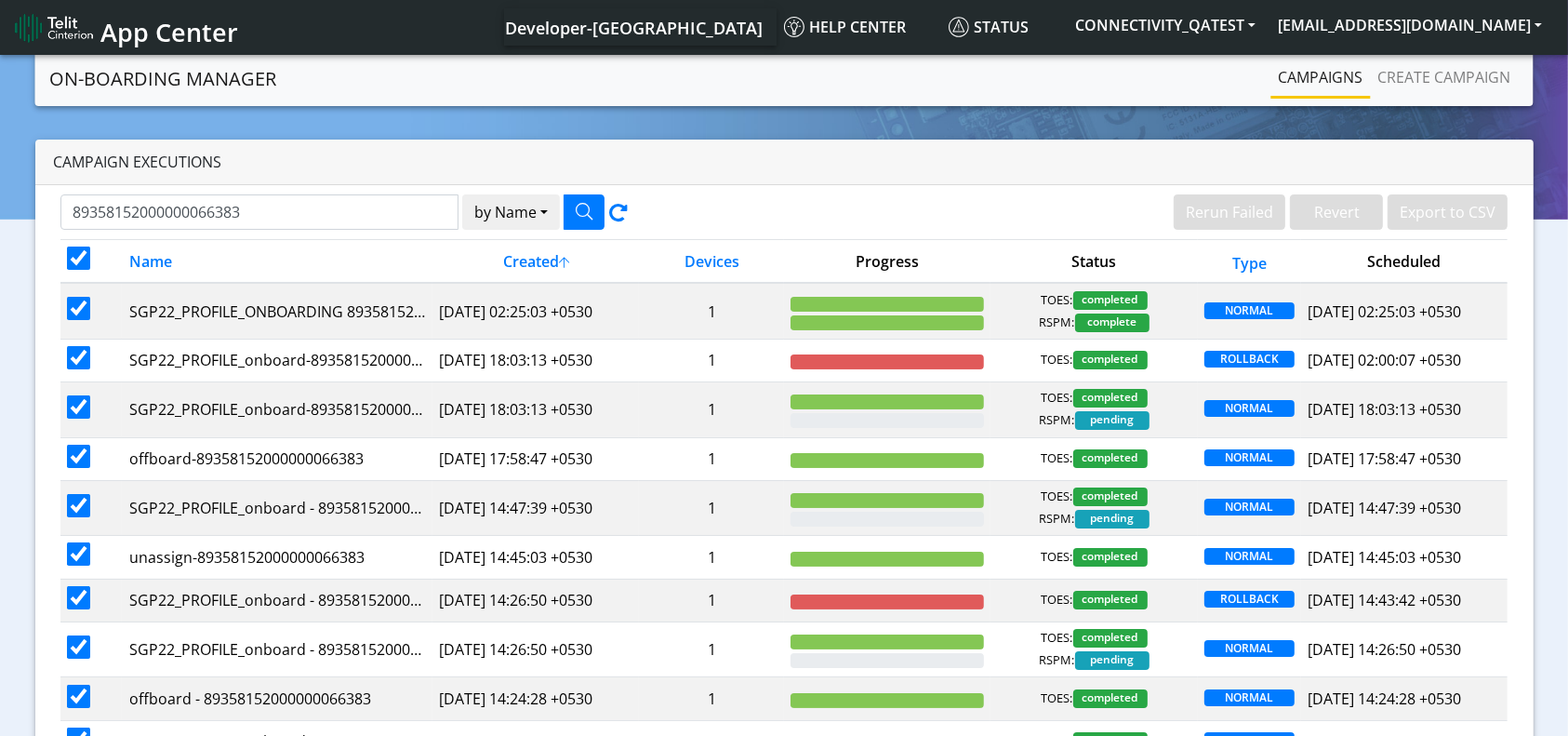 checkbox on "true" 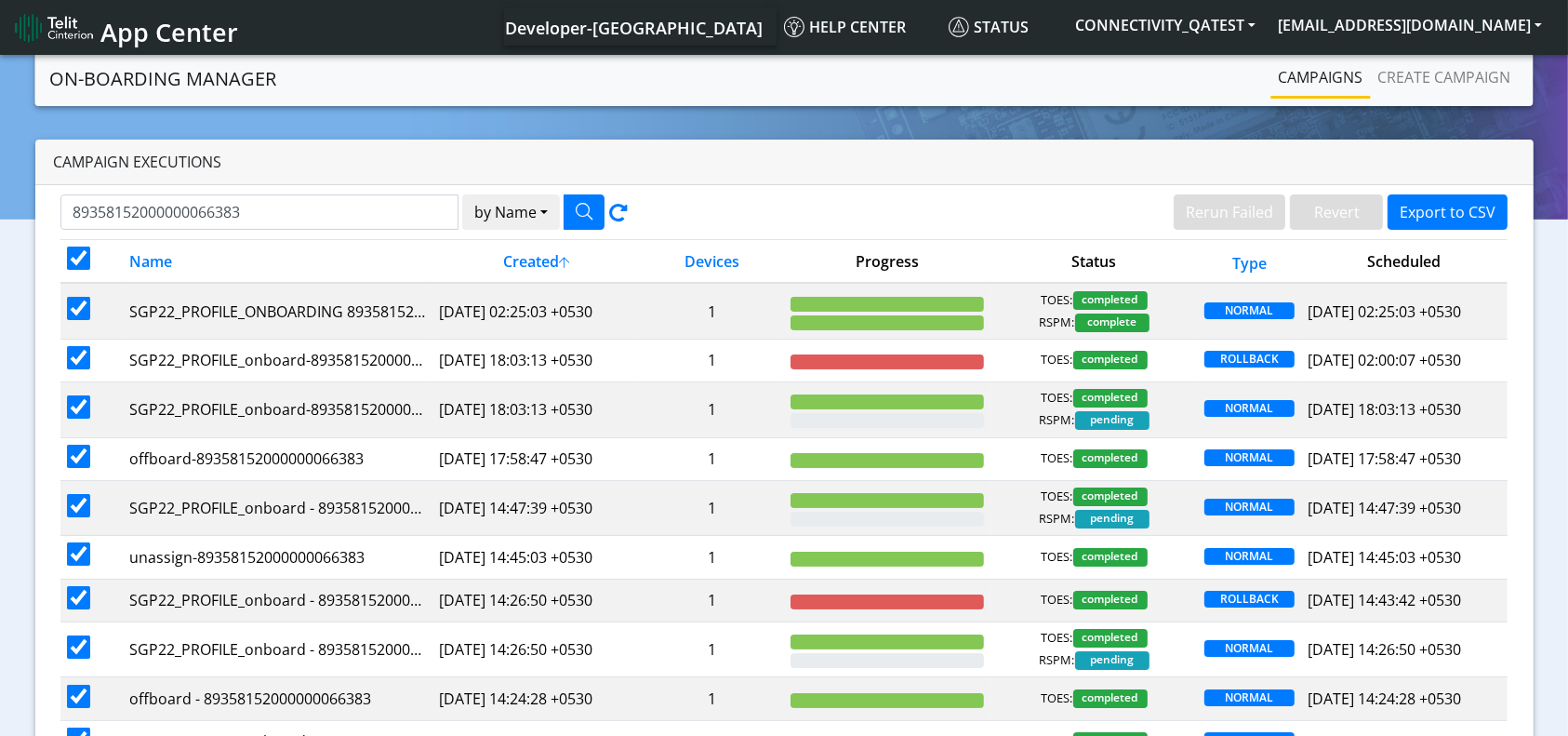 click at bounding box center [78, 258] 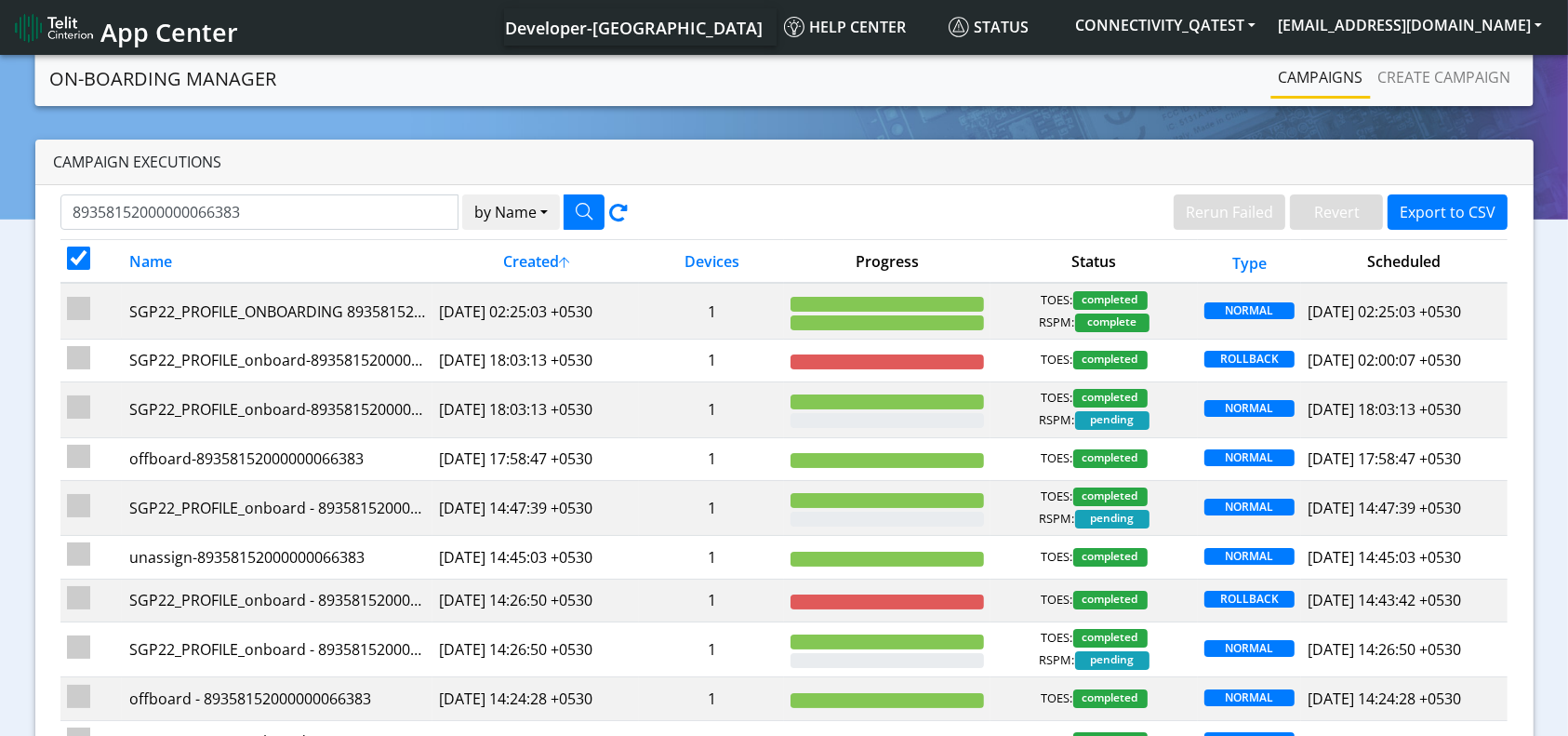 checkbox on "false" 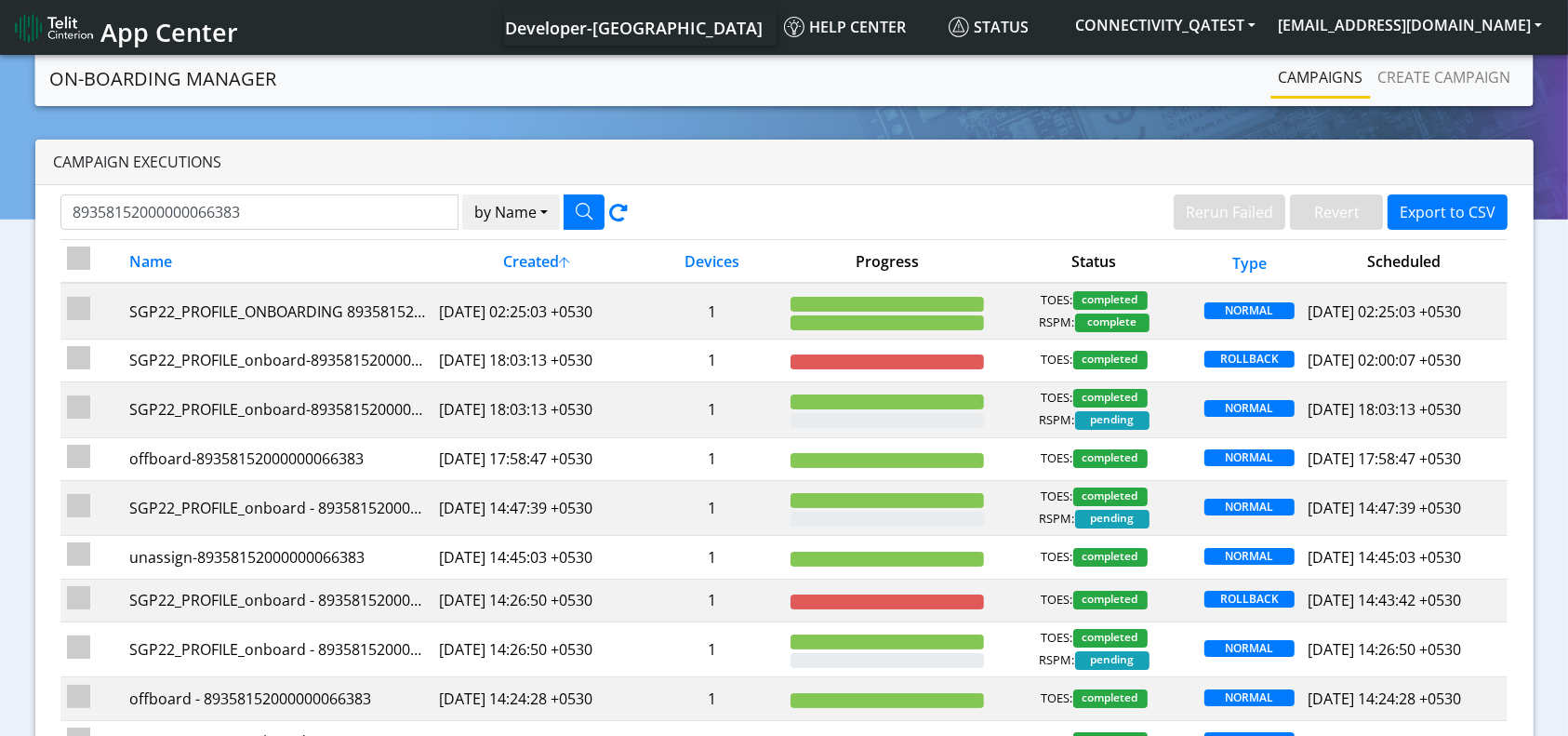 checkbox on "false" 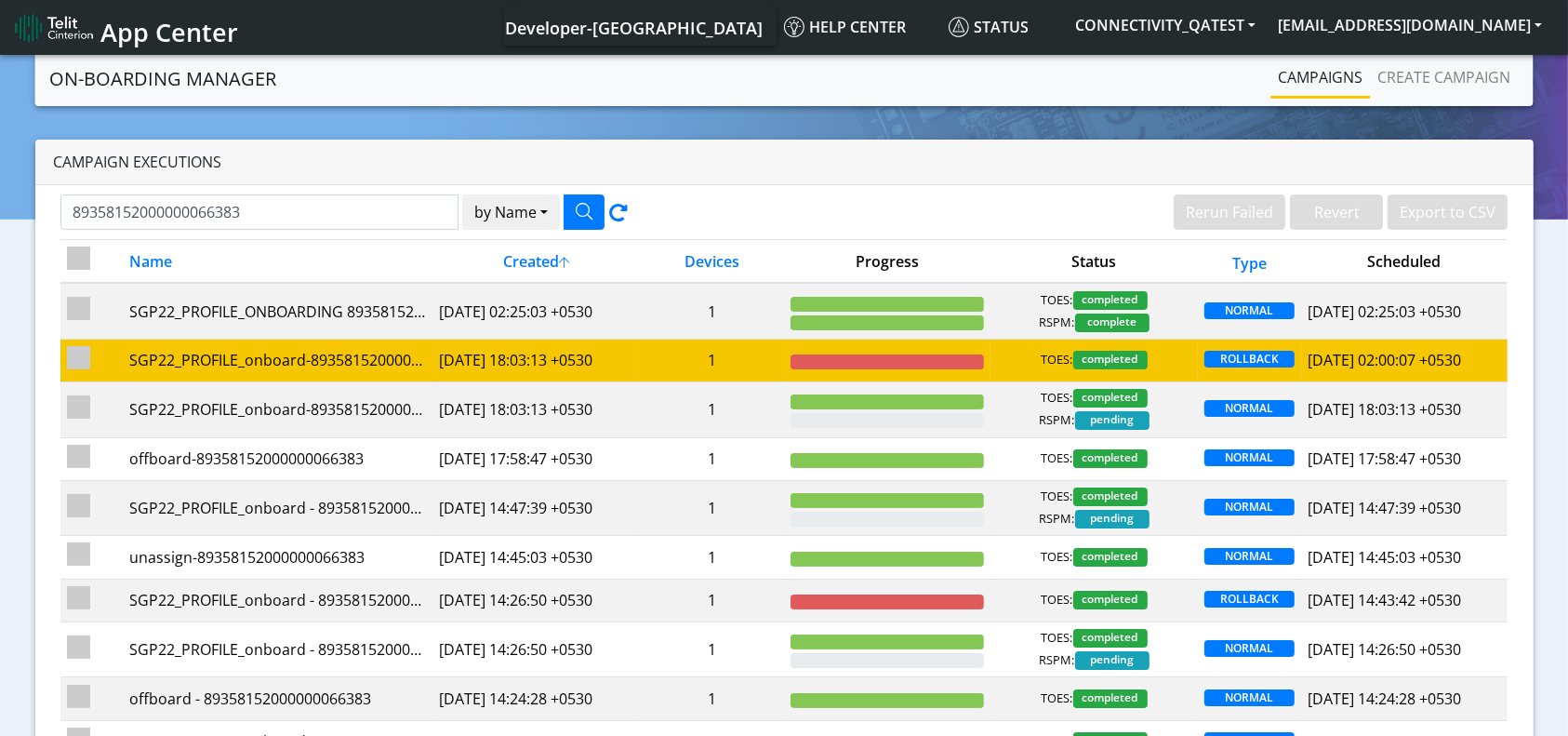 click at bounding box center [91, 360] 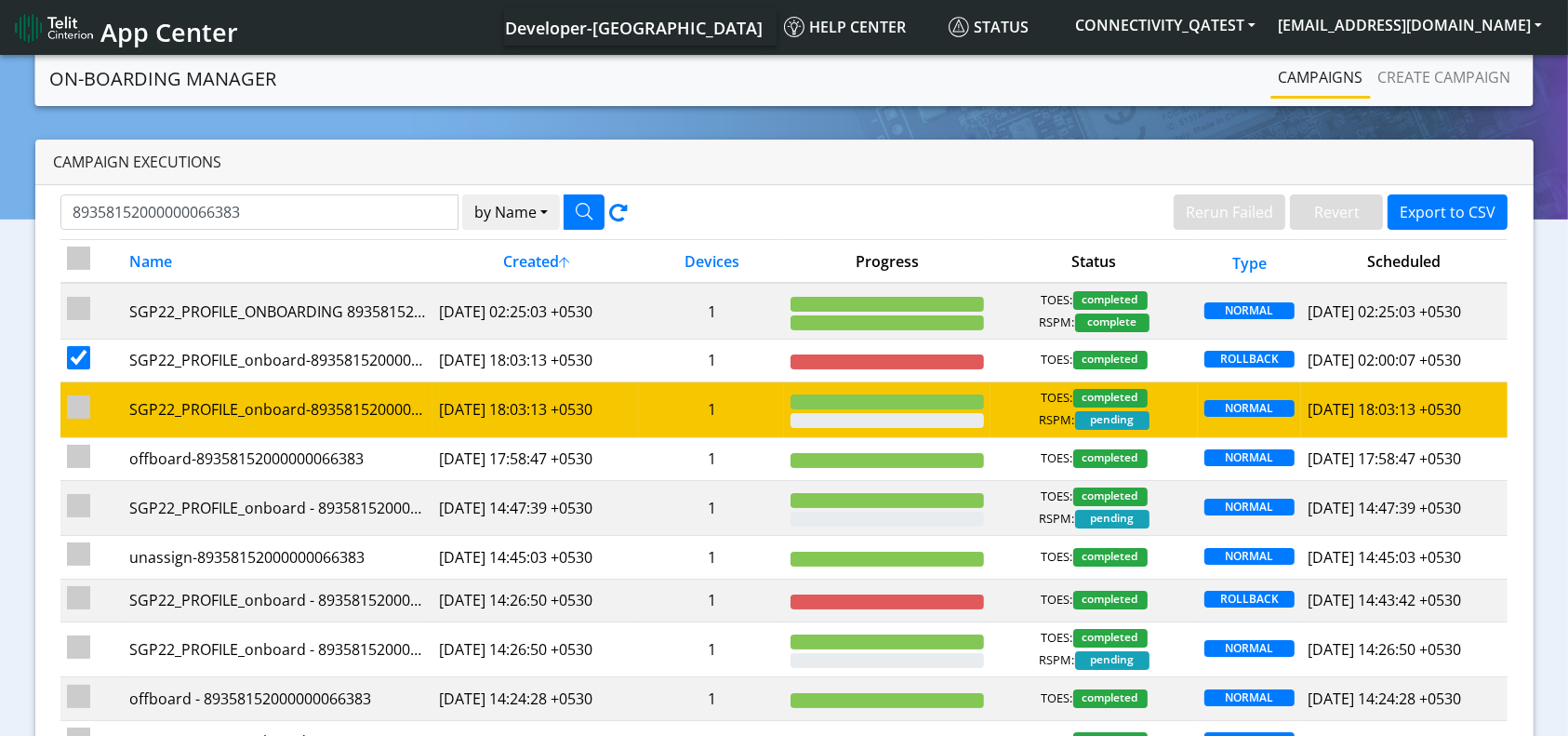 click at bounding box center (78, 407) 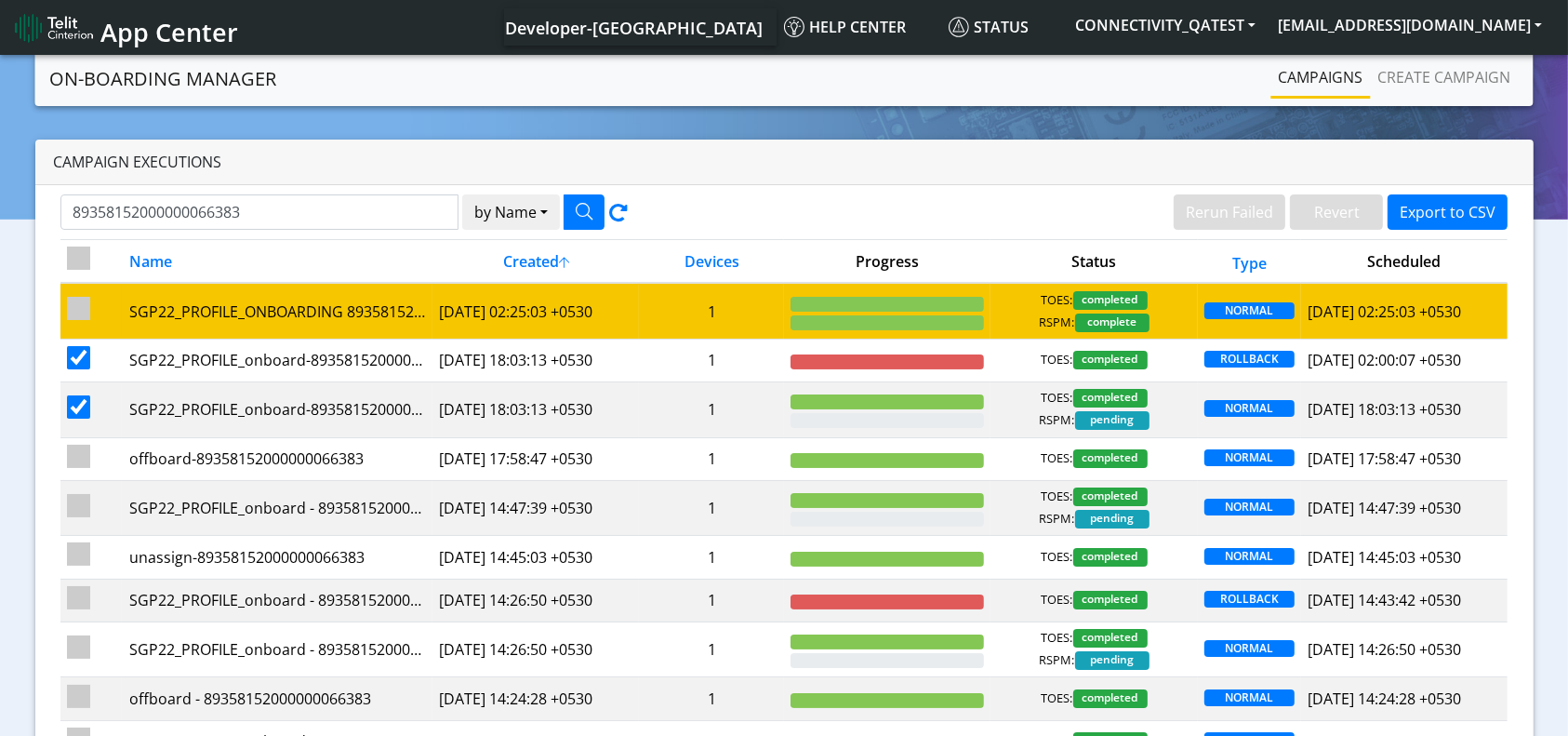 click at bounding box center (78, 308) 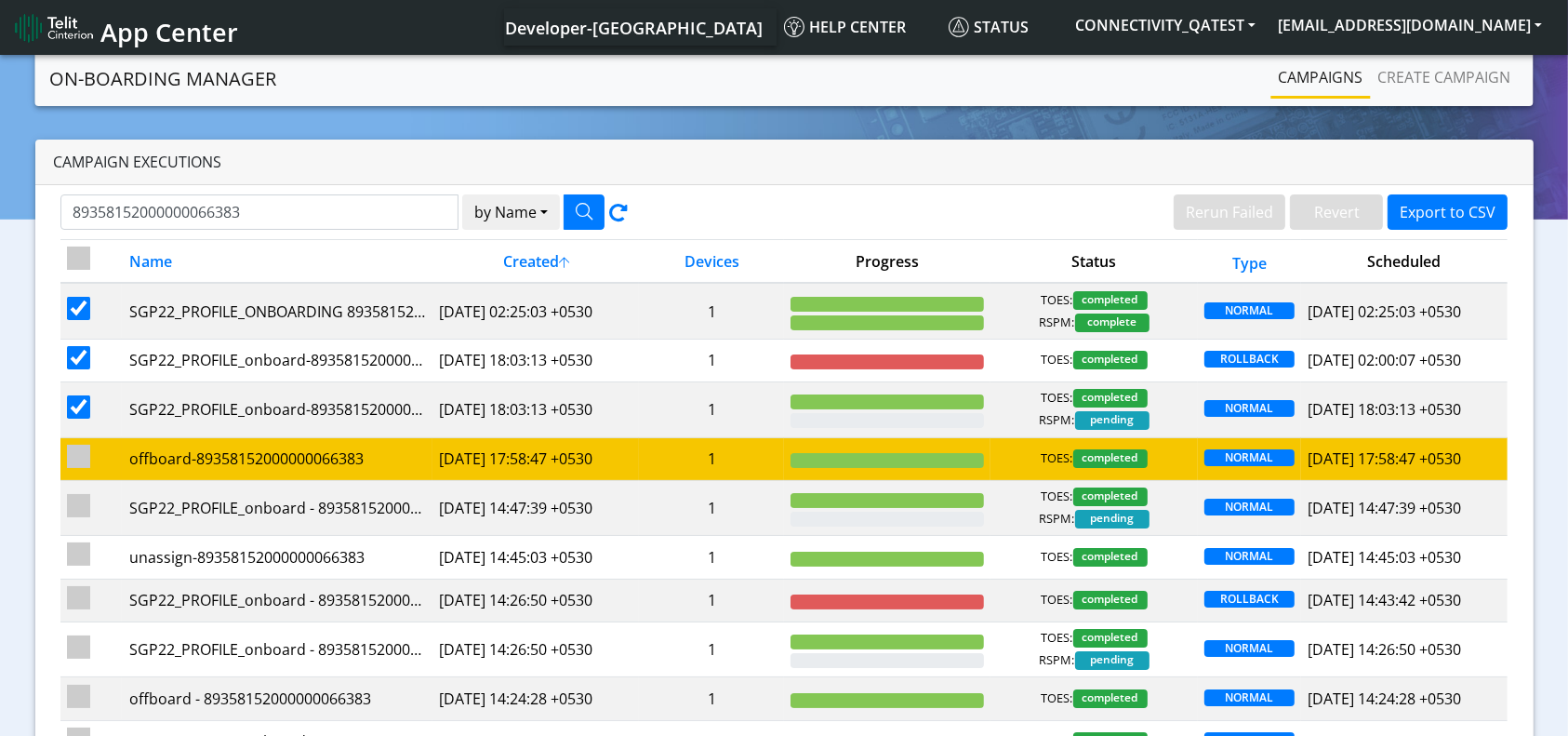 click at bounding box center (78, 456) 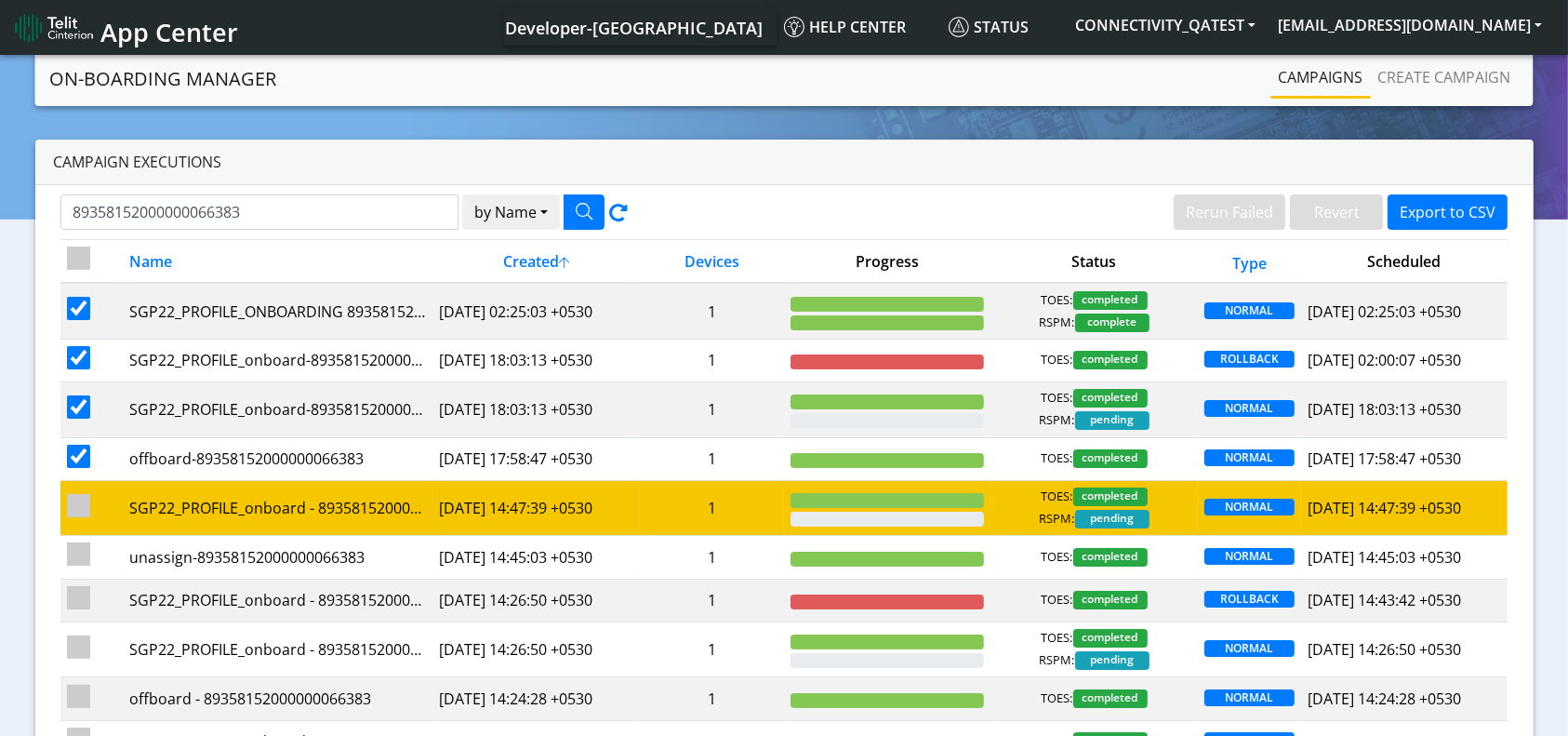 click at bounding box center [78, 505] 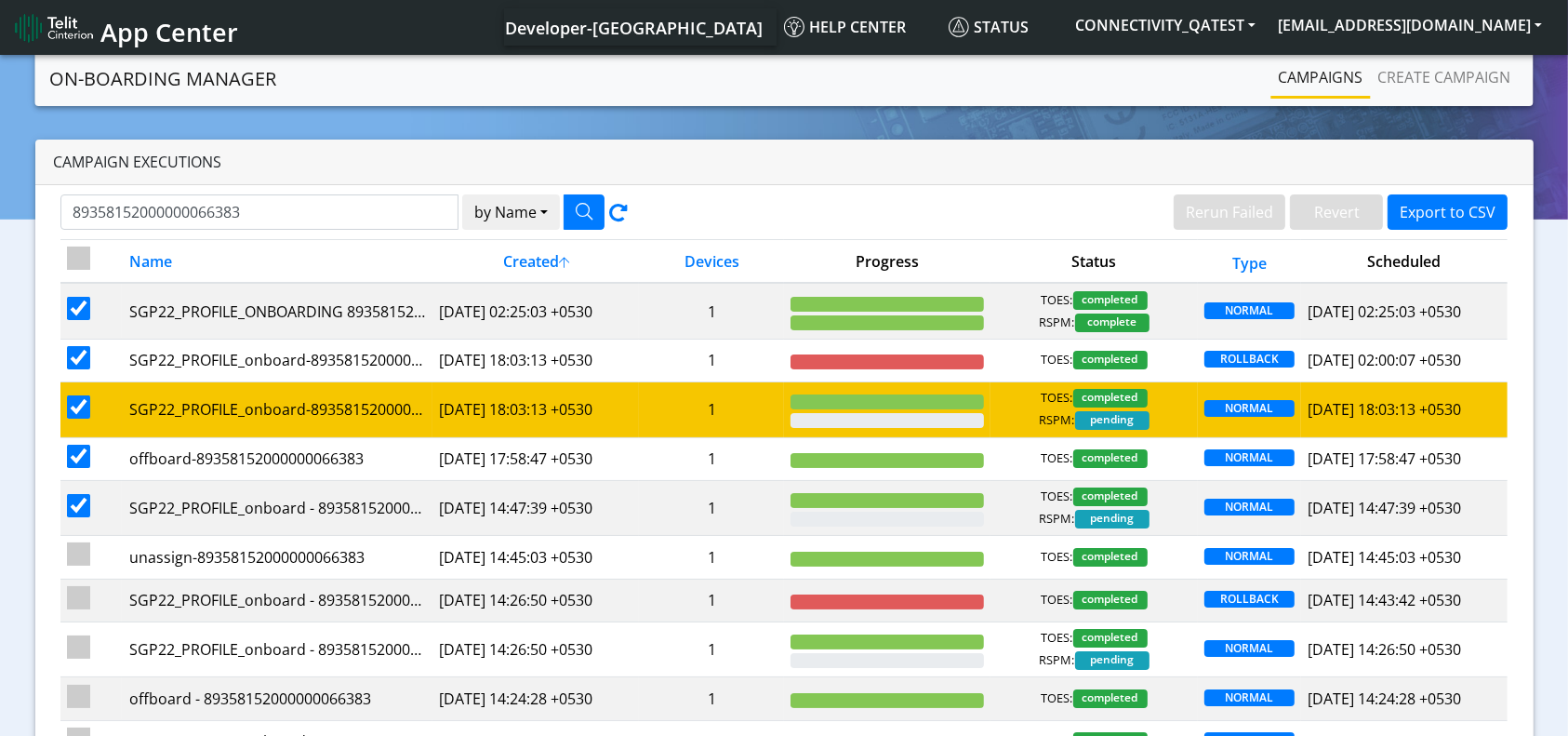 click at bounding box center (78, 407) 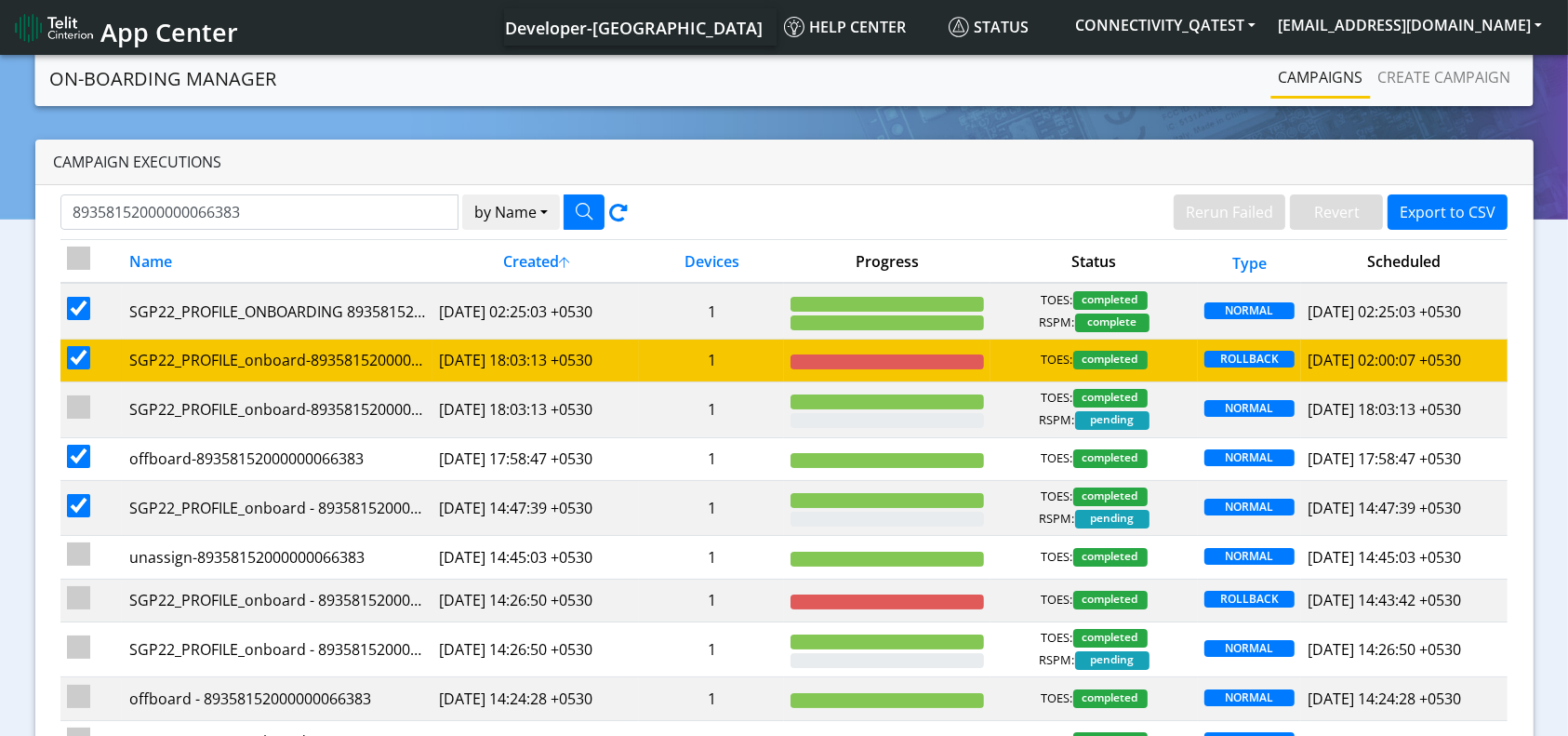 click at bounding box center (78, 357) 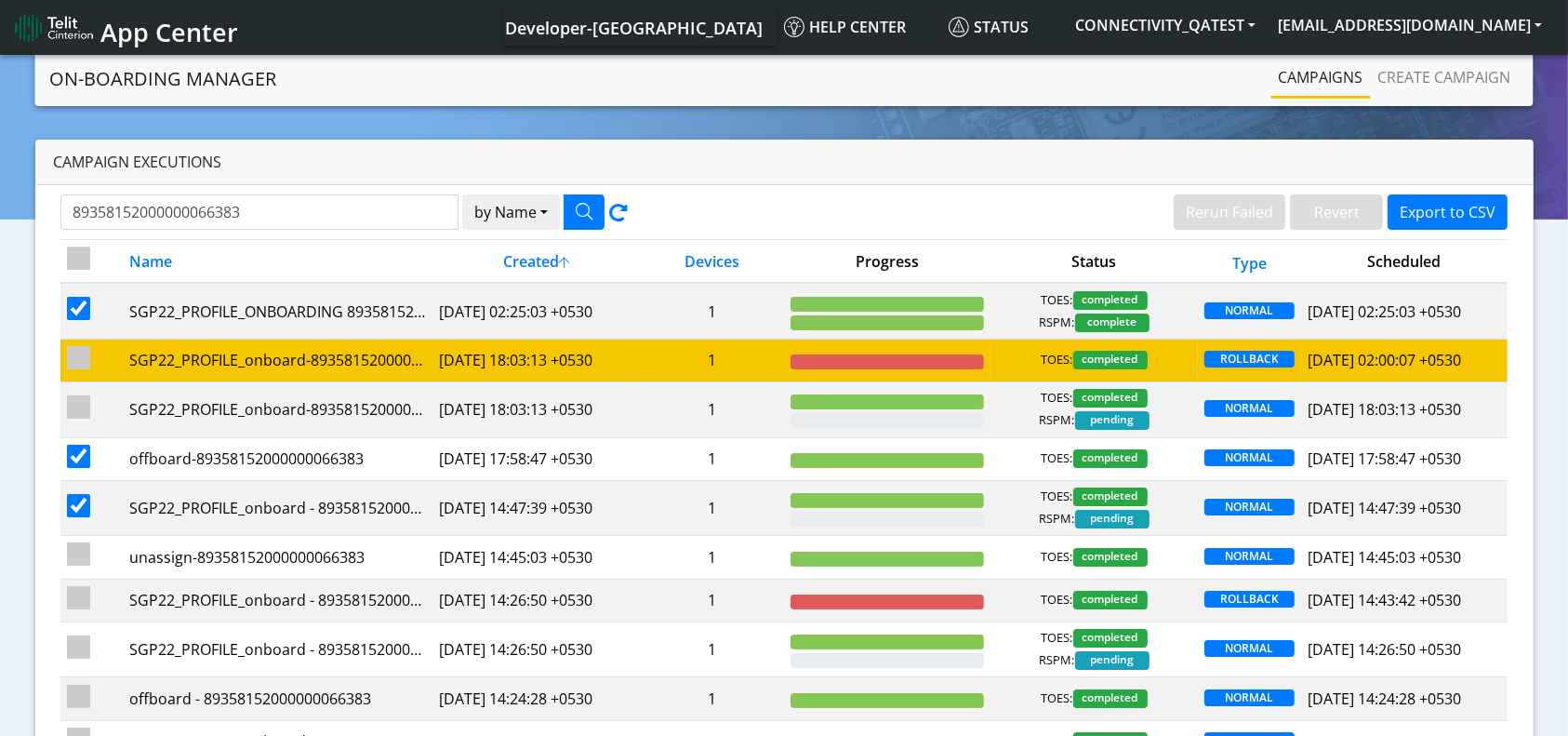 checkbox on "false" 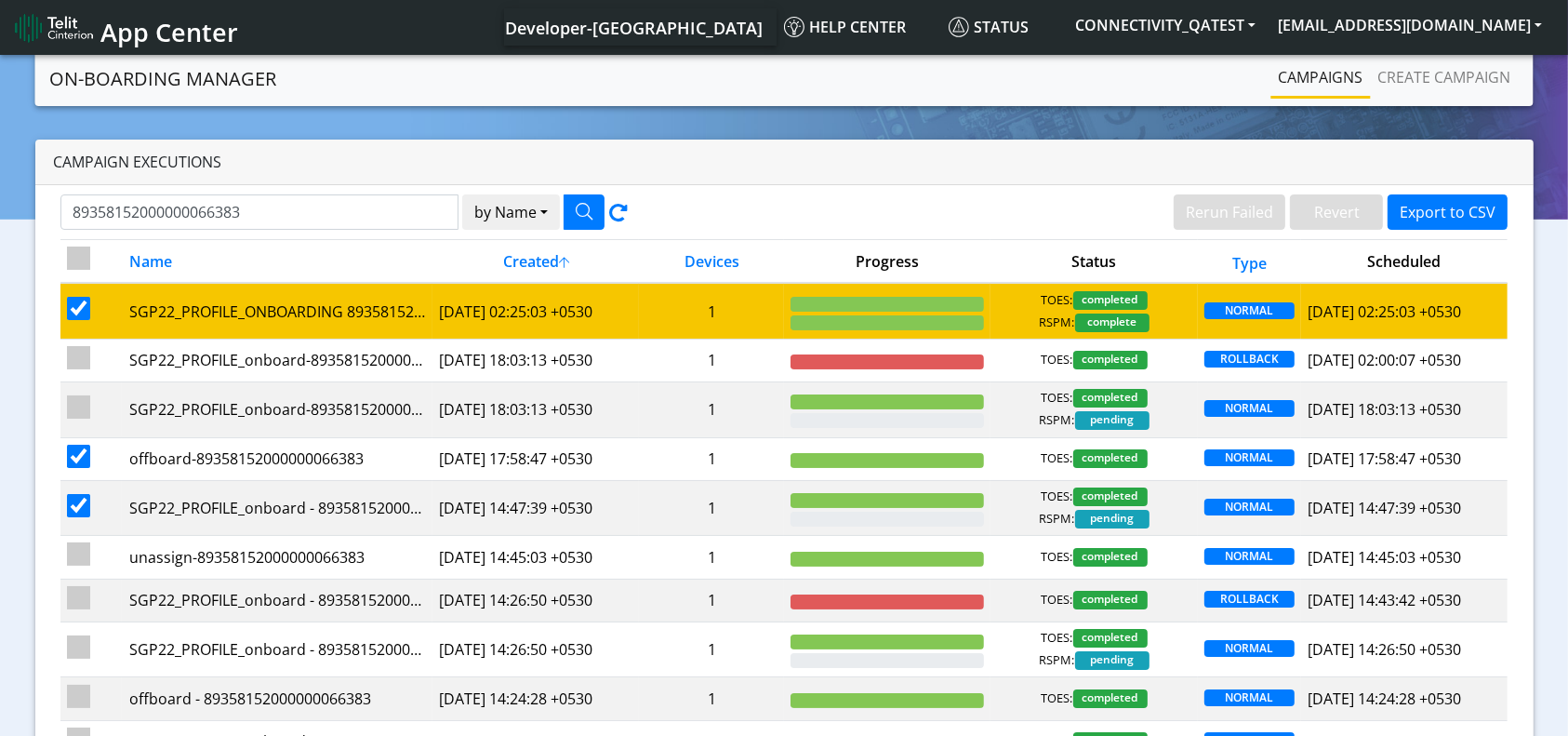 click at bounding box center (78, 308) 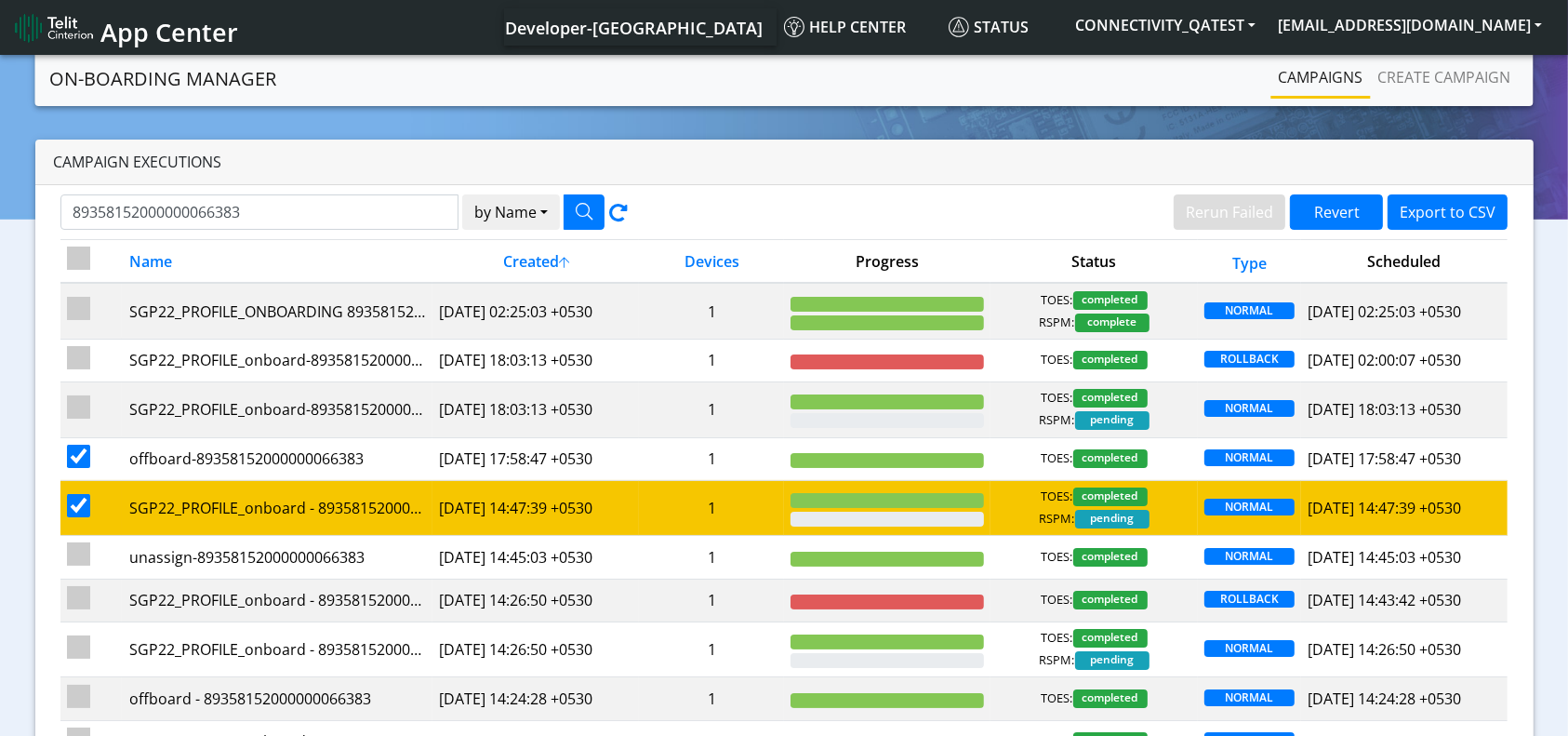 click at bounding box center (78, 505) 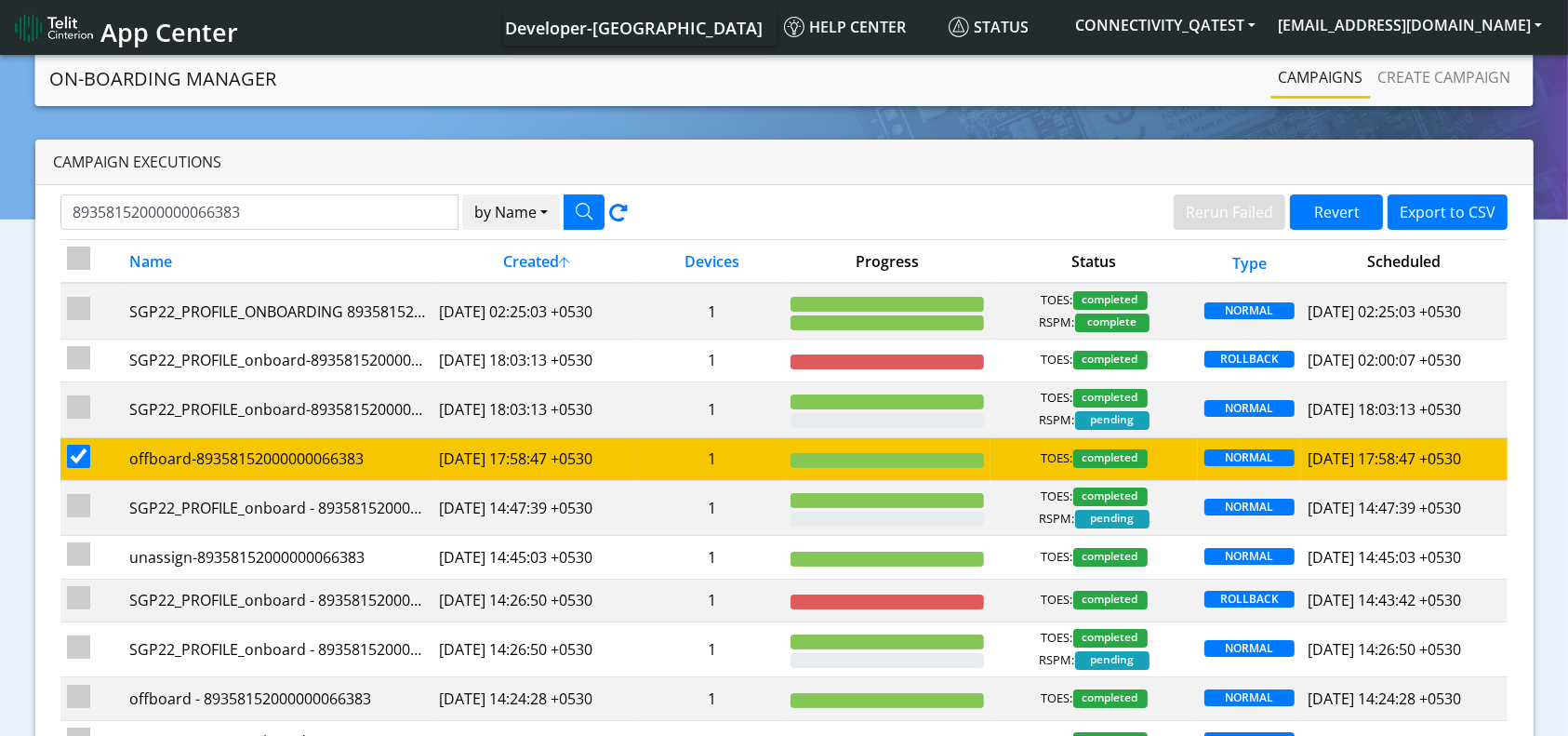 click at bounding box center (78, 456) 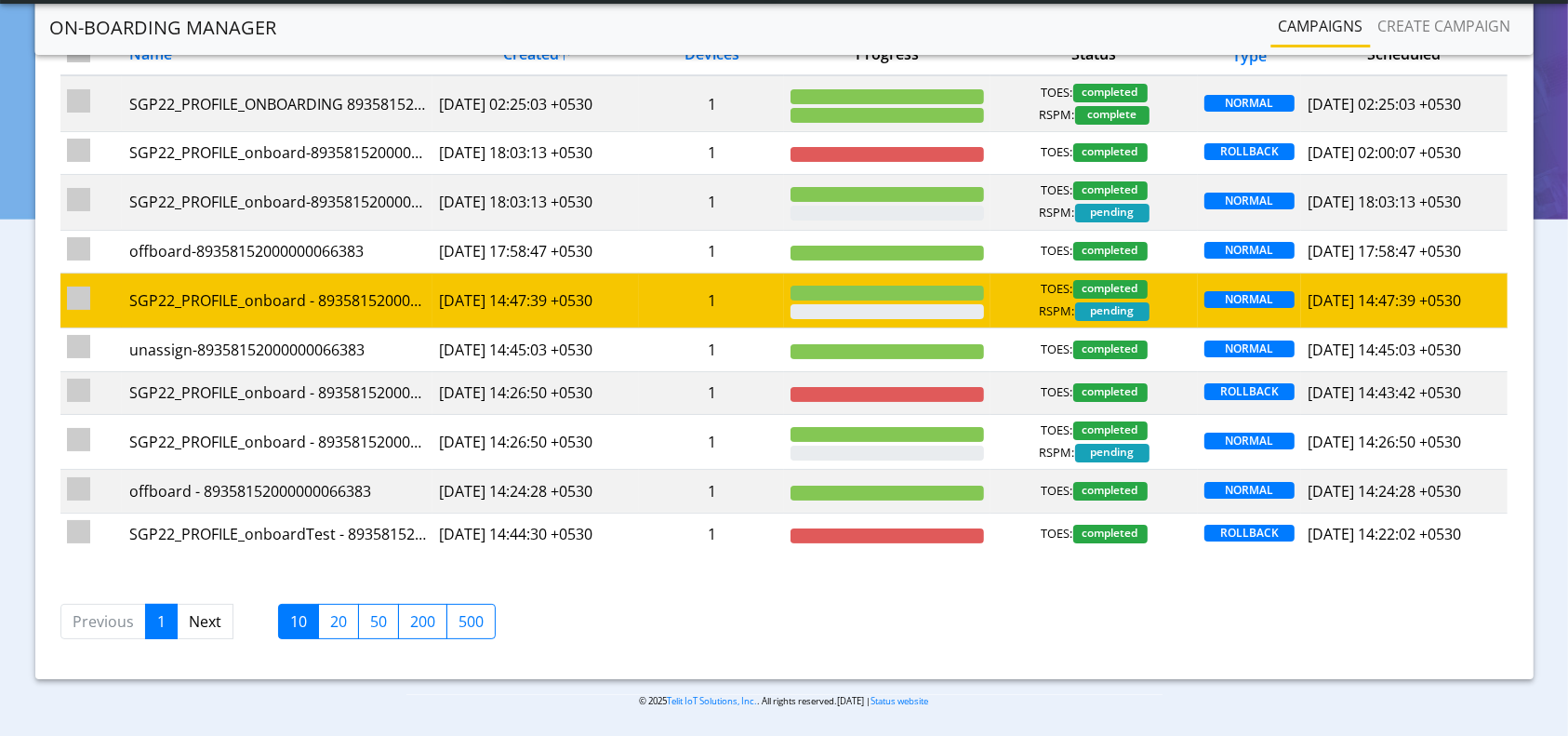 scroll, scrollTop: 156, scrollLeft: 0, axis: vertical 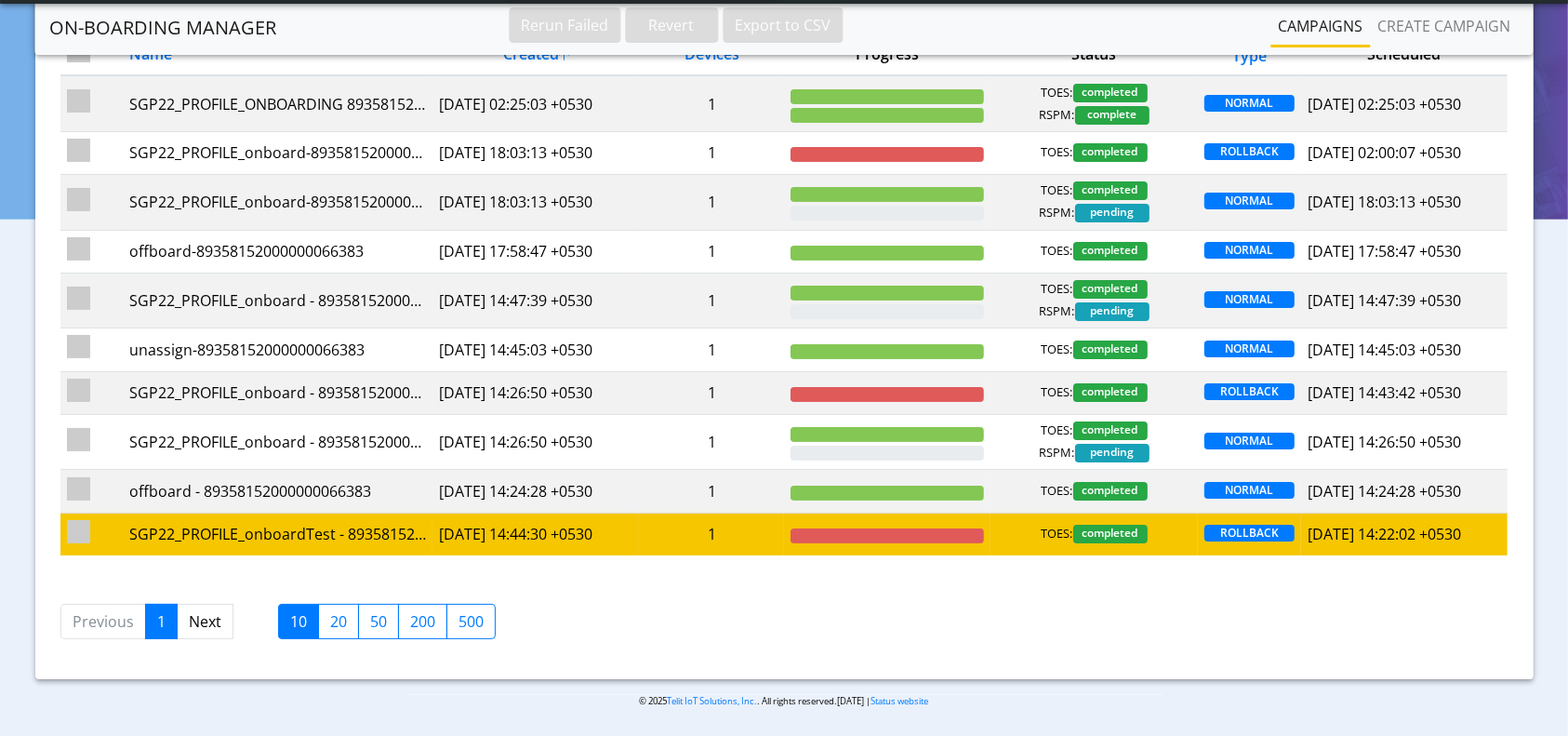 click at bounding box center [78, 531] 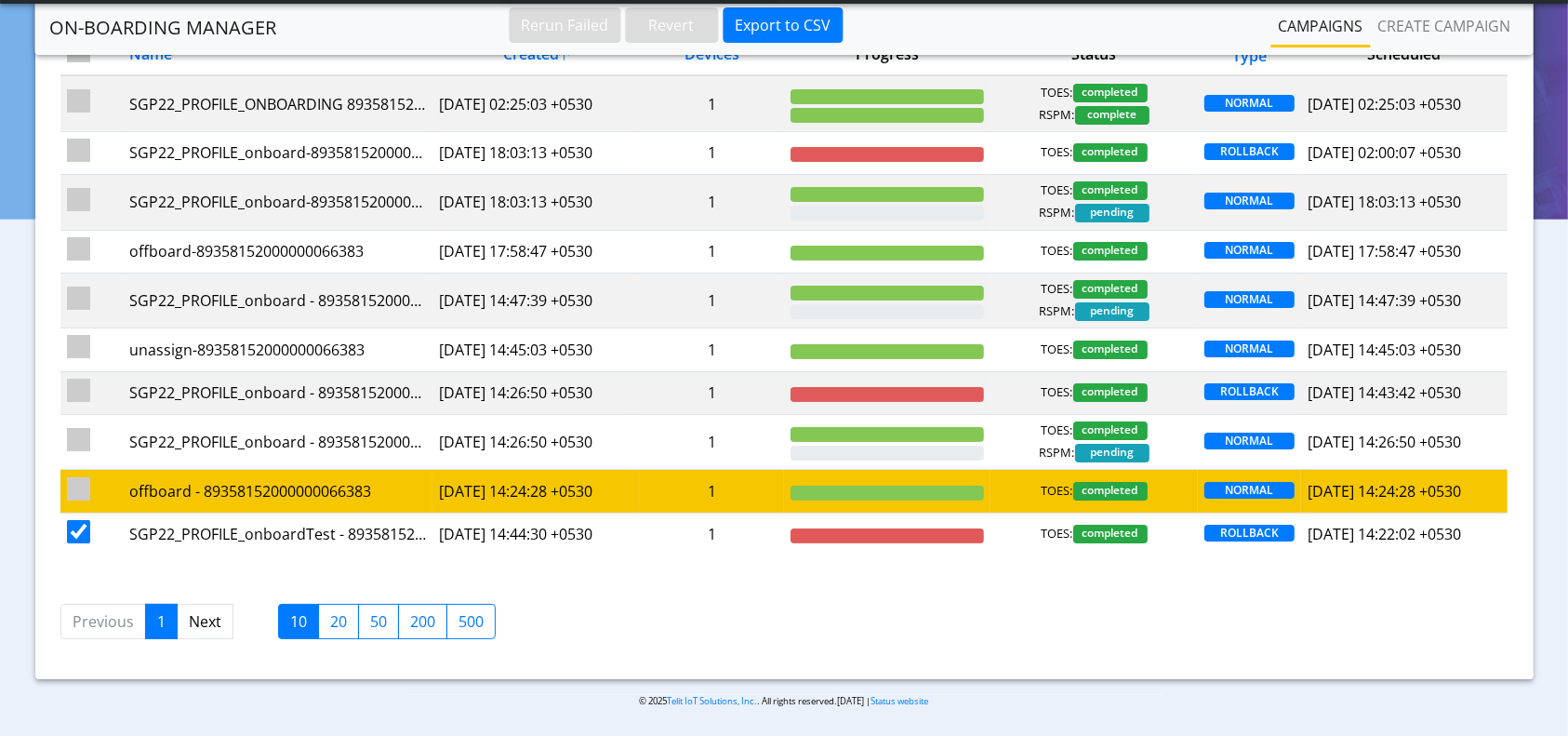 click at bounding box center [78, 488] 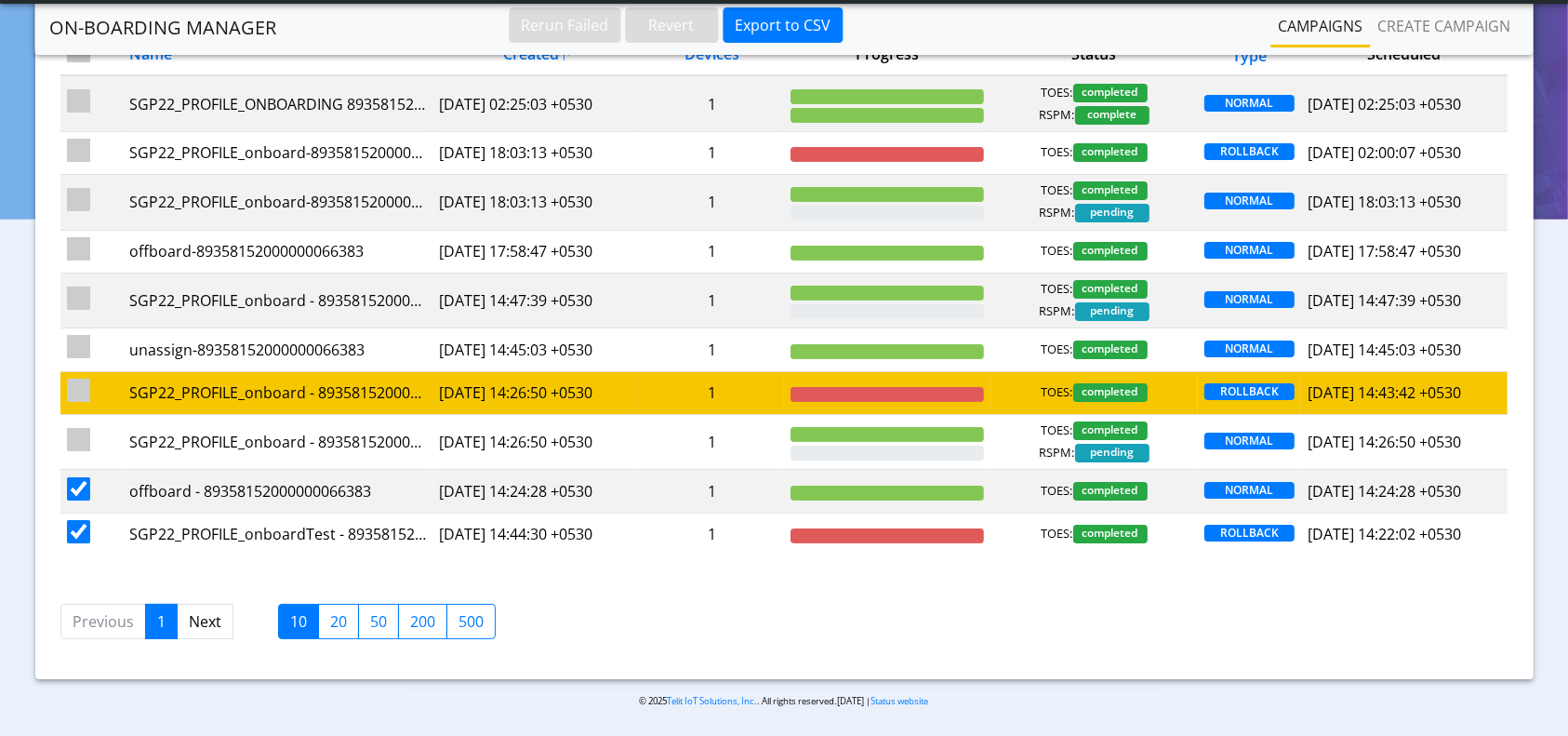 click at bounding box center [78, 390] 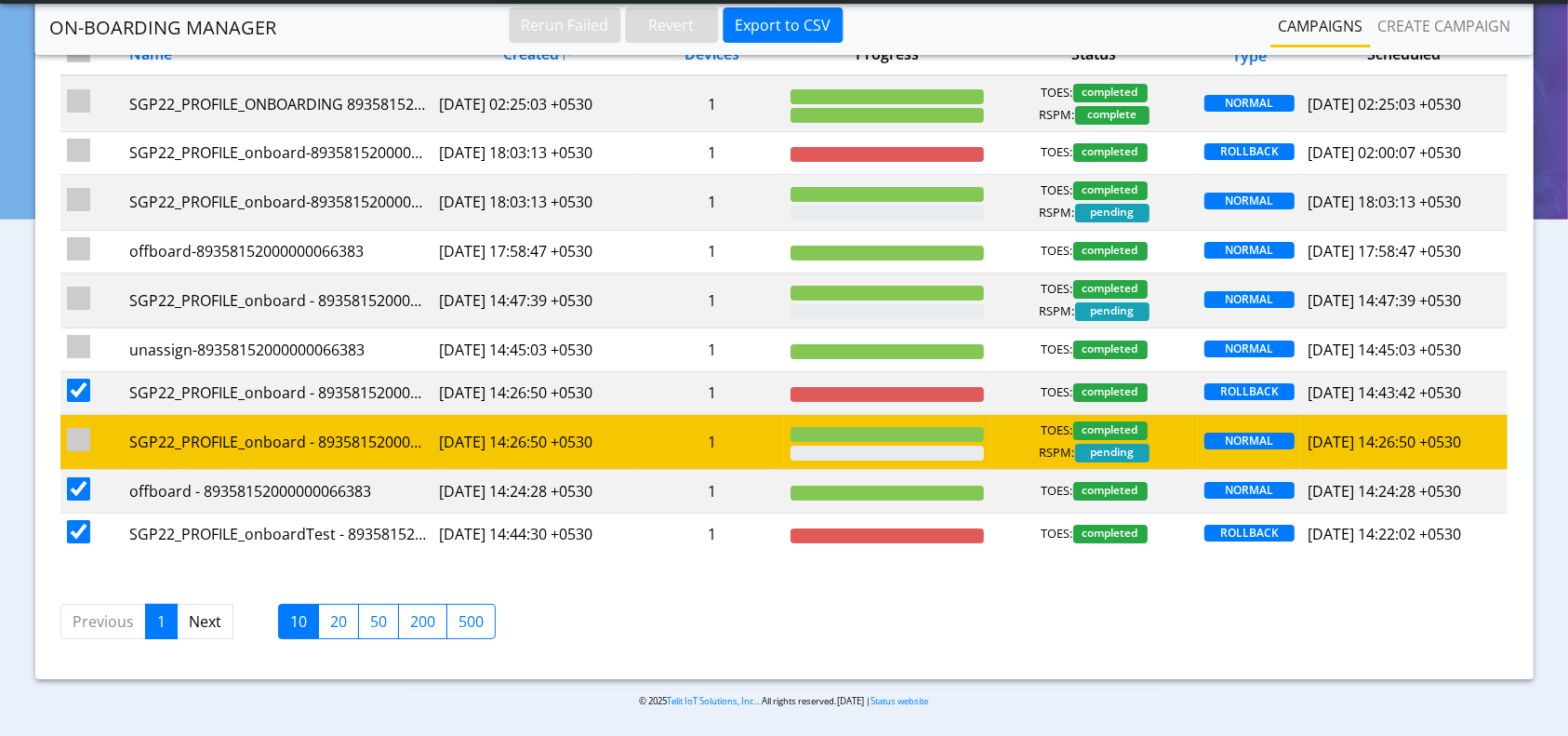 click at bounding box center [78, 439] 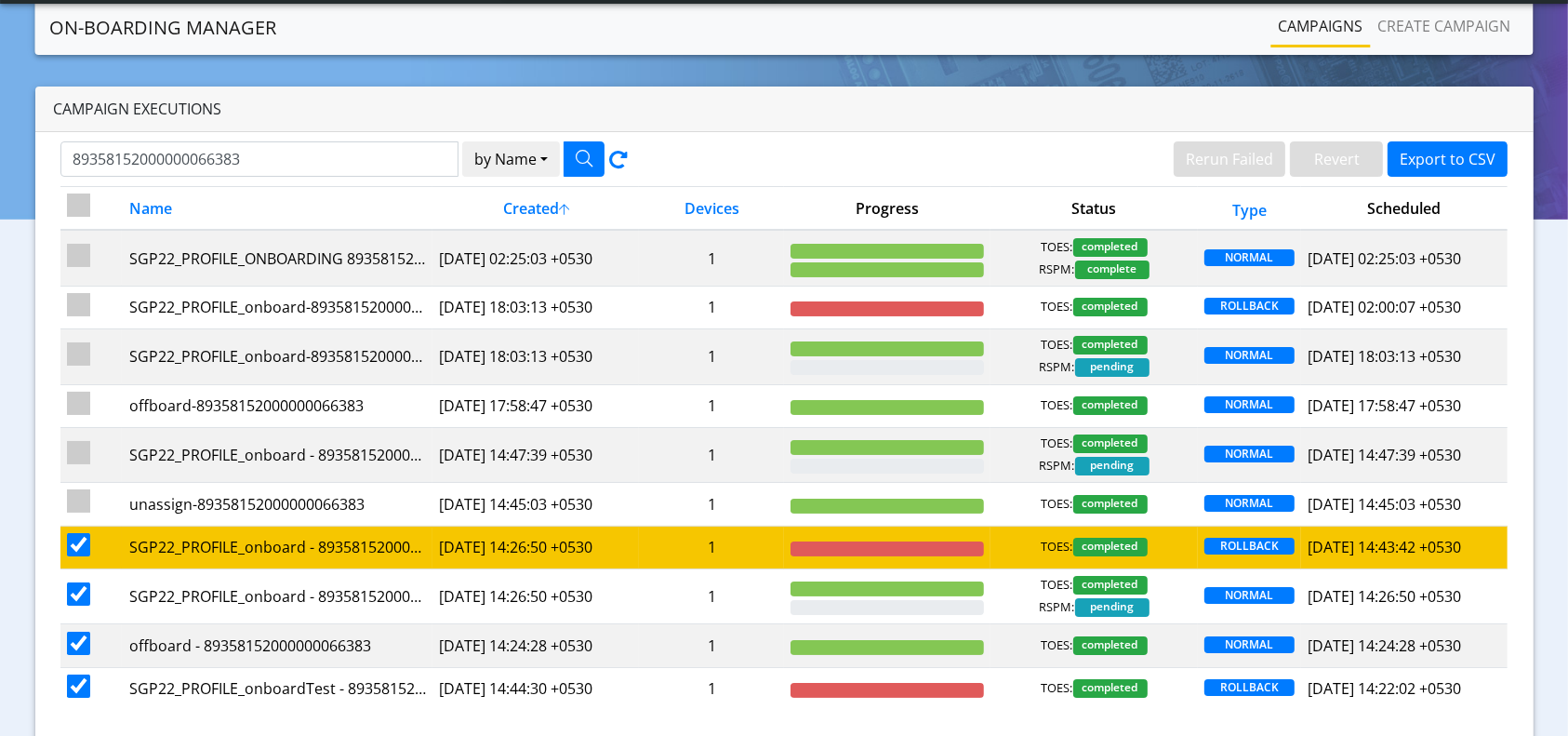 scroll, scrollTop: 0, scrollLeft: 0, axis: both 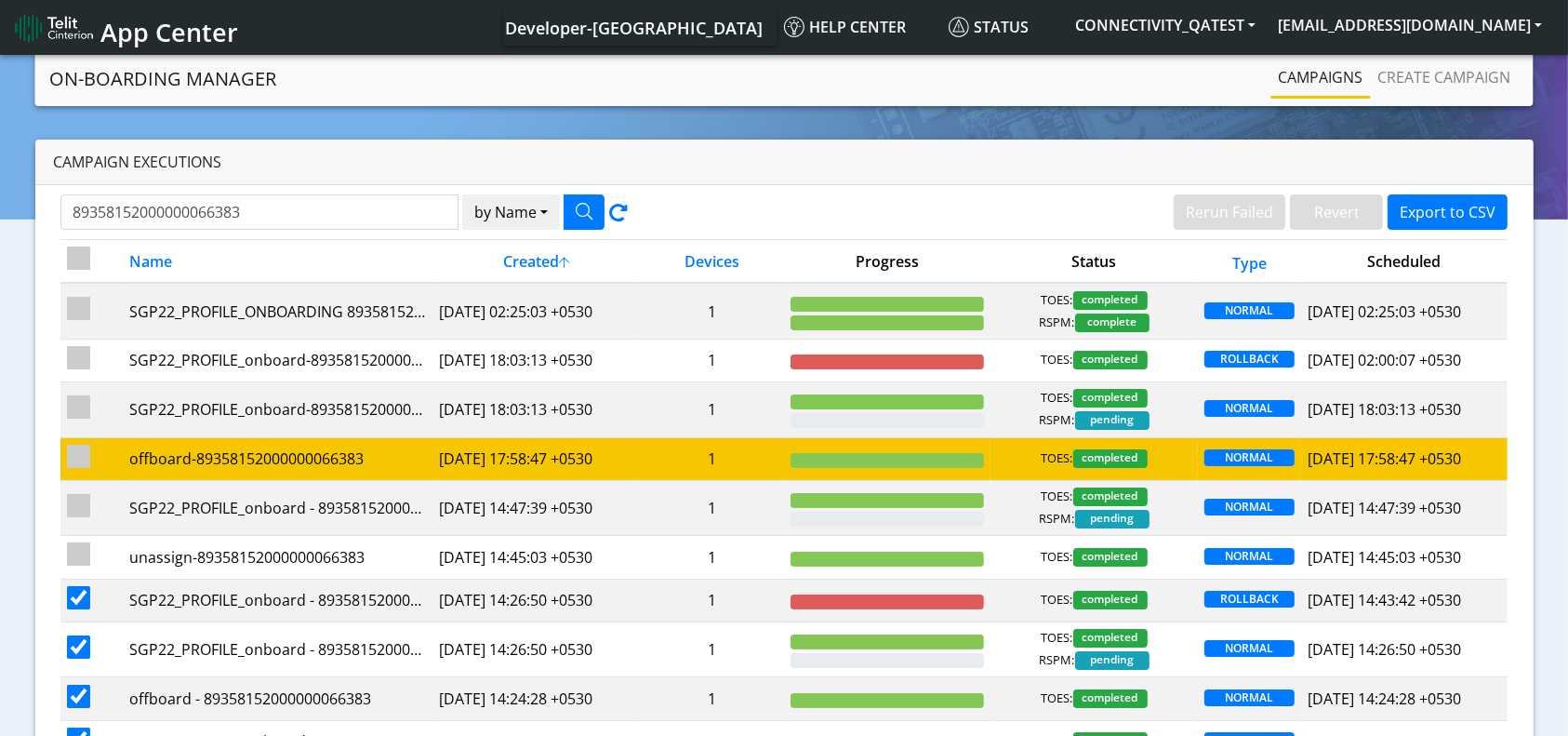 click at bounding box center [78, 456] 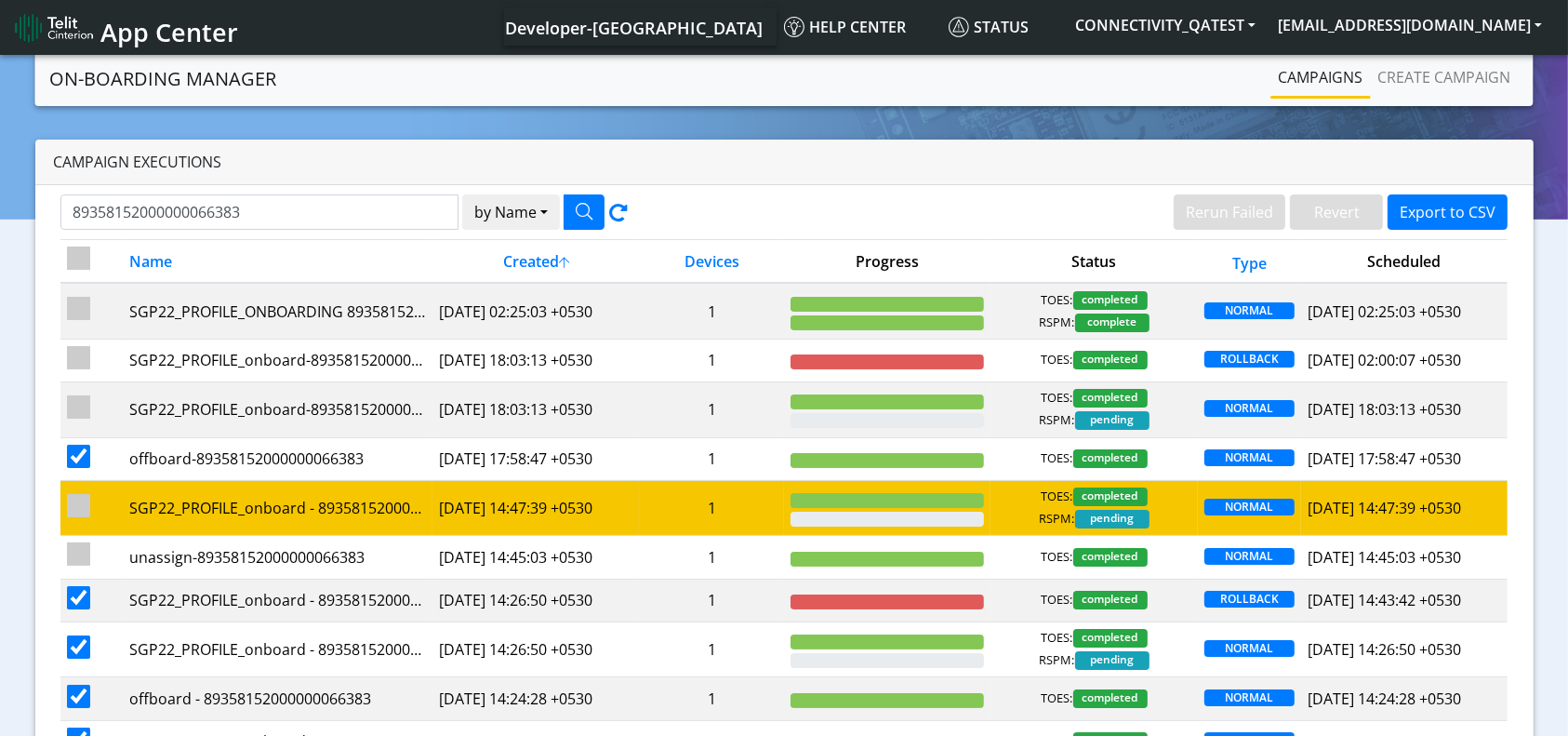 click at bounding box center [78, 505] 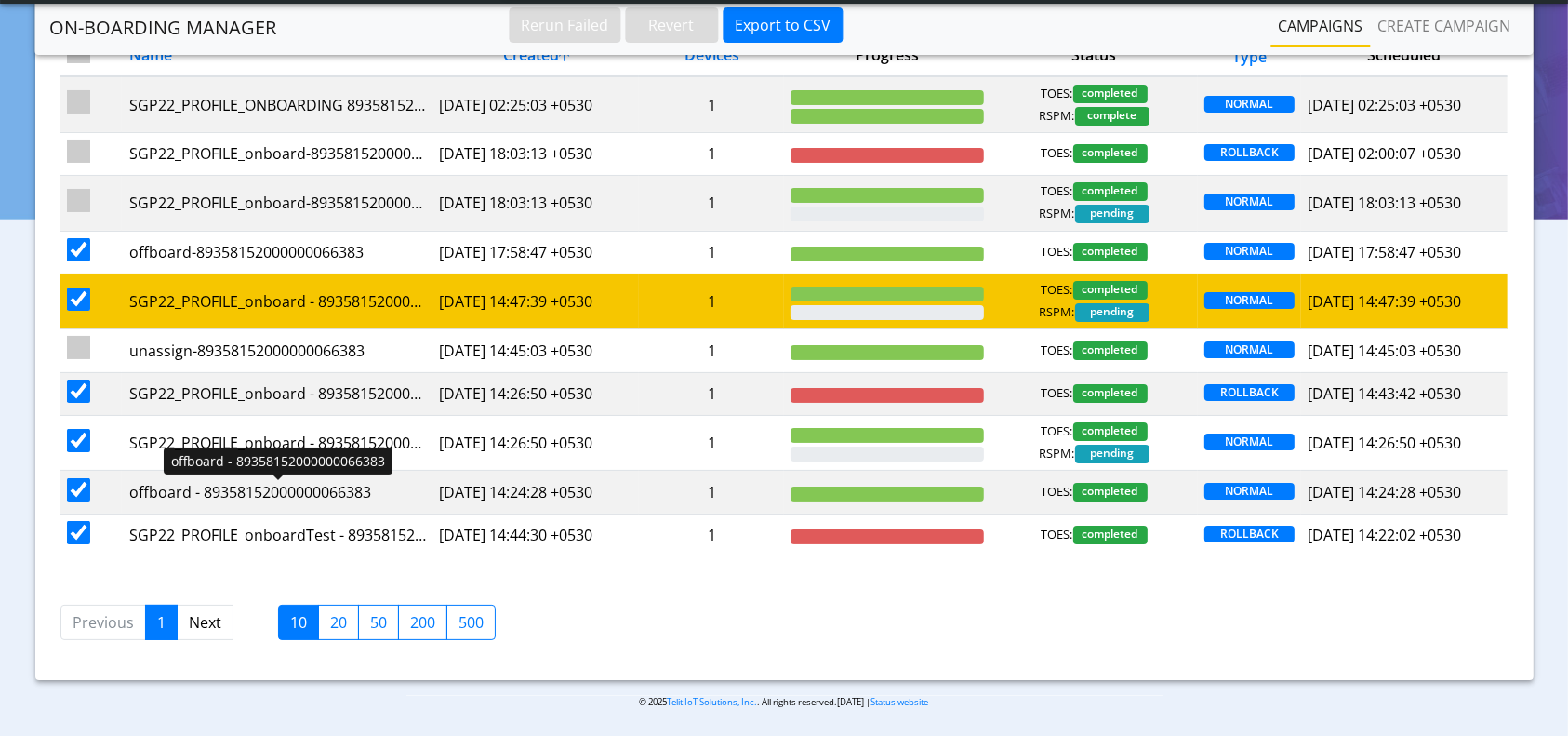 scroll, scrollTop: 156, scrollLeft: 0, axis: vertical 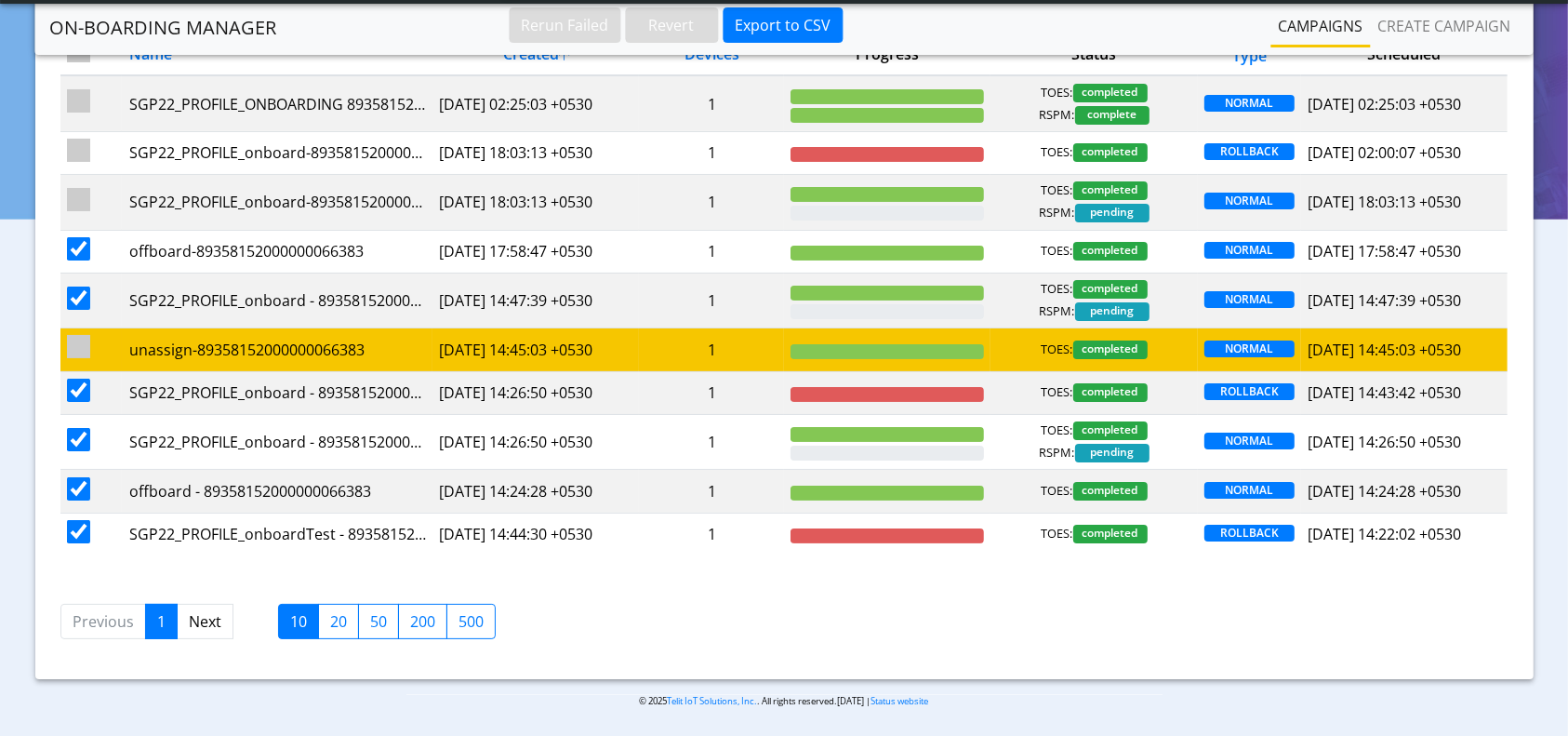click at bounding box center [78, 346] 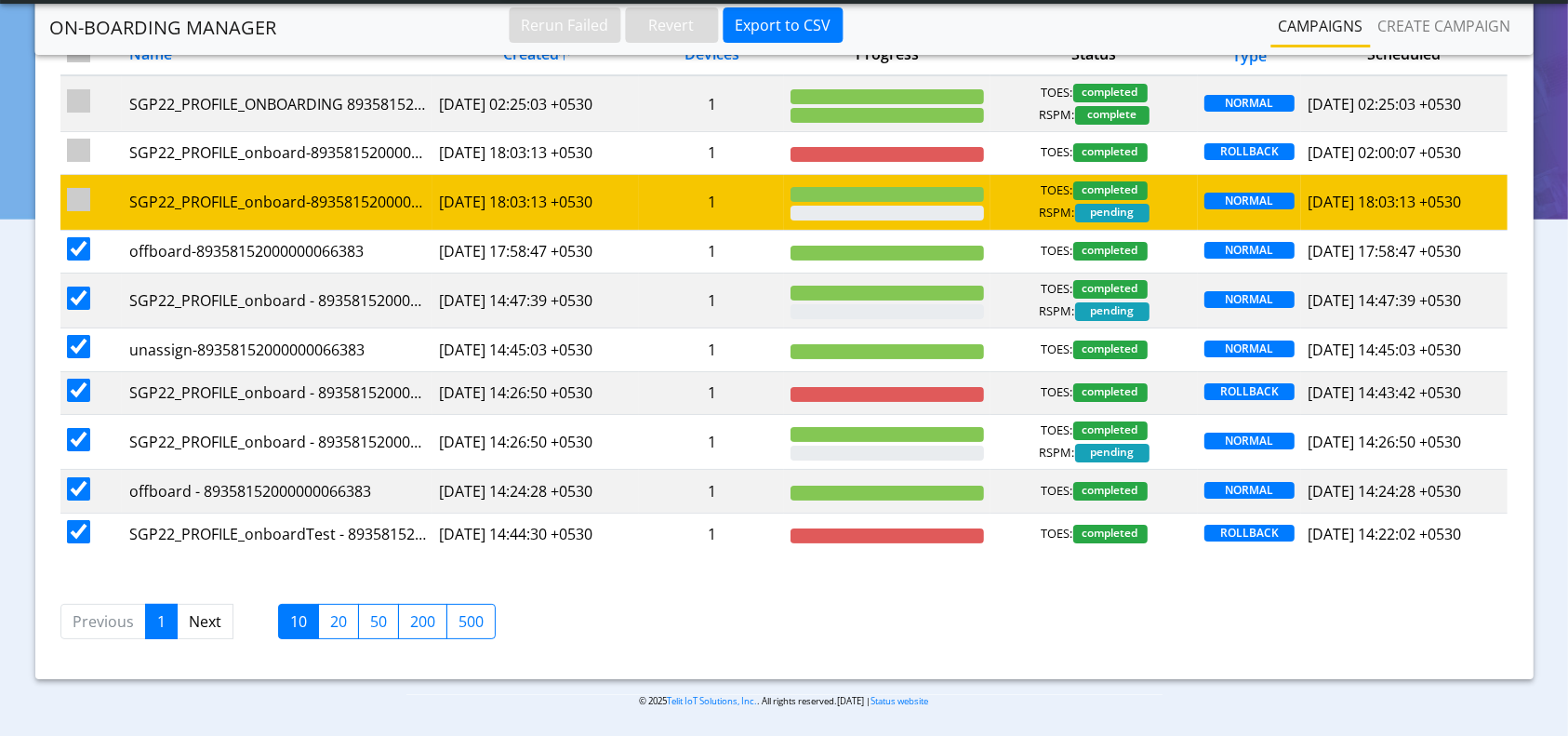 click at bounding box center (78, 199) 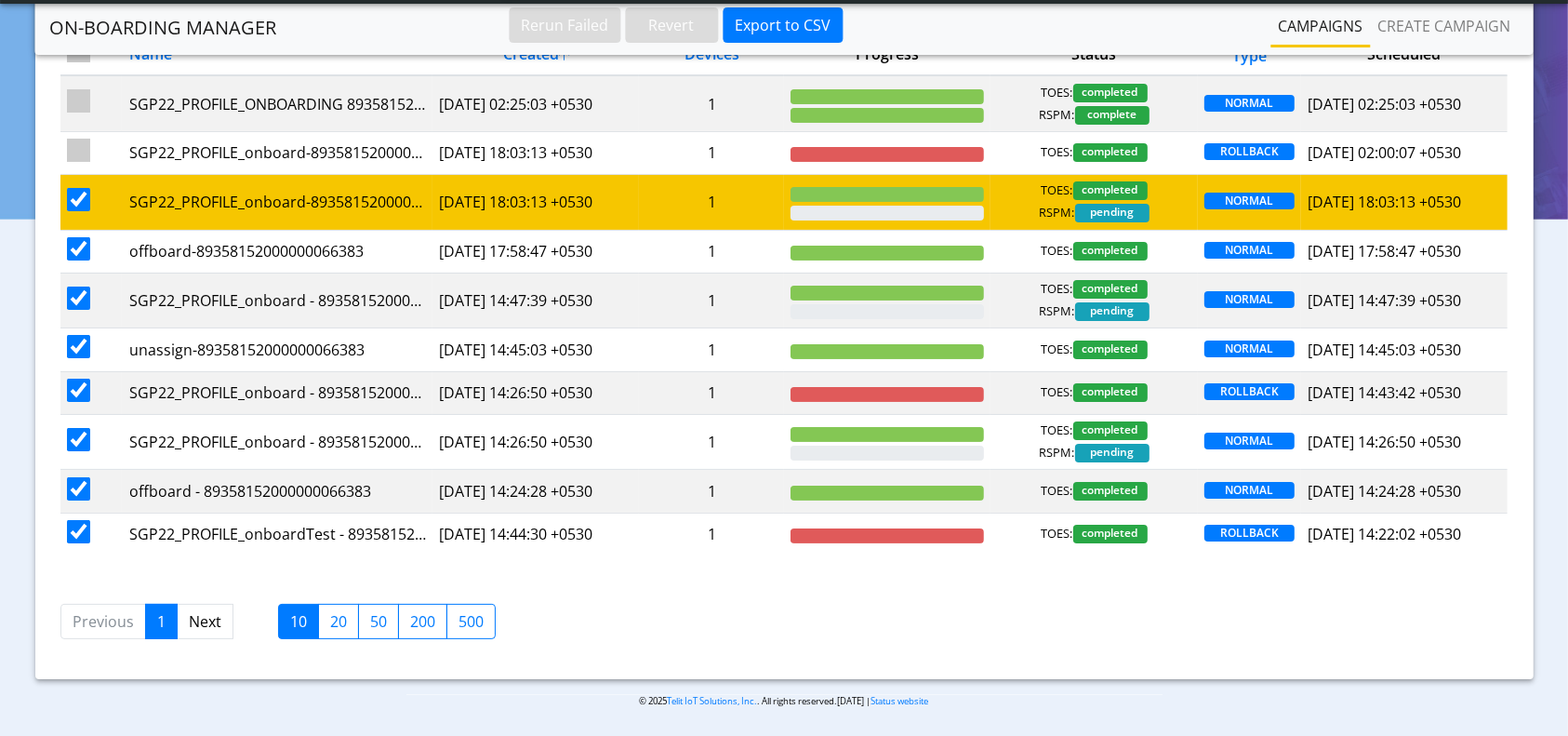 checkbox on "false" 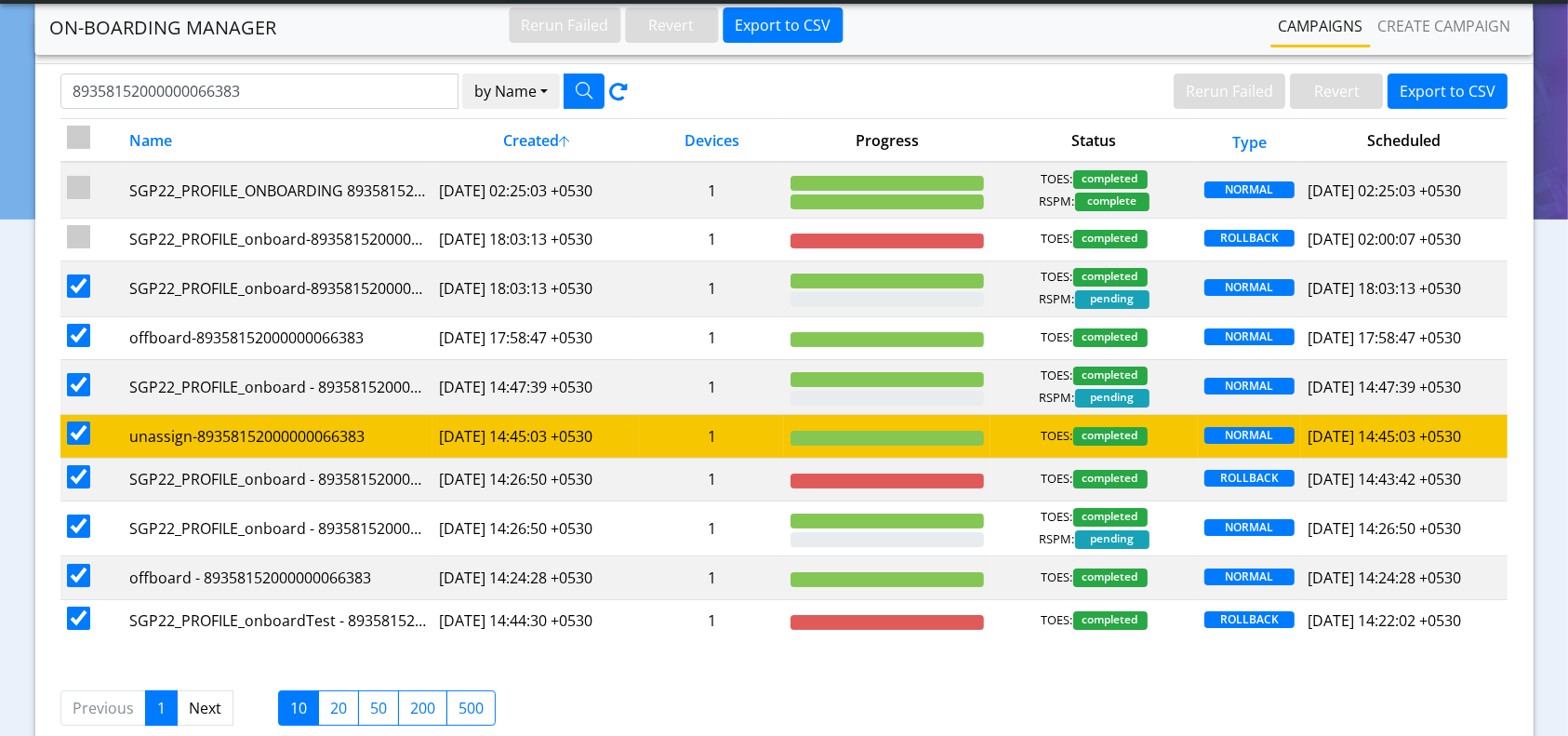 scroll, scrollTop: 33, scrollLeft: 0, axis: vertical 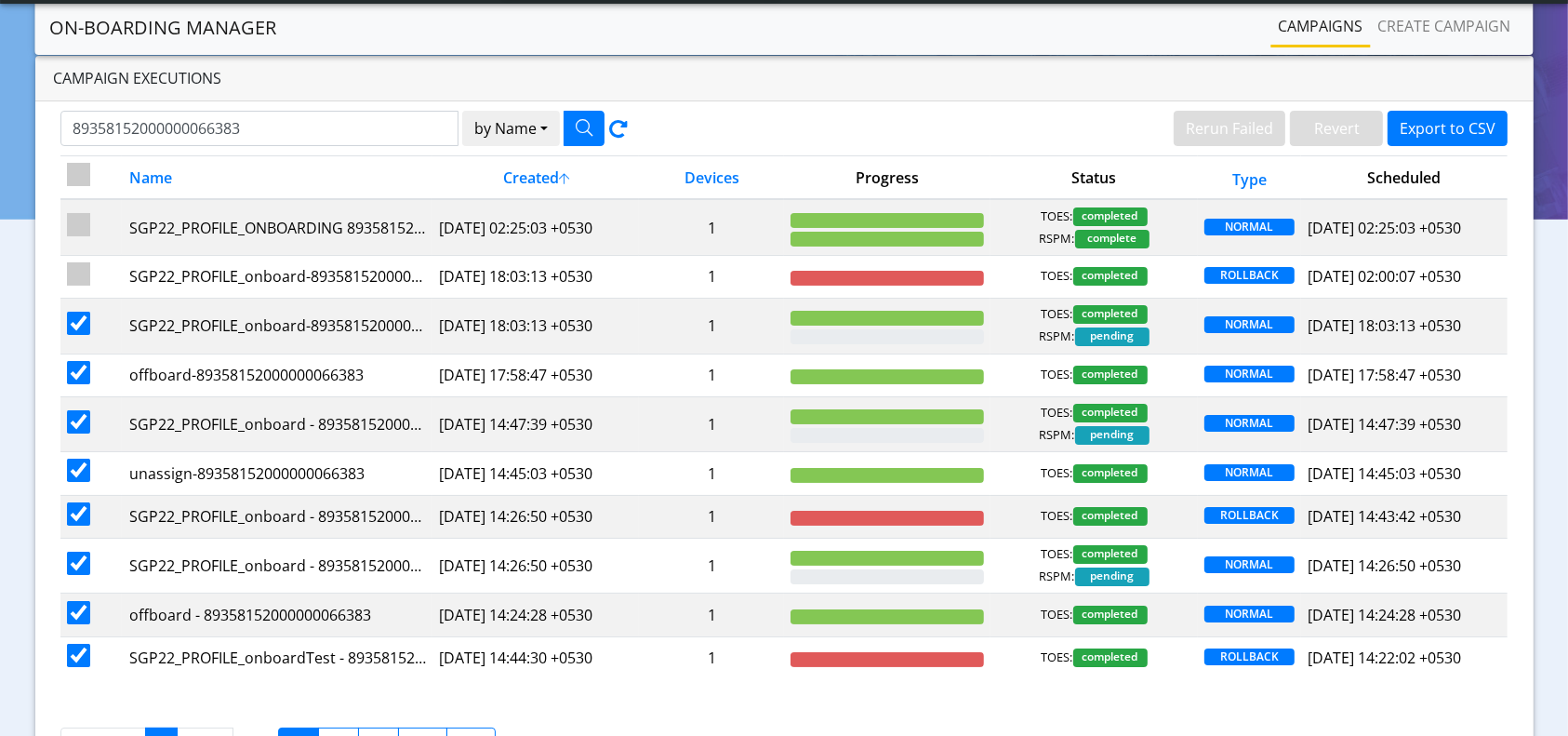 click at bounding box center [91, 178] 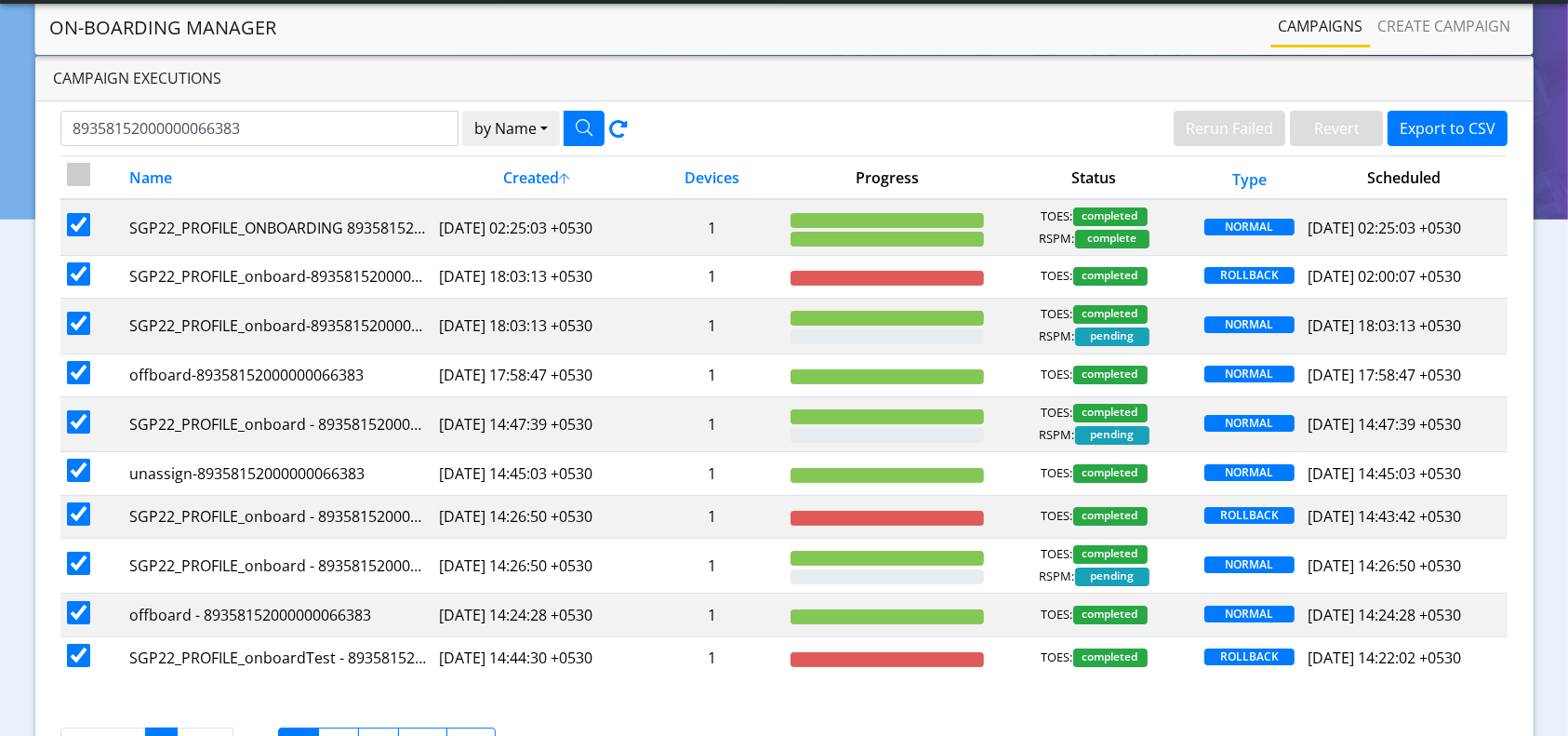 checkbox on "true" 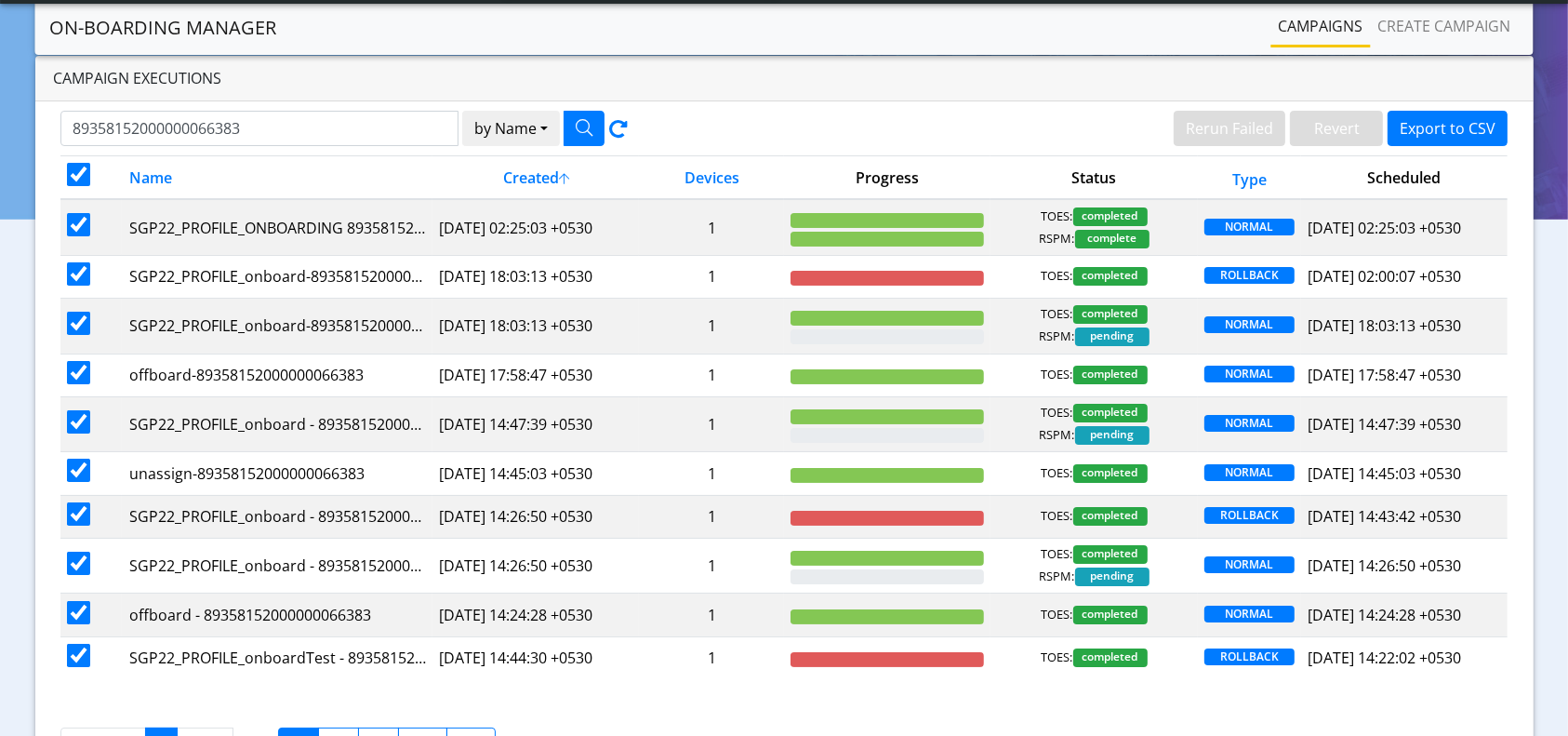 checkbox on "true" 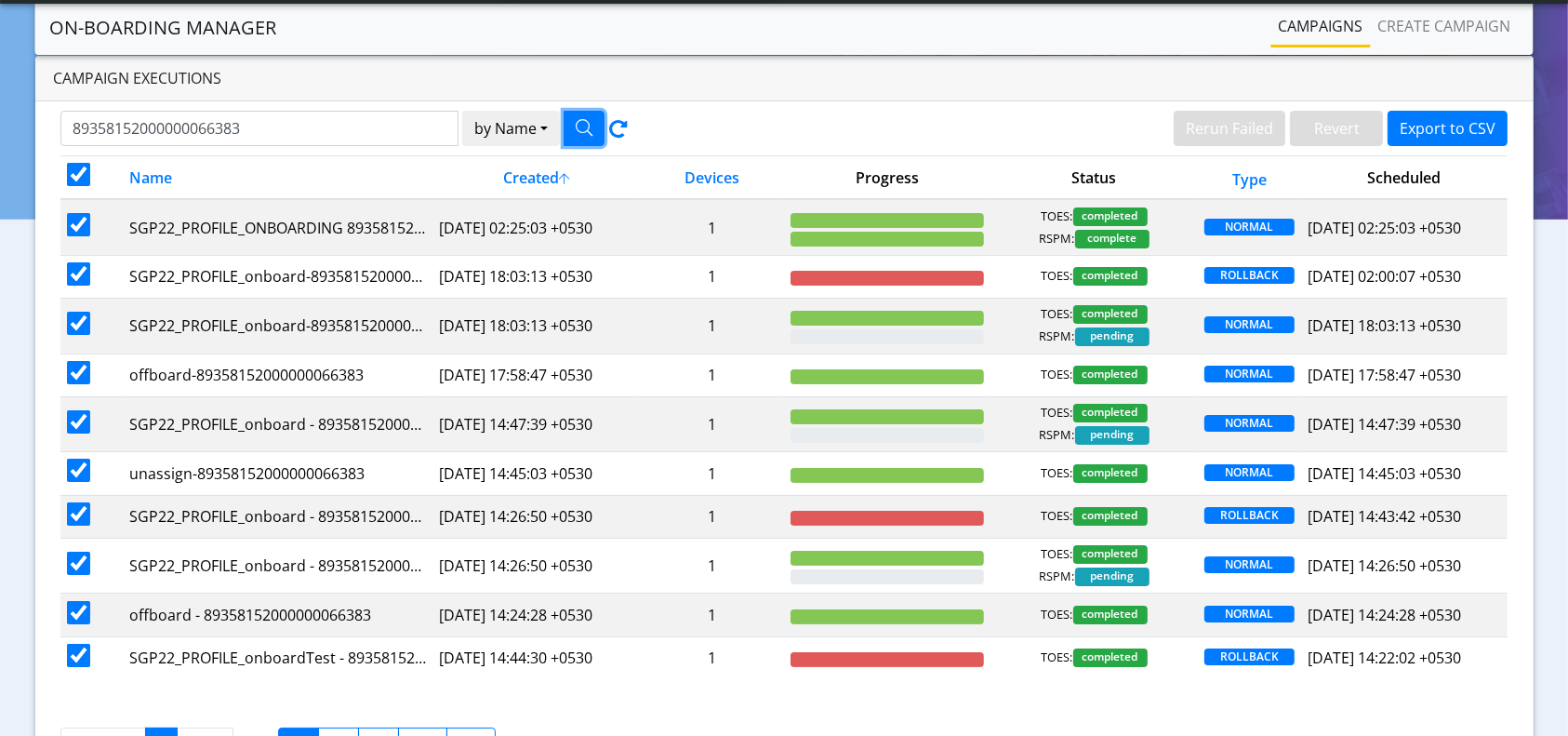 click at bounding box center (584, 127) 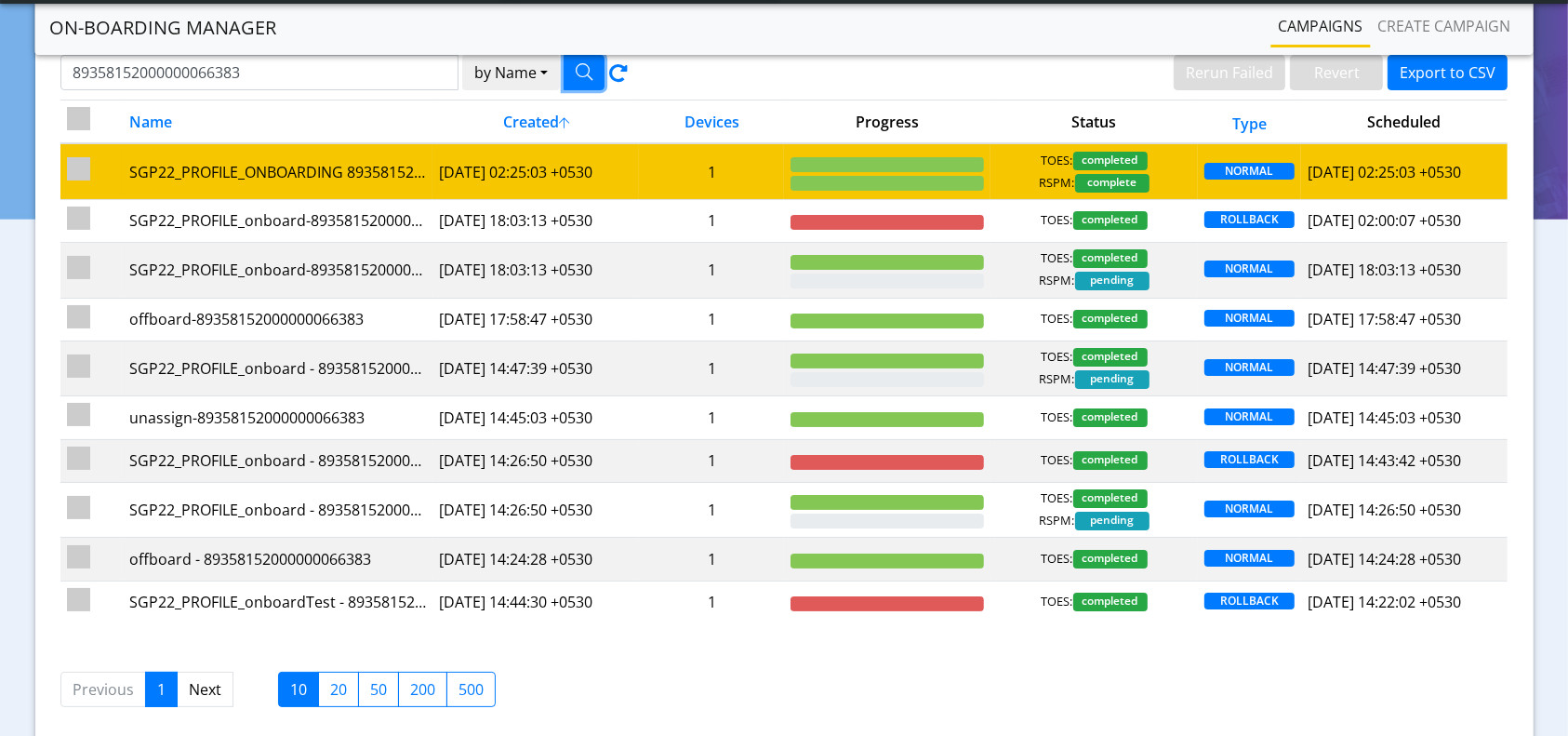 scroll, scrollTop: 156, scrollLeft: 0, axis: vertical 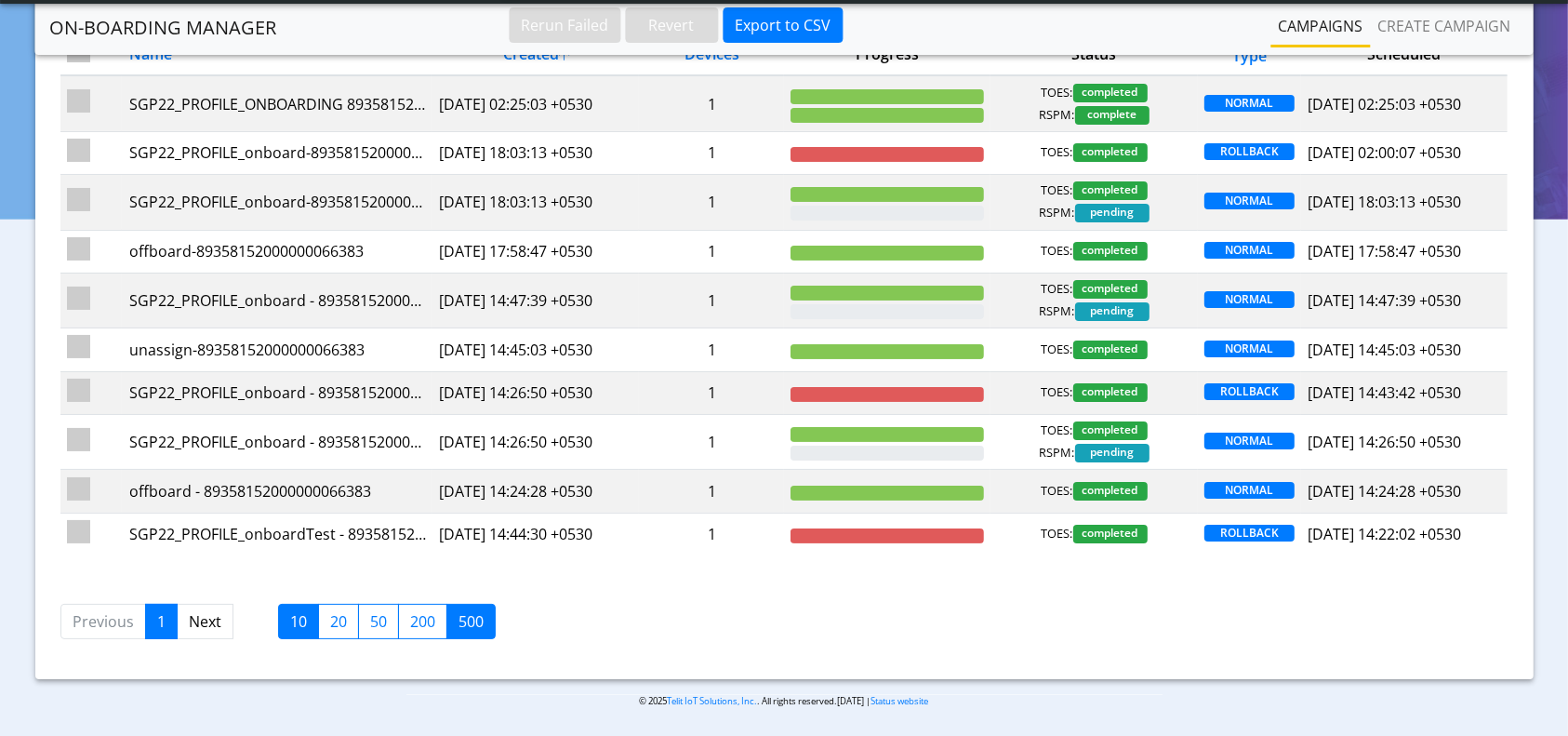click on "500" 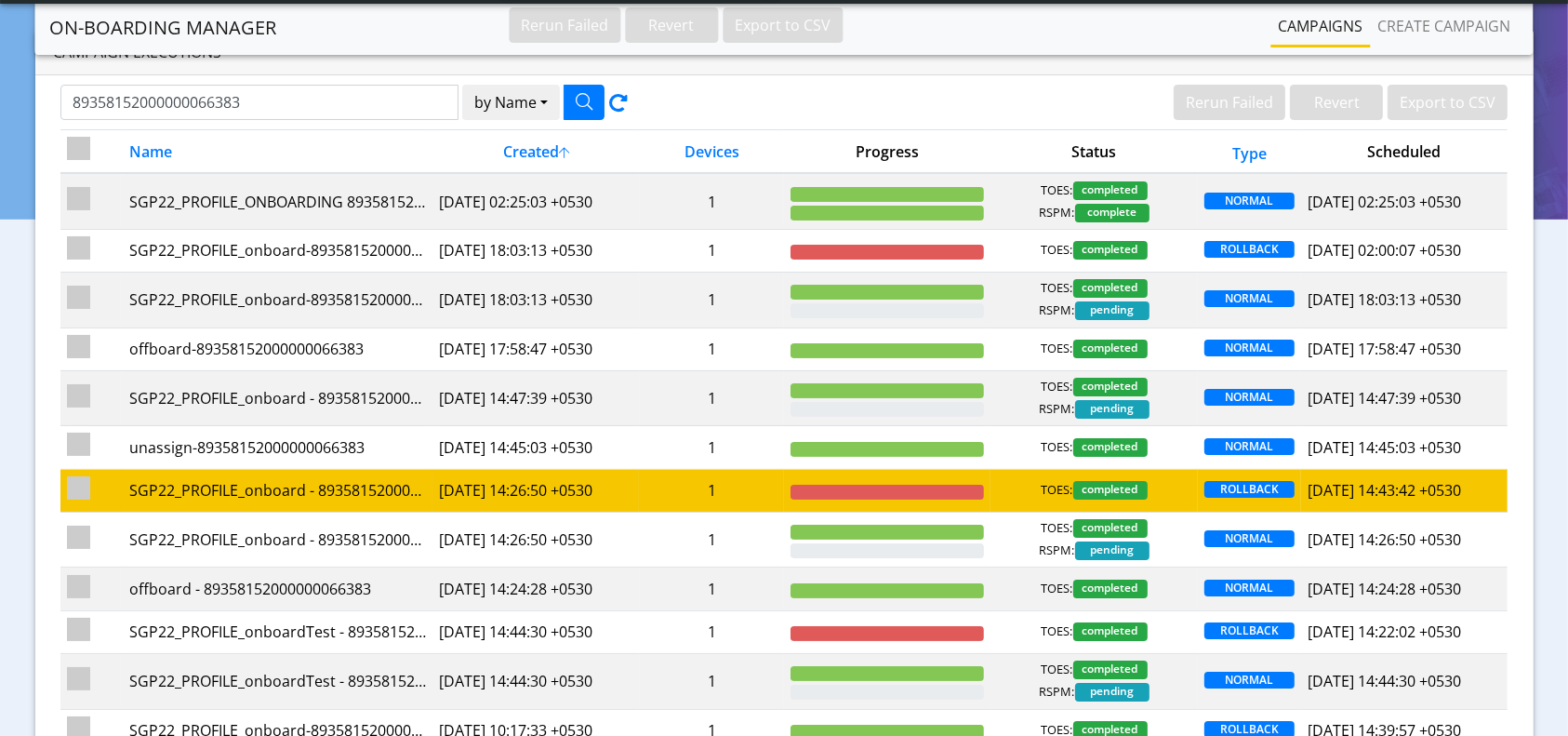 scroll, scrollTop: 0, scrollLeft: 0, axis: both 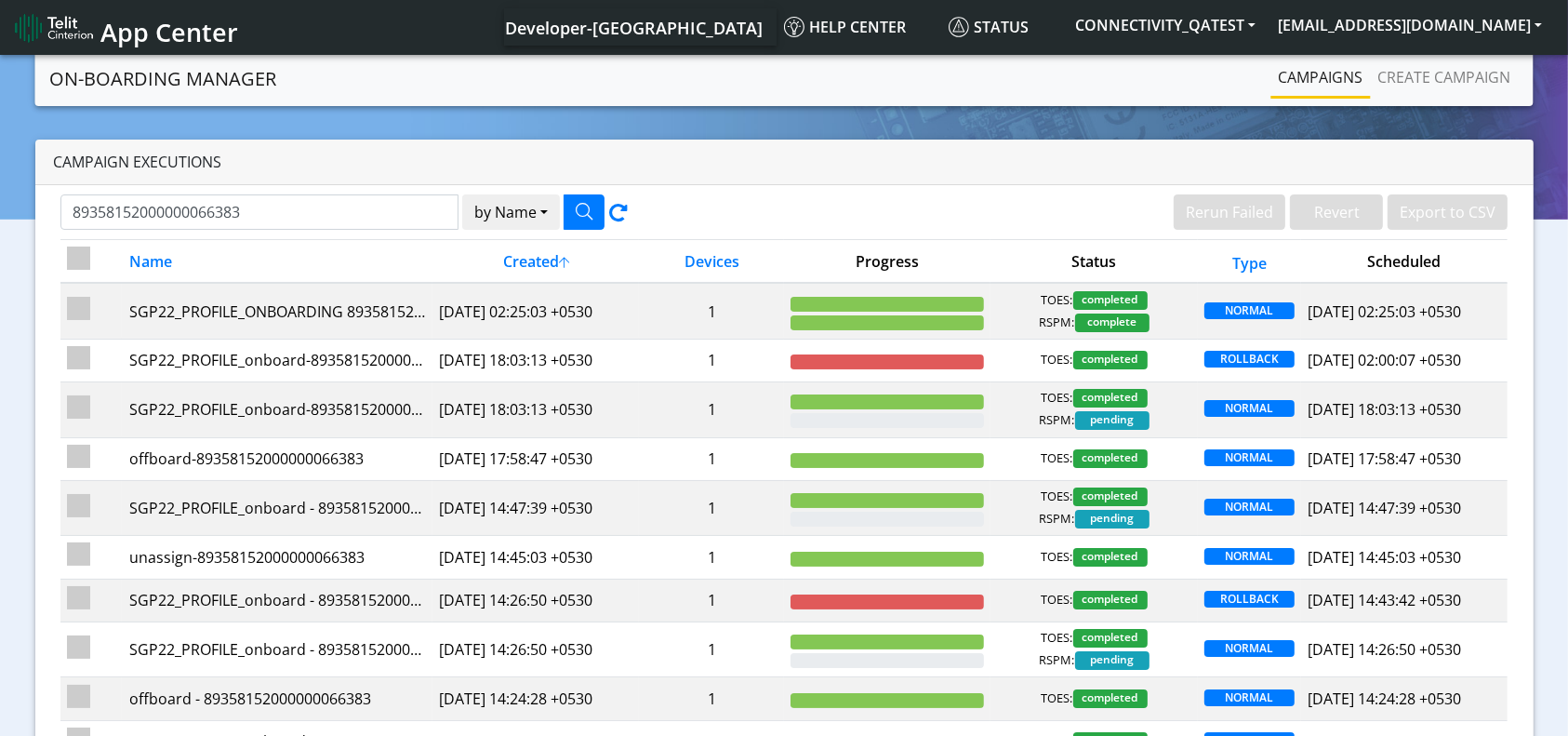 click at bounding box center (78, 258) 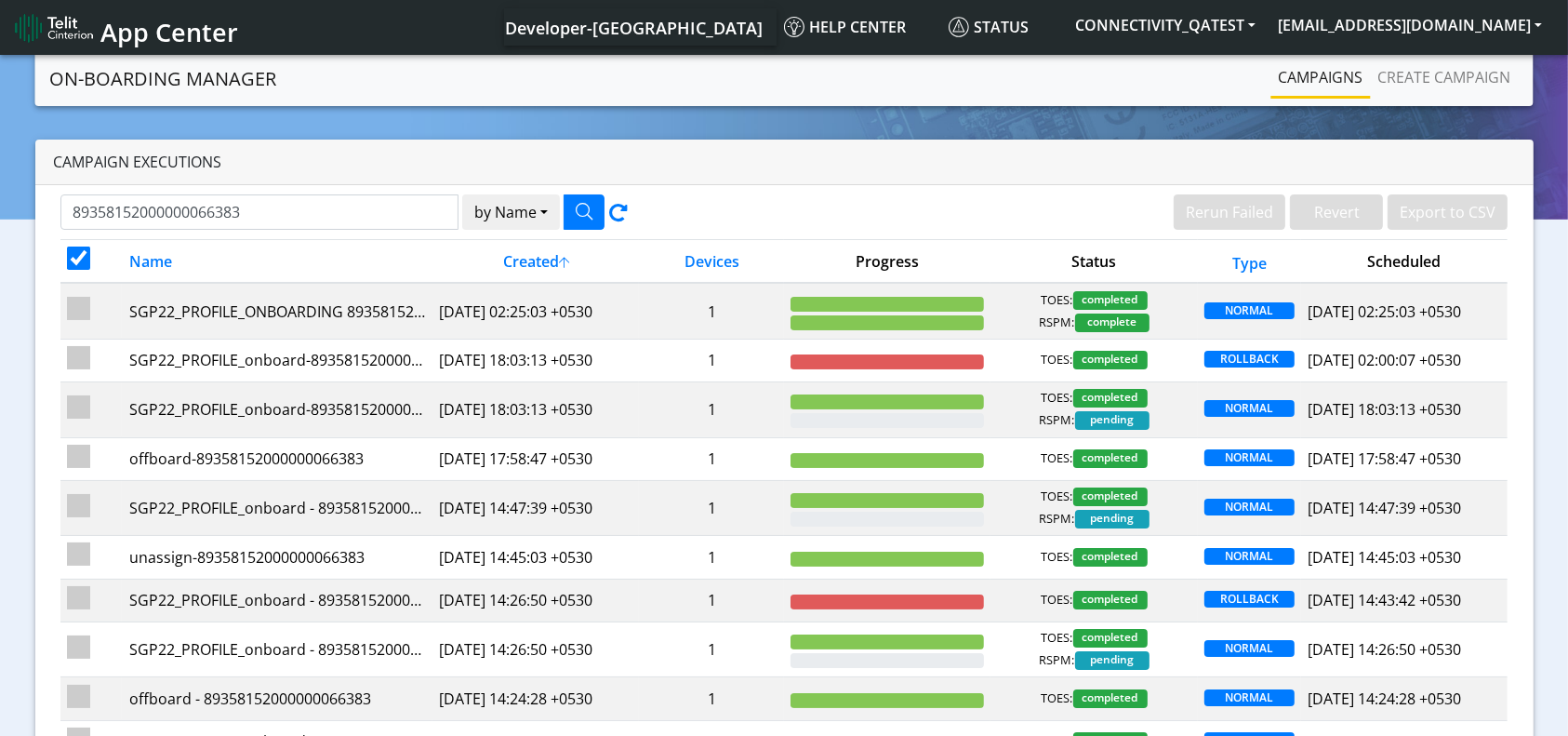 checkbox on "false" 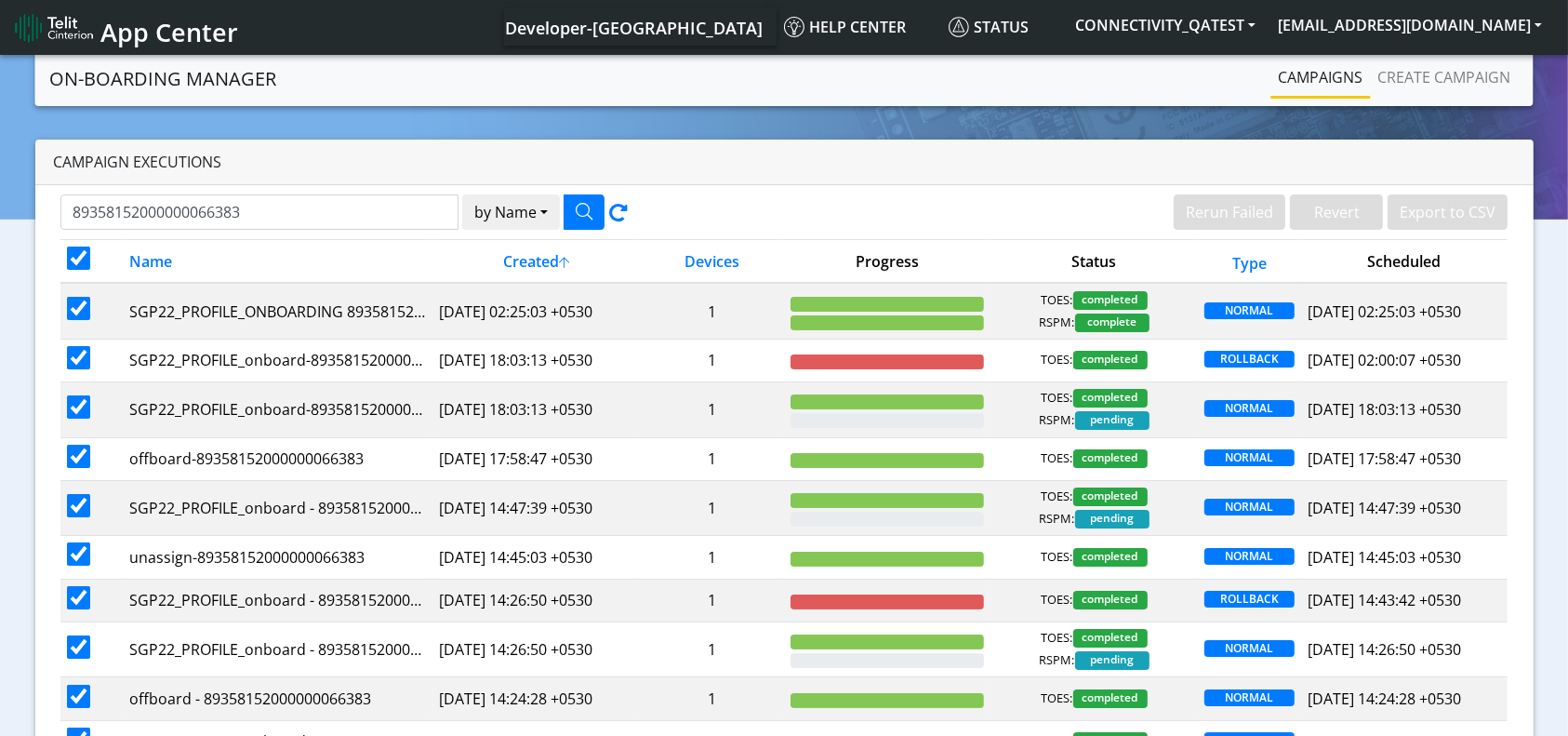 checkbox on "false" 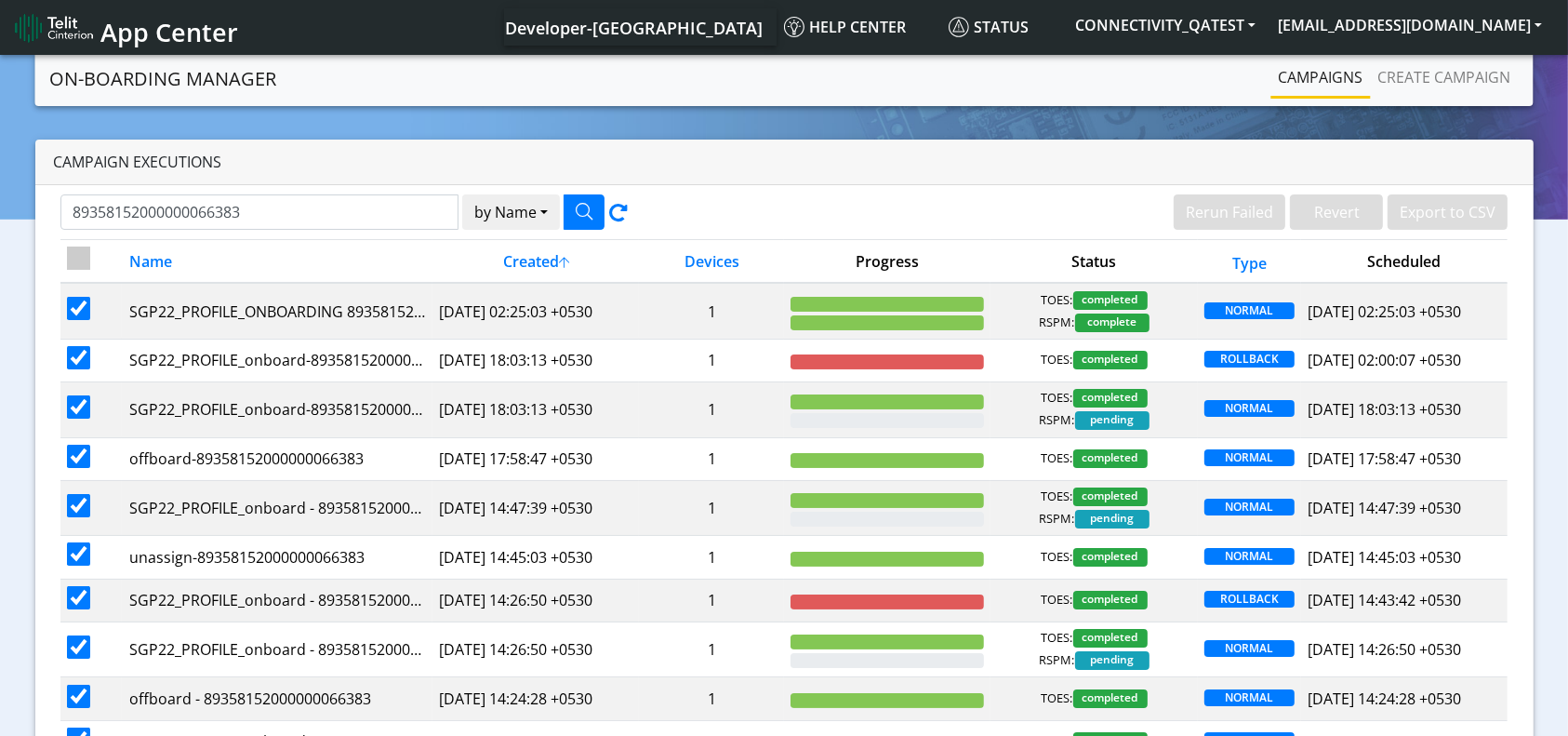 checkbox on "true" 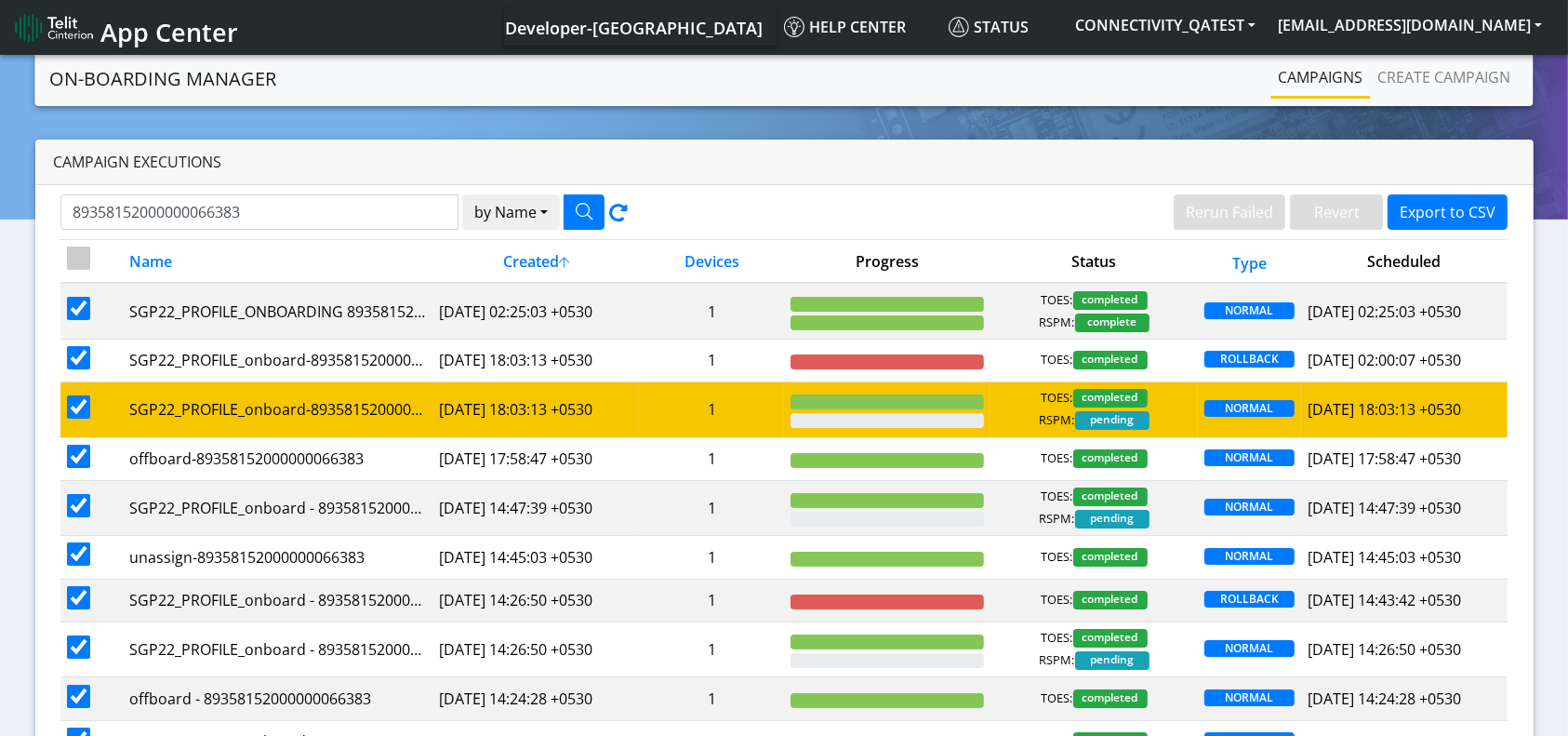 click at bounding box center (78, 407) 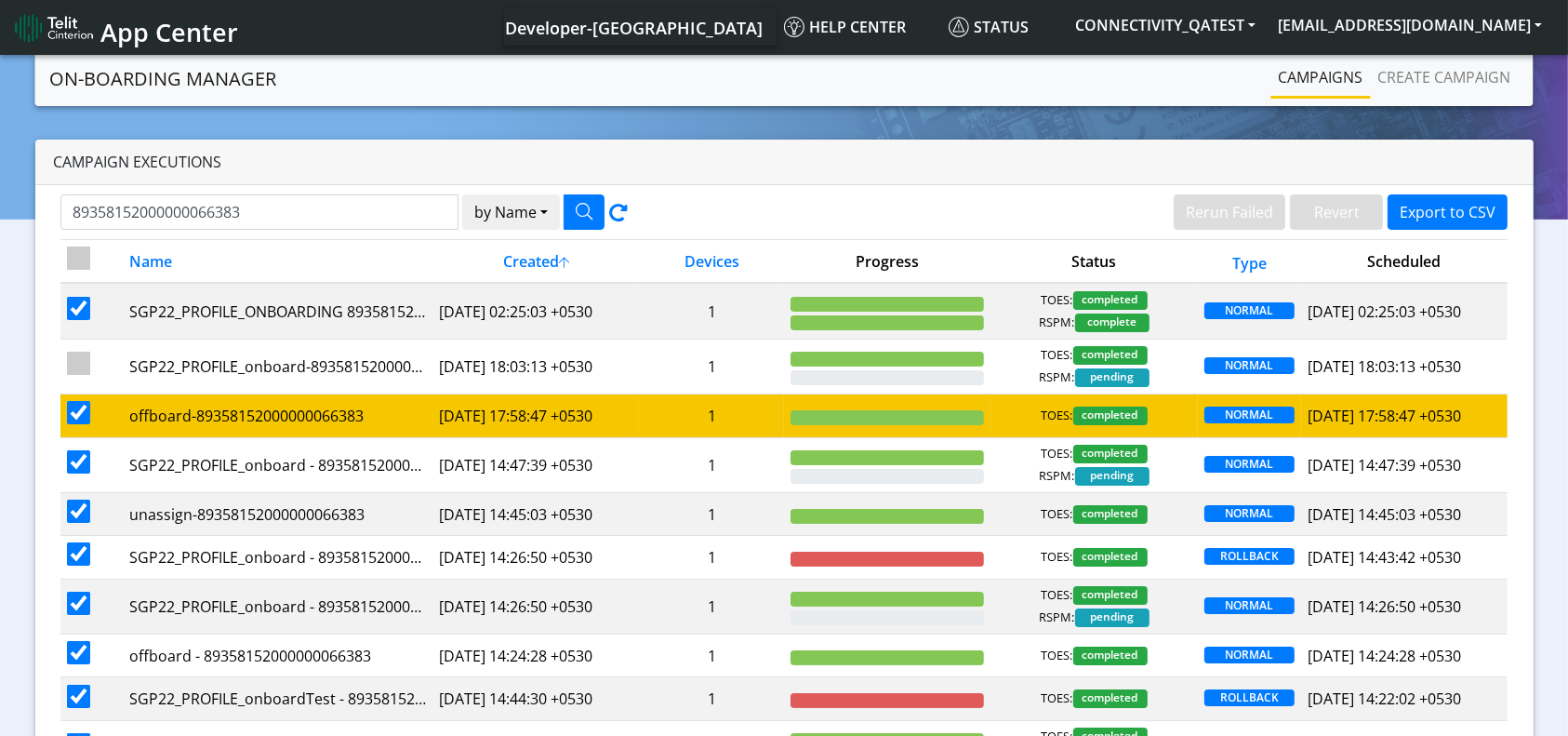 click at bounding box center [91, 416] 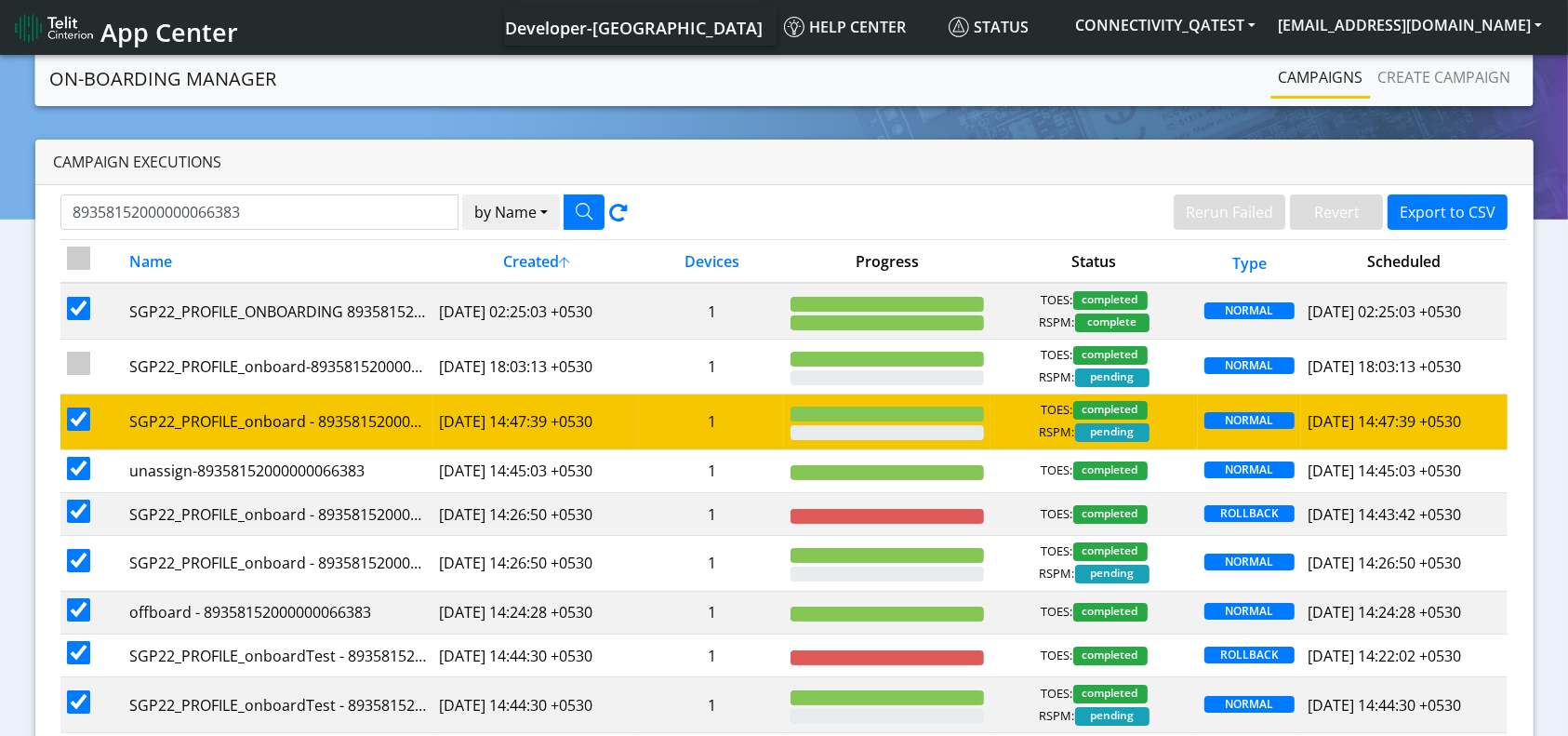 click at bounding box center (78, 419) 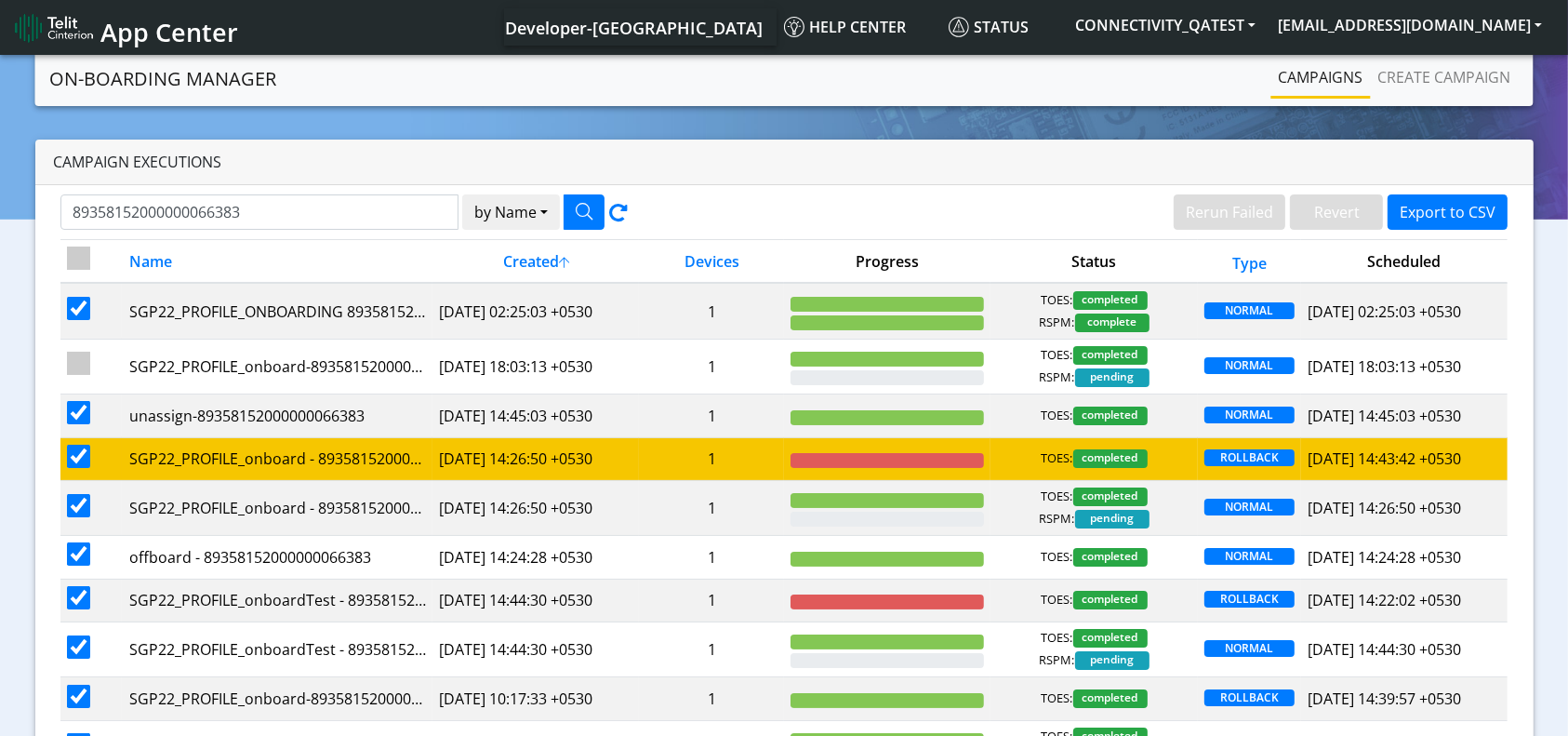 click at bounding box center (78, 456) 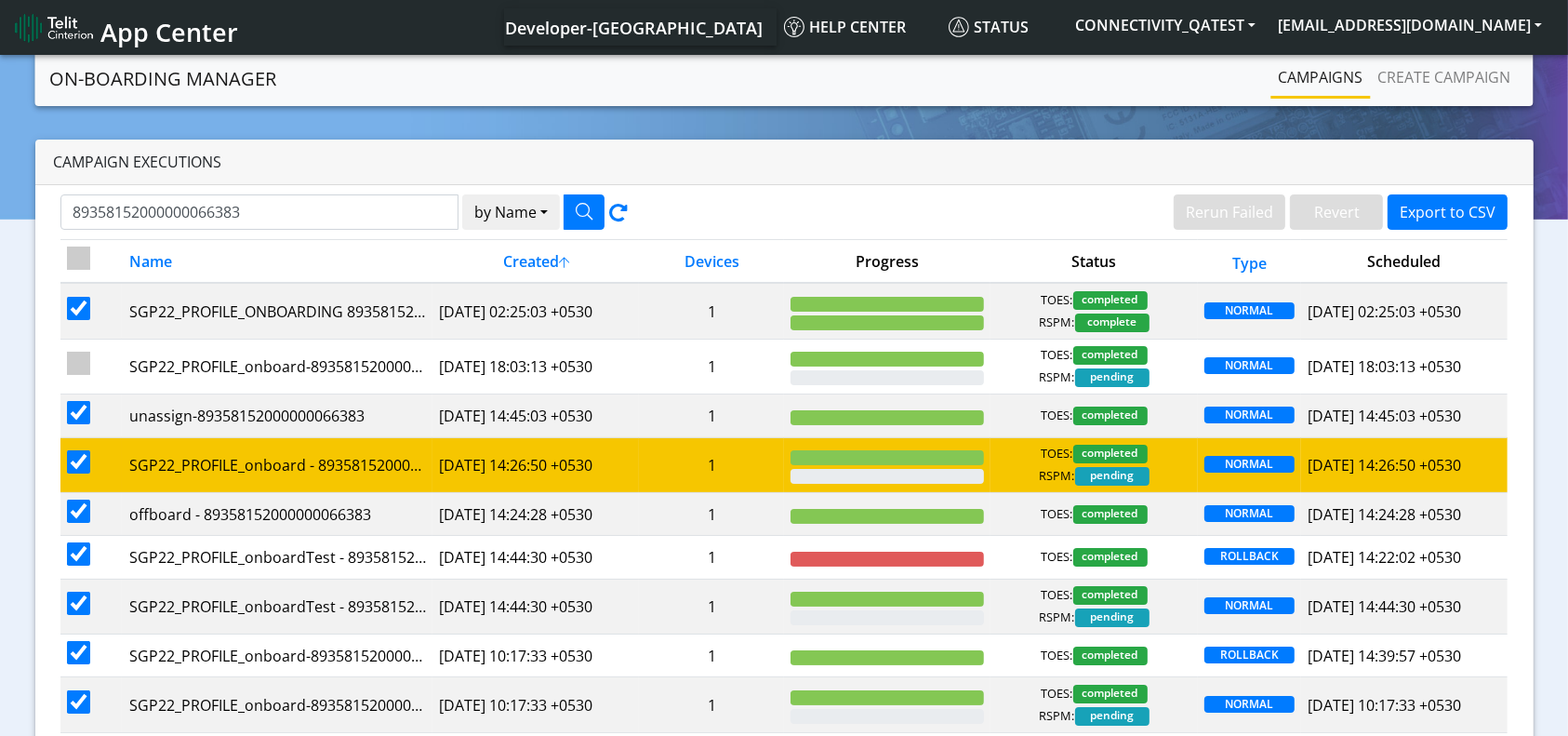 click at bounding box center [78, 462] 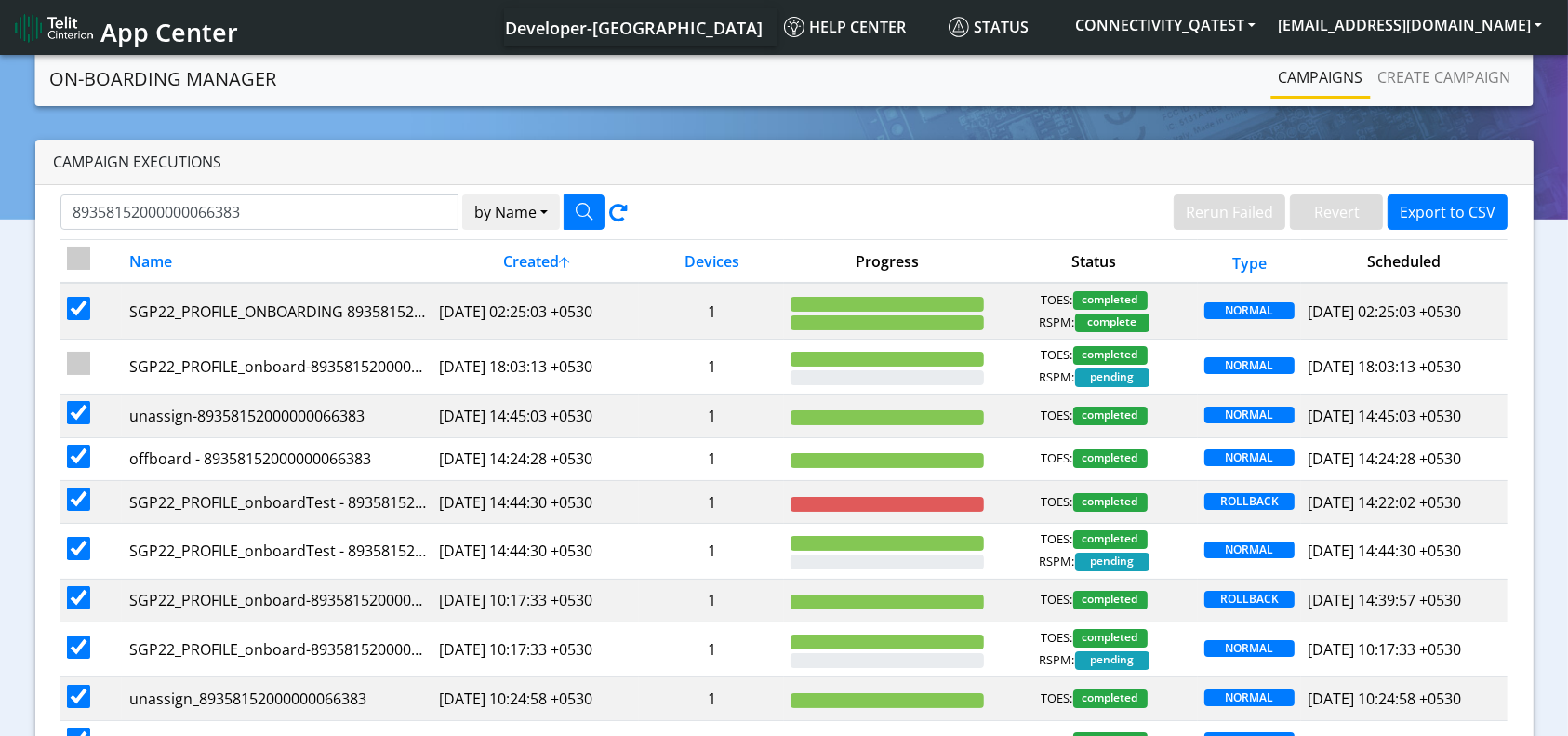 click at bounding box center (78, 456) 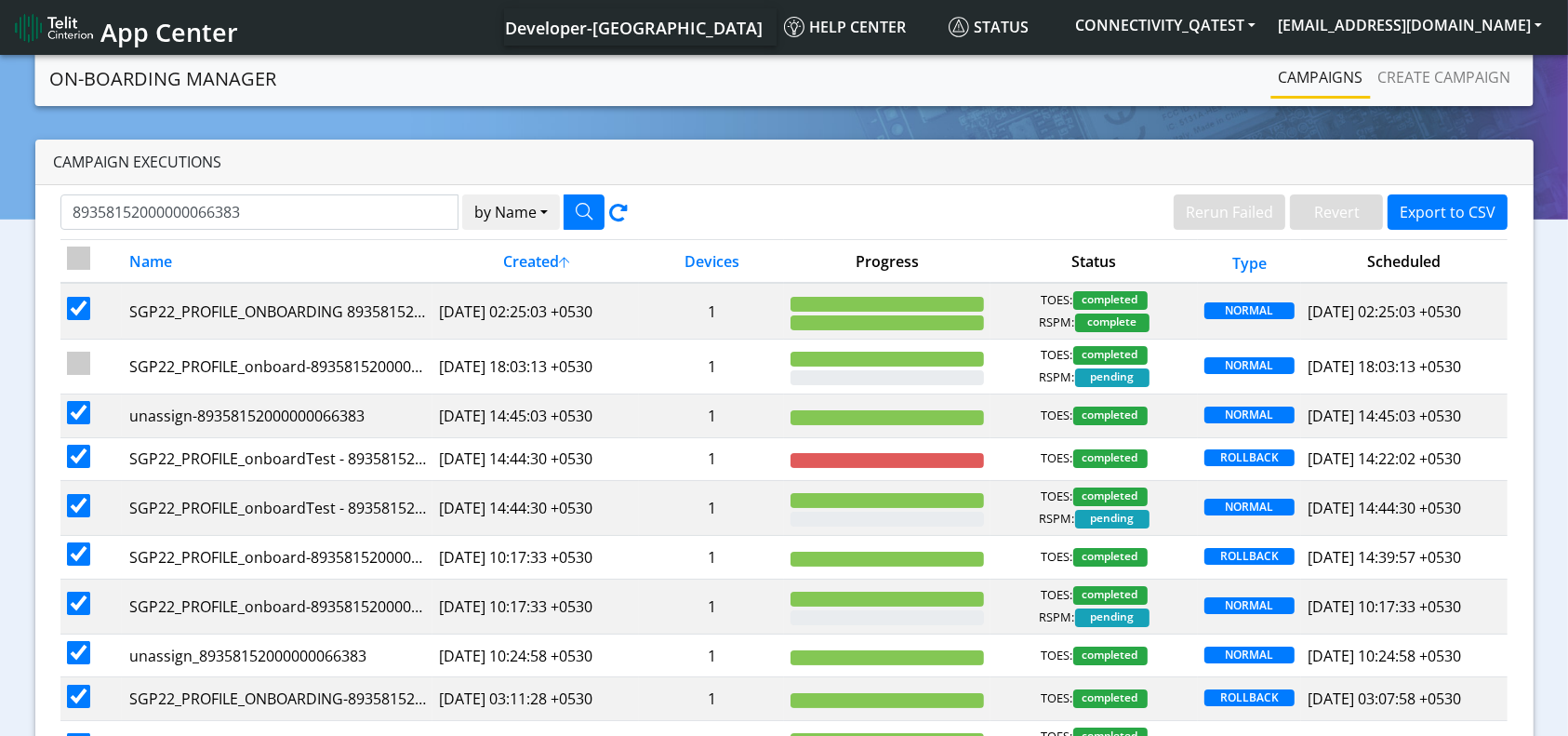 click at bounding box center [78, 456] 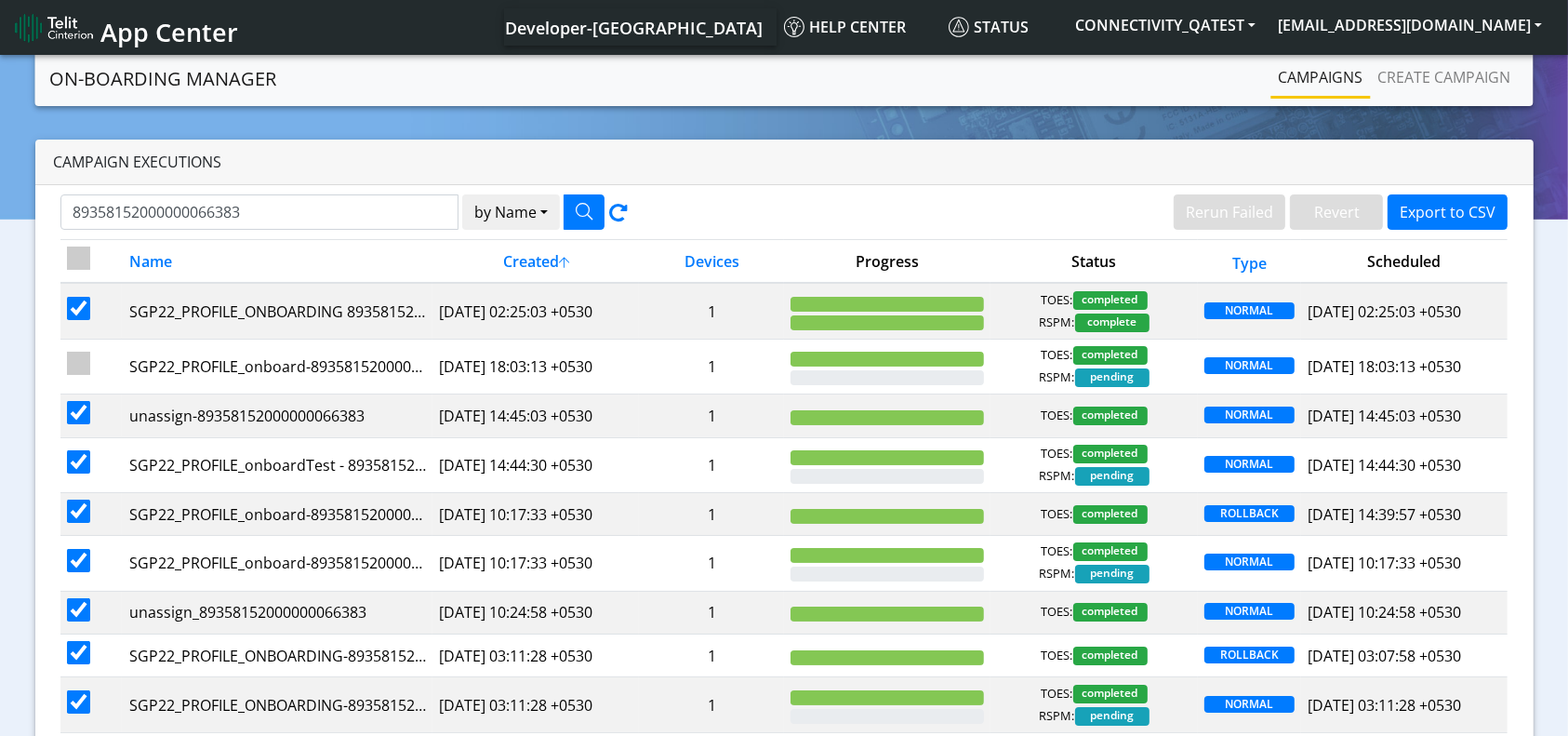 click at bounding box center (78, 462) 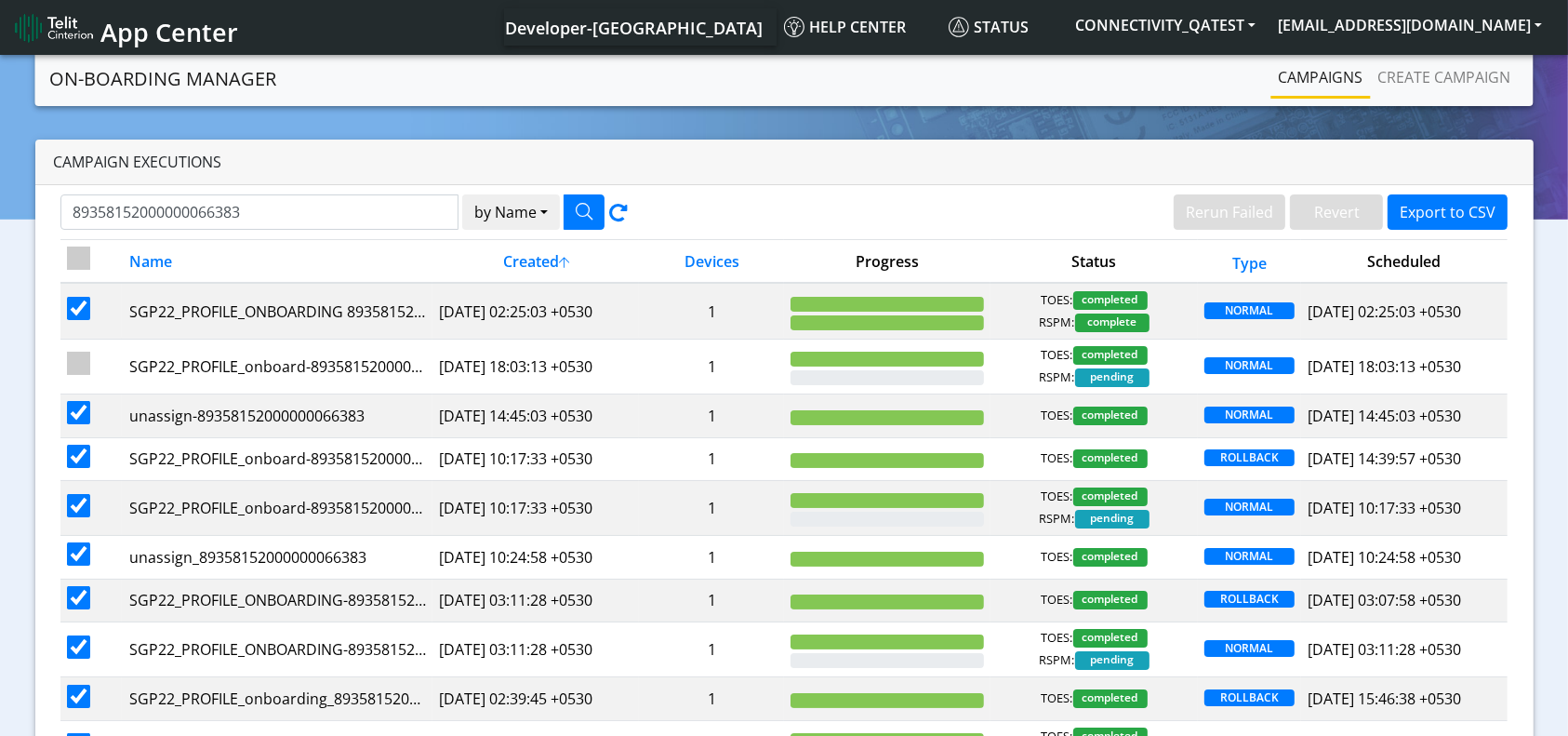 click at bounding box center [78, 456] 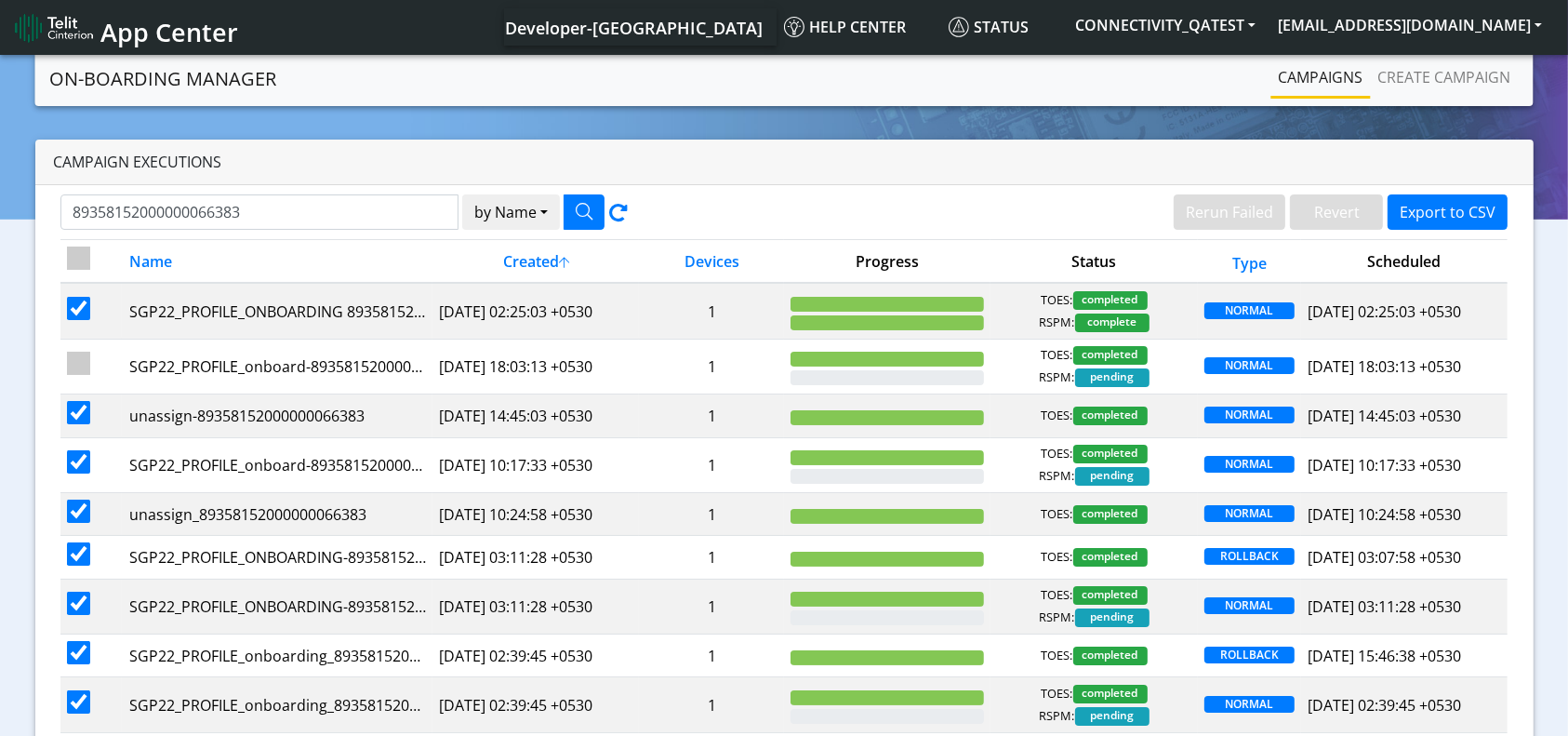 click at bounding box center [78, 462] 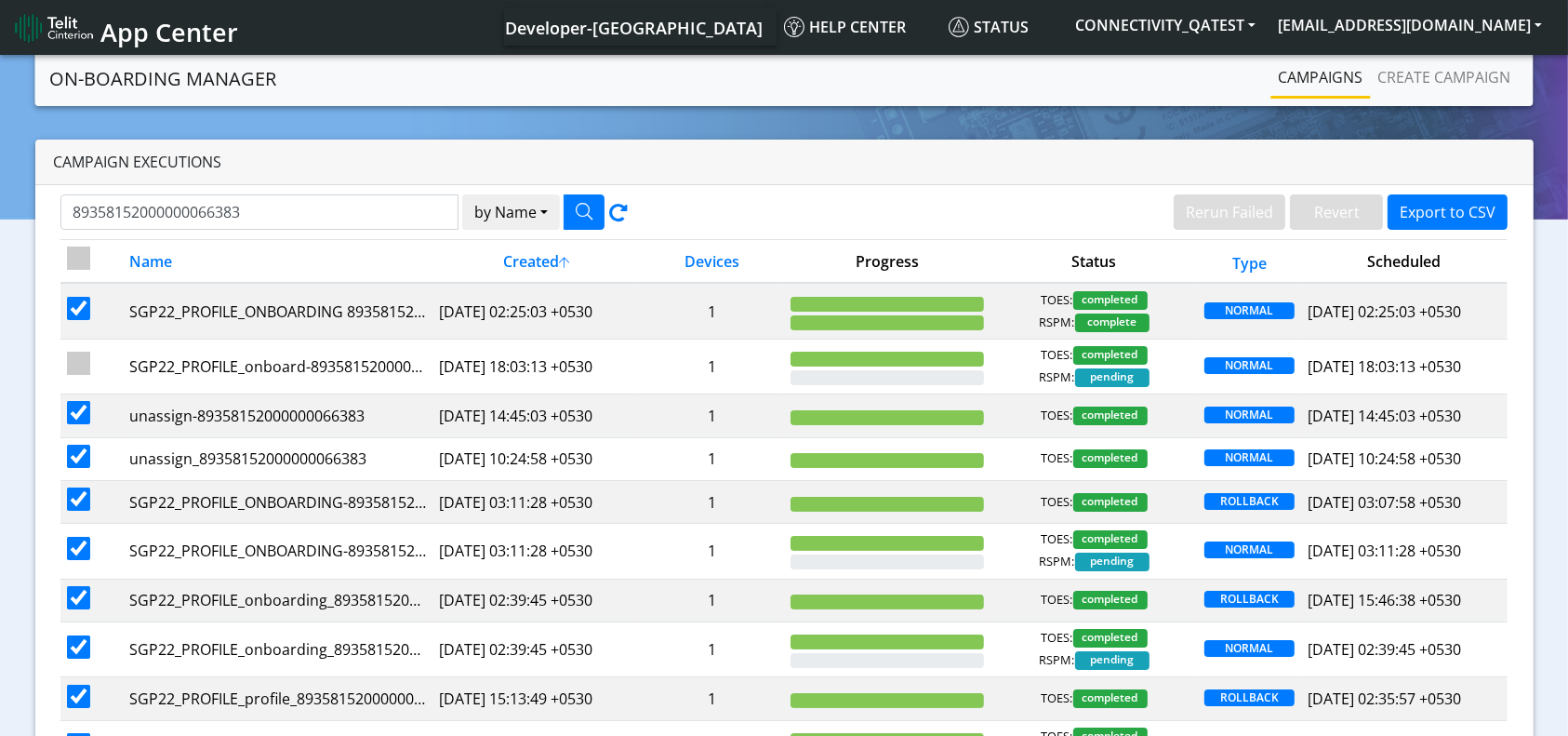 click at bounding box center (78, 456) 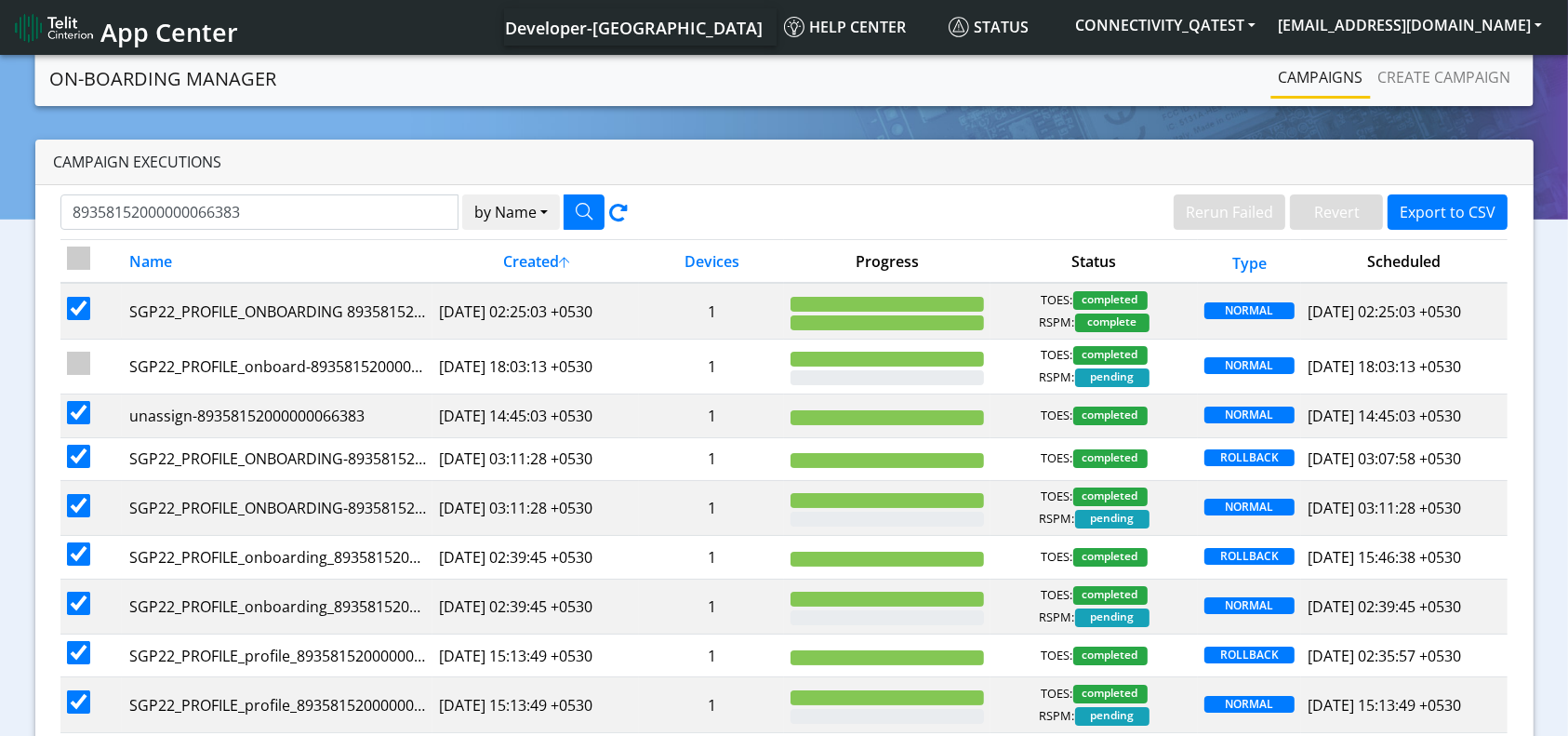 click at bounding box center (78, 456) 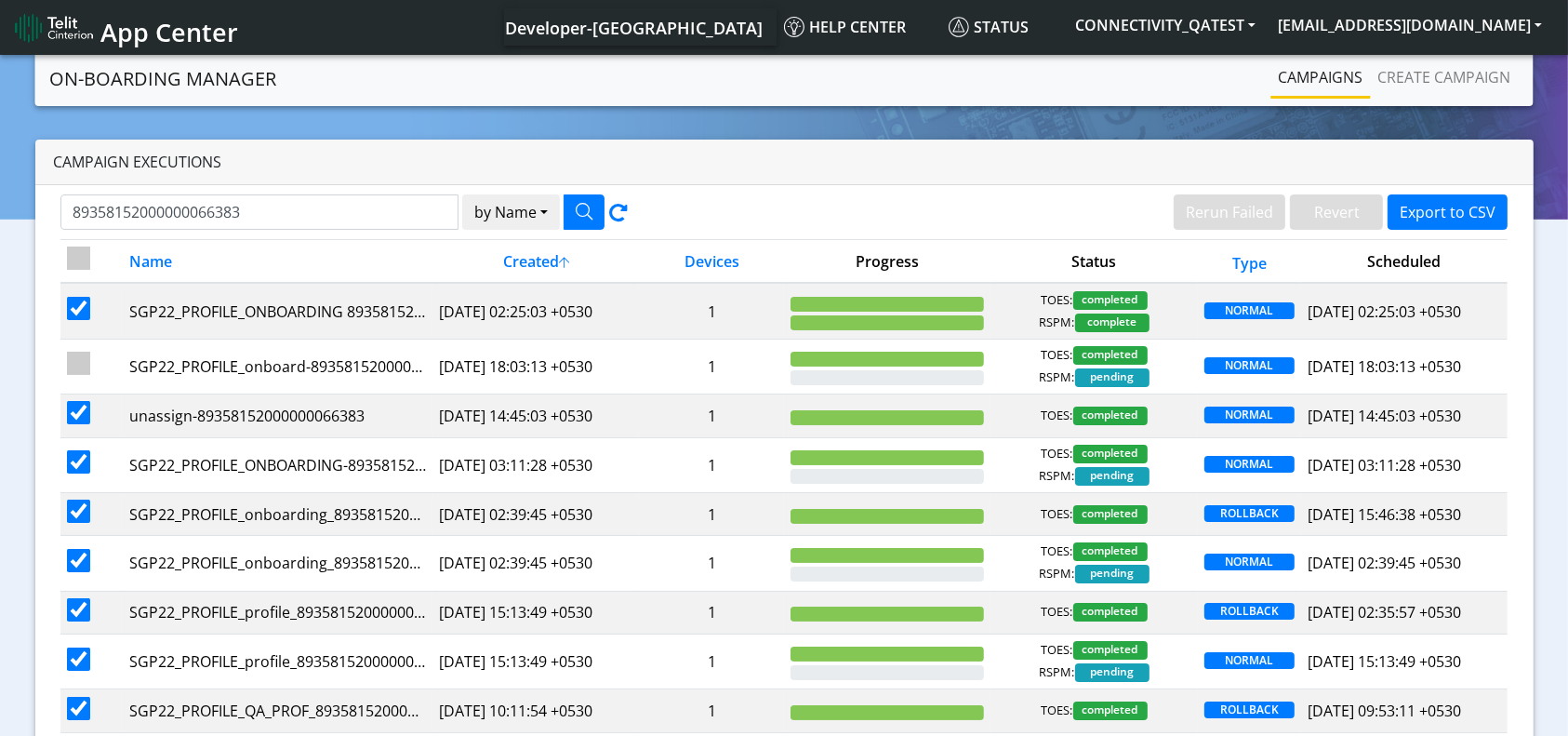 click at bounding box center (78, 462) 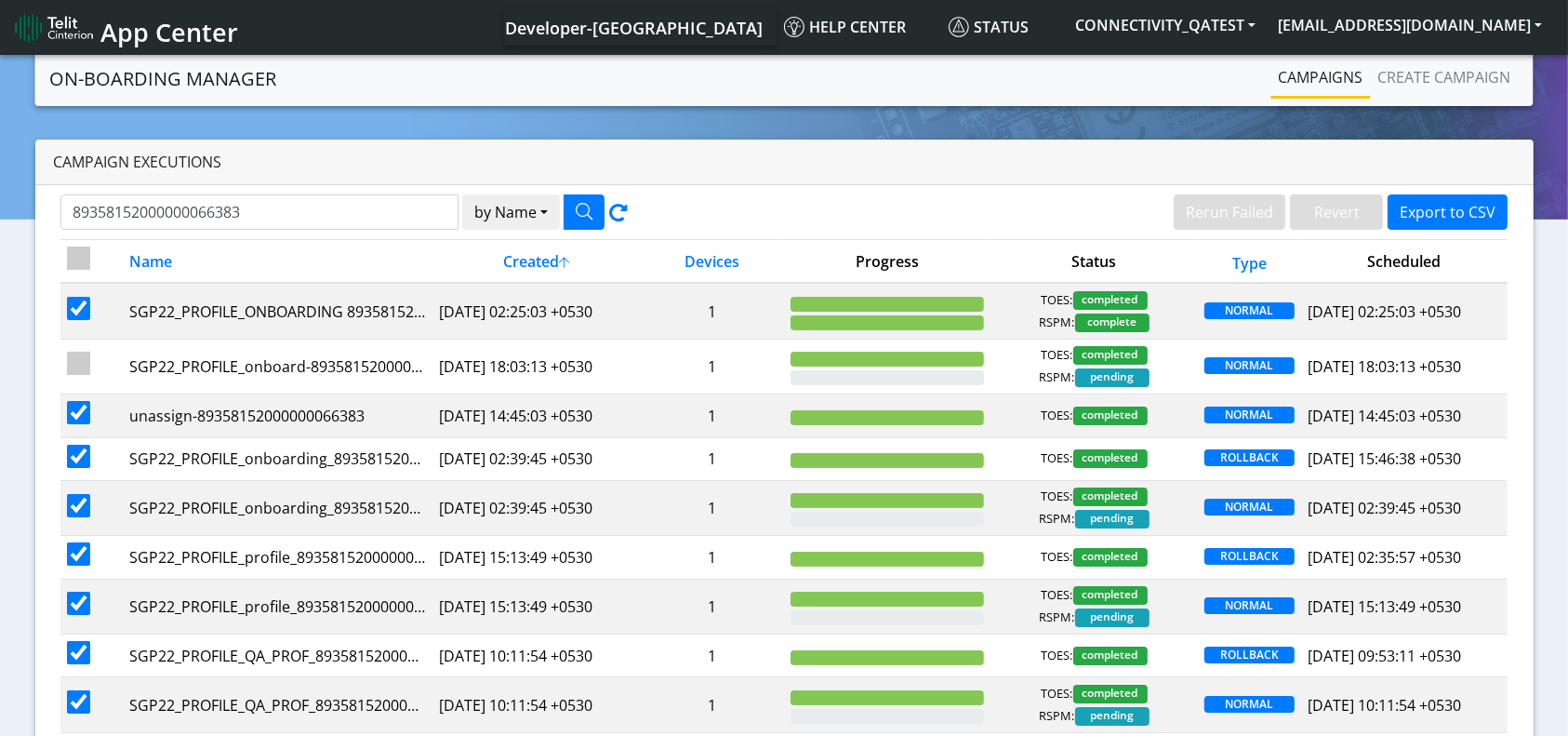 click at bounding box center (78, 456) 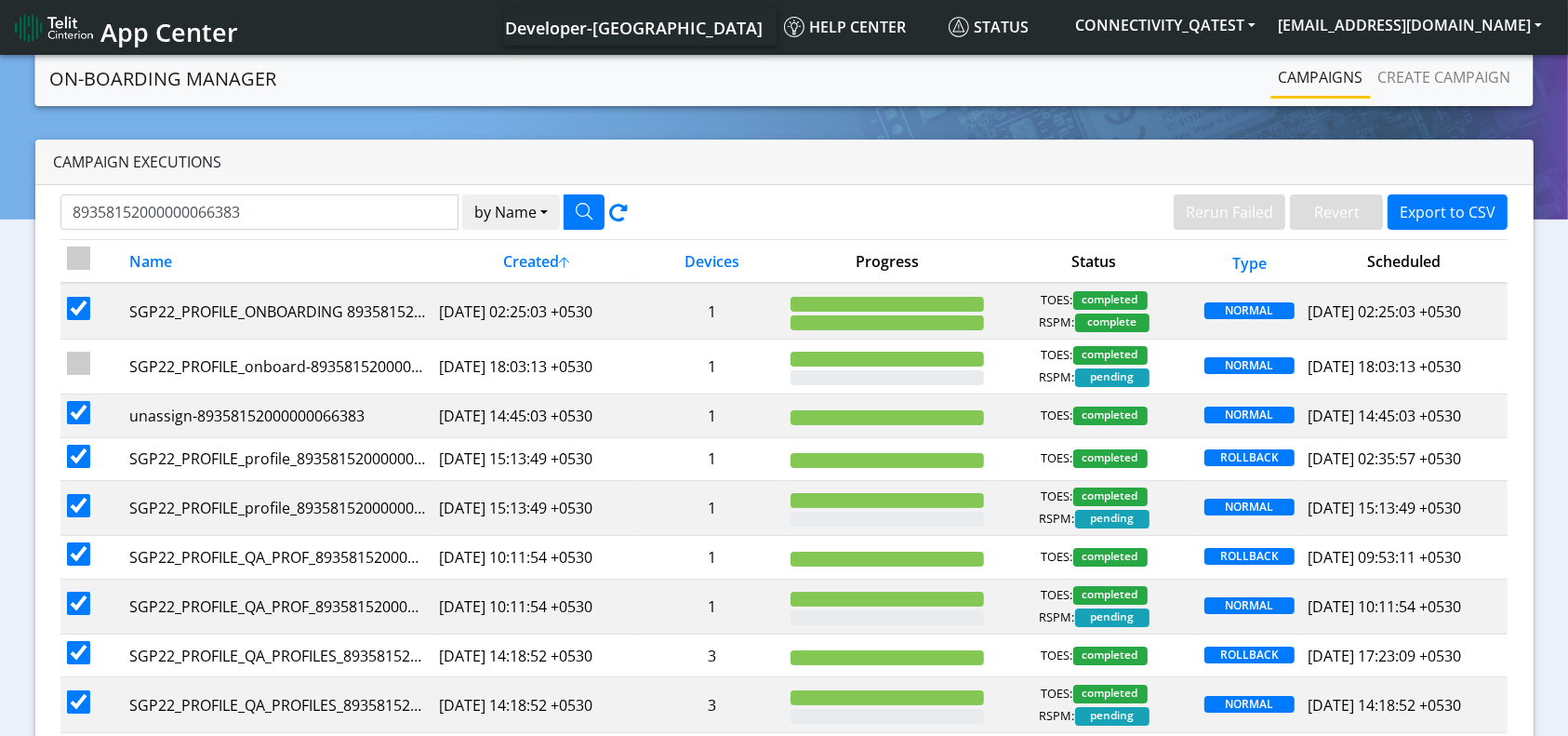 click at bounding box center [78, 456] 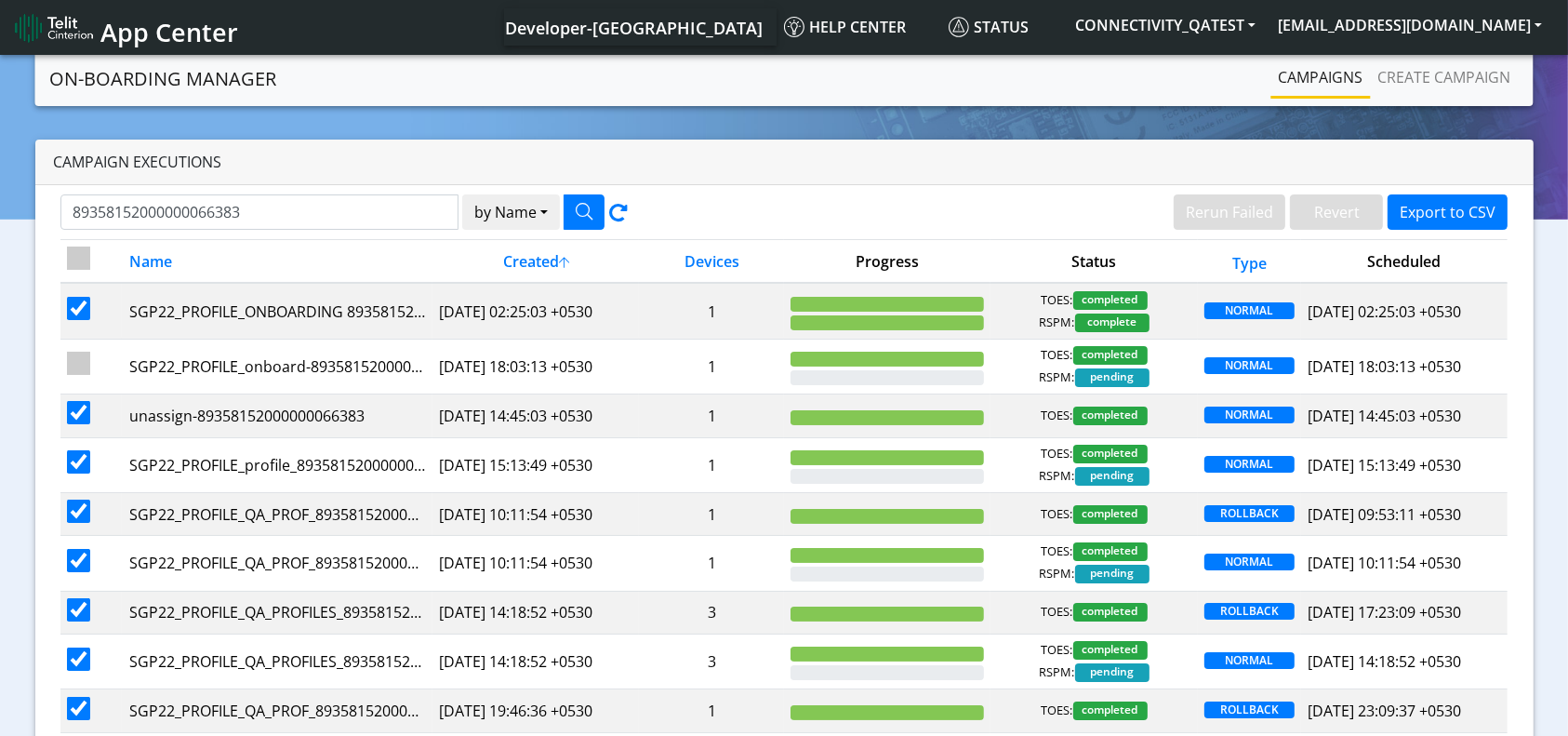 click at bounding box center (78, 462) 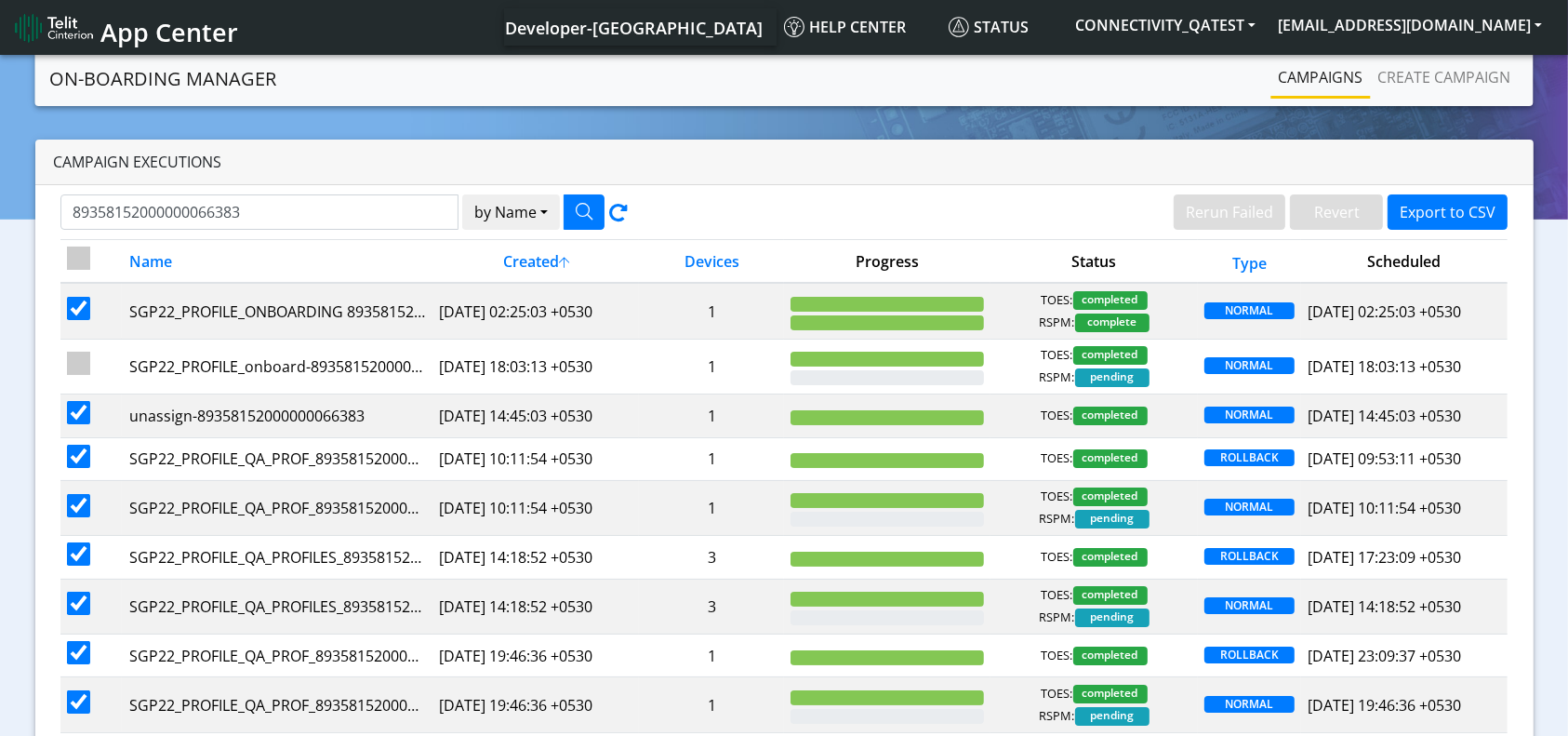click at bounding box center [78, 456] 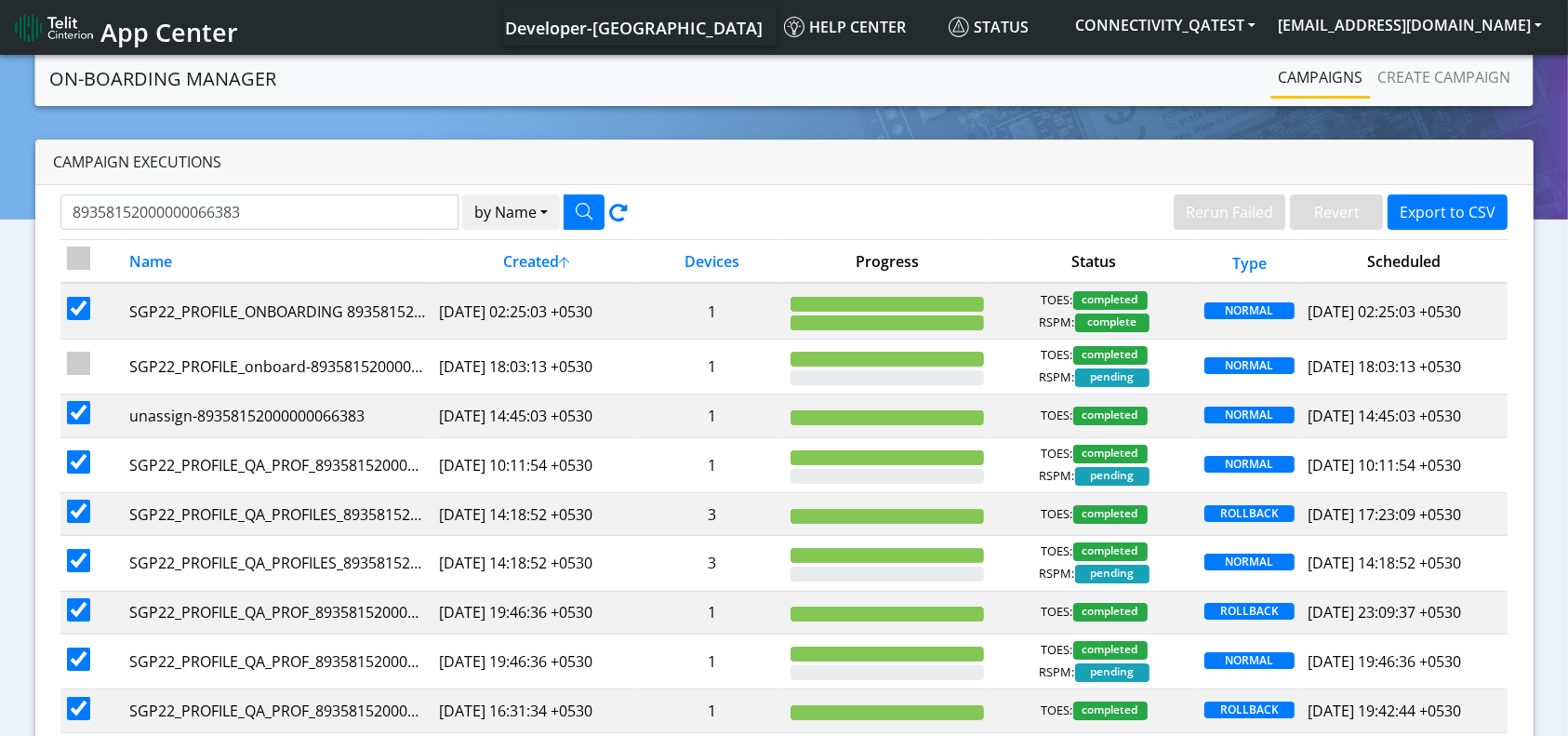 click at bounding box center (78, 462) 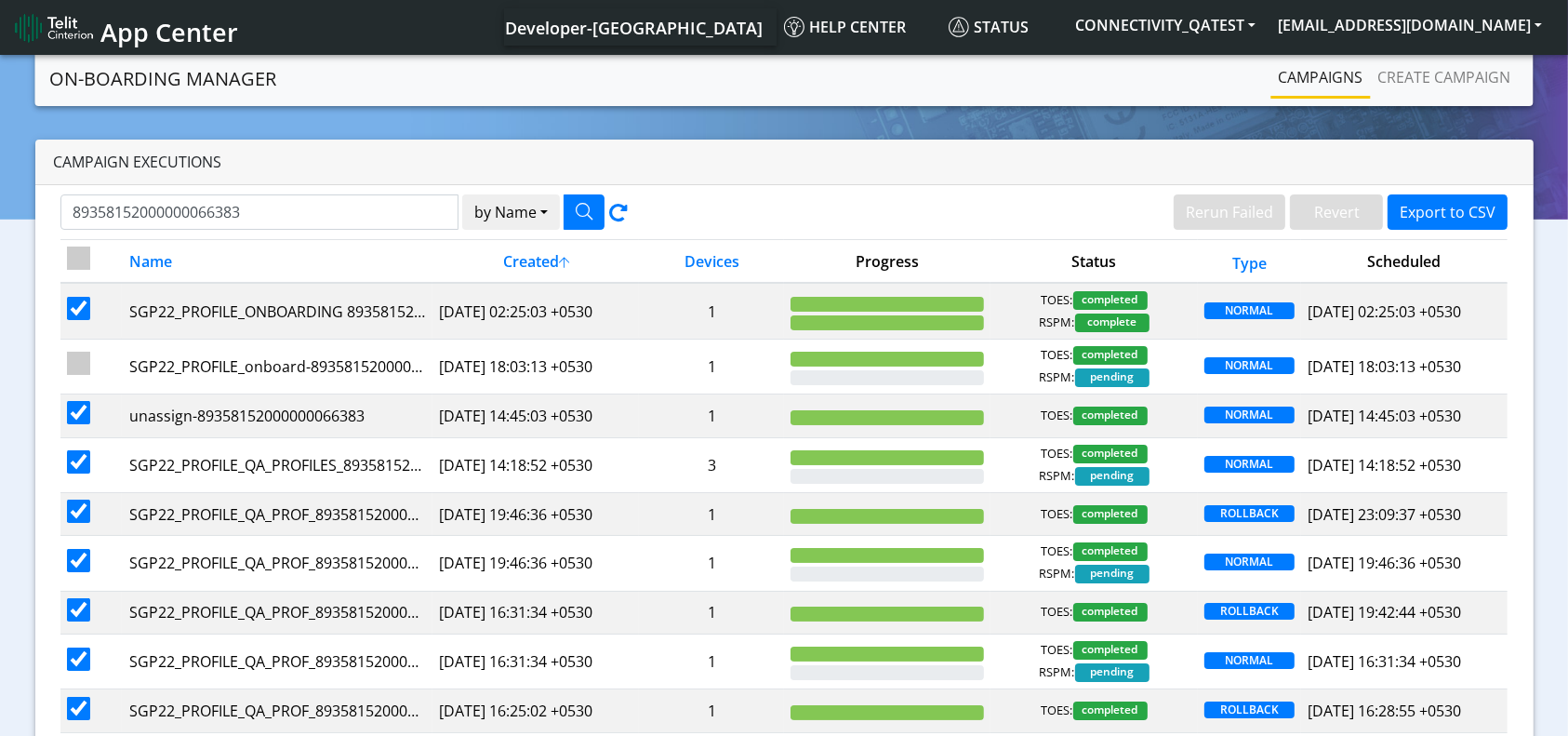 click at bounding box center (78, 462) 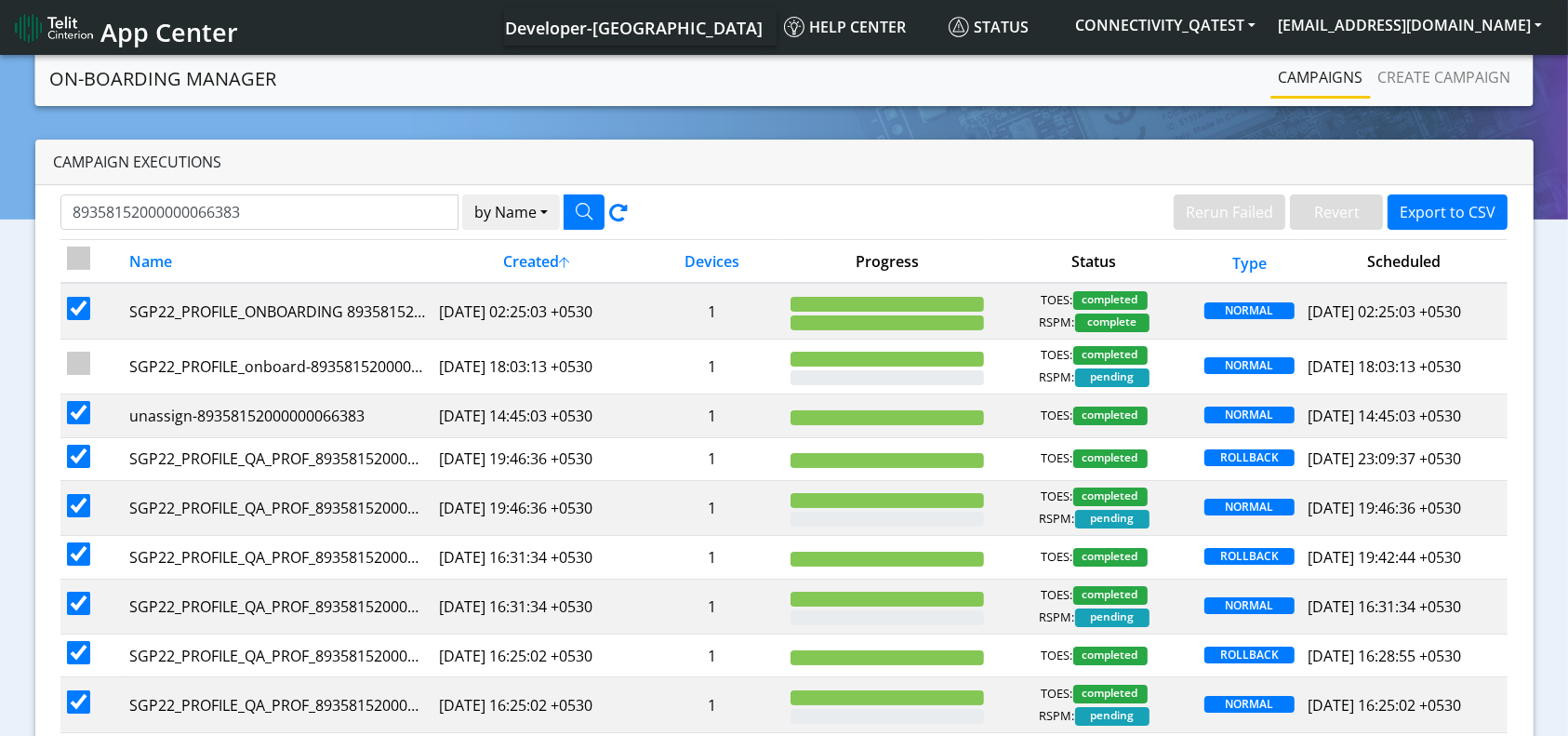 click at bounding box center [78, 456] 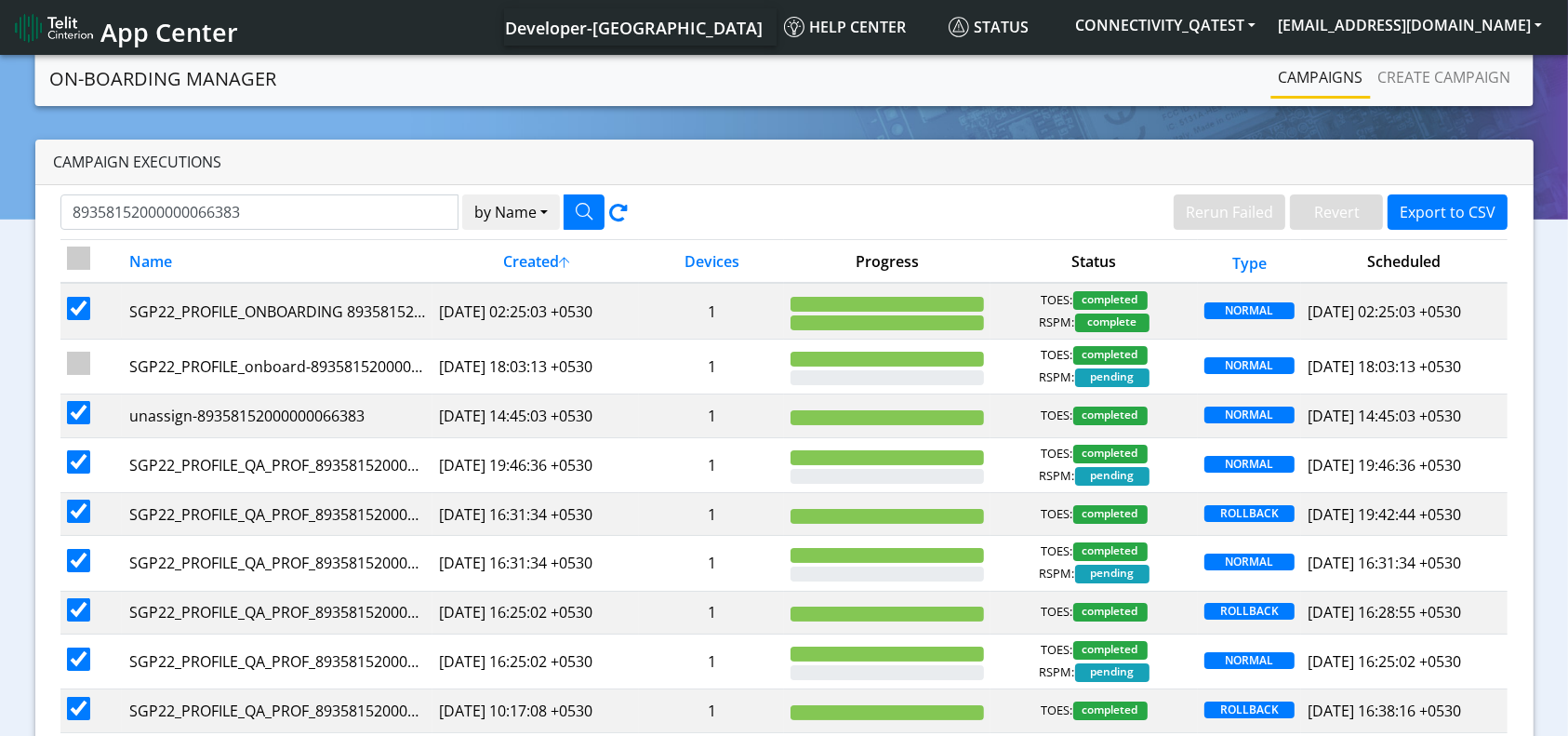 click at bounding box center (78, 462) 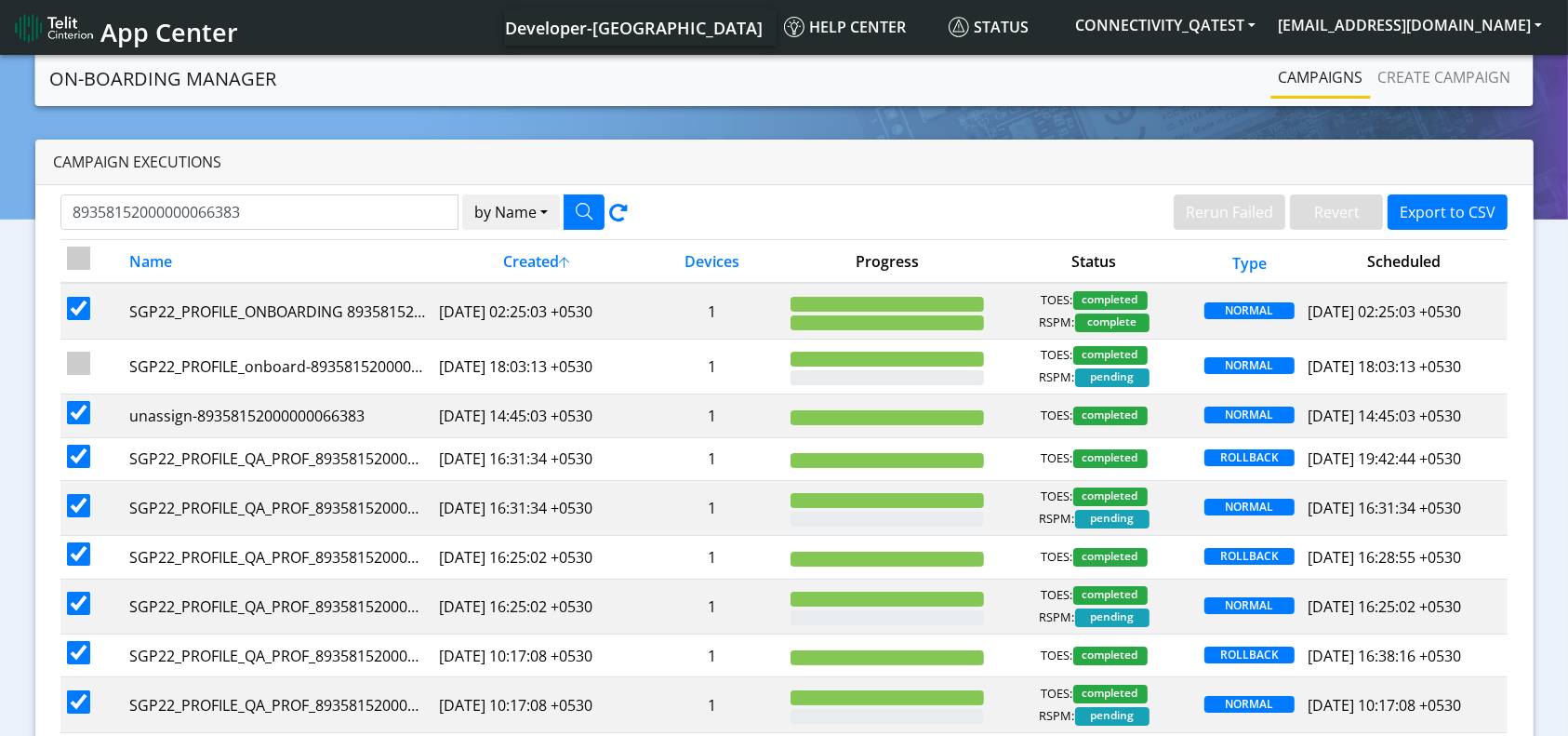 click at bounding box center (78, 456) 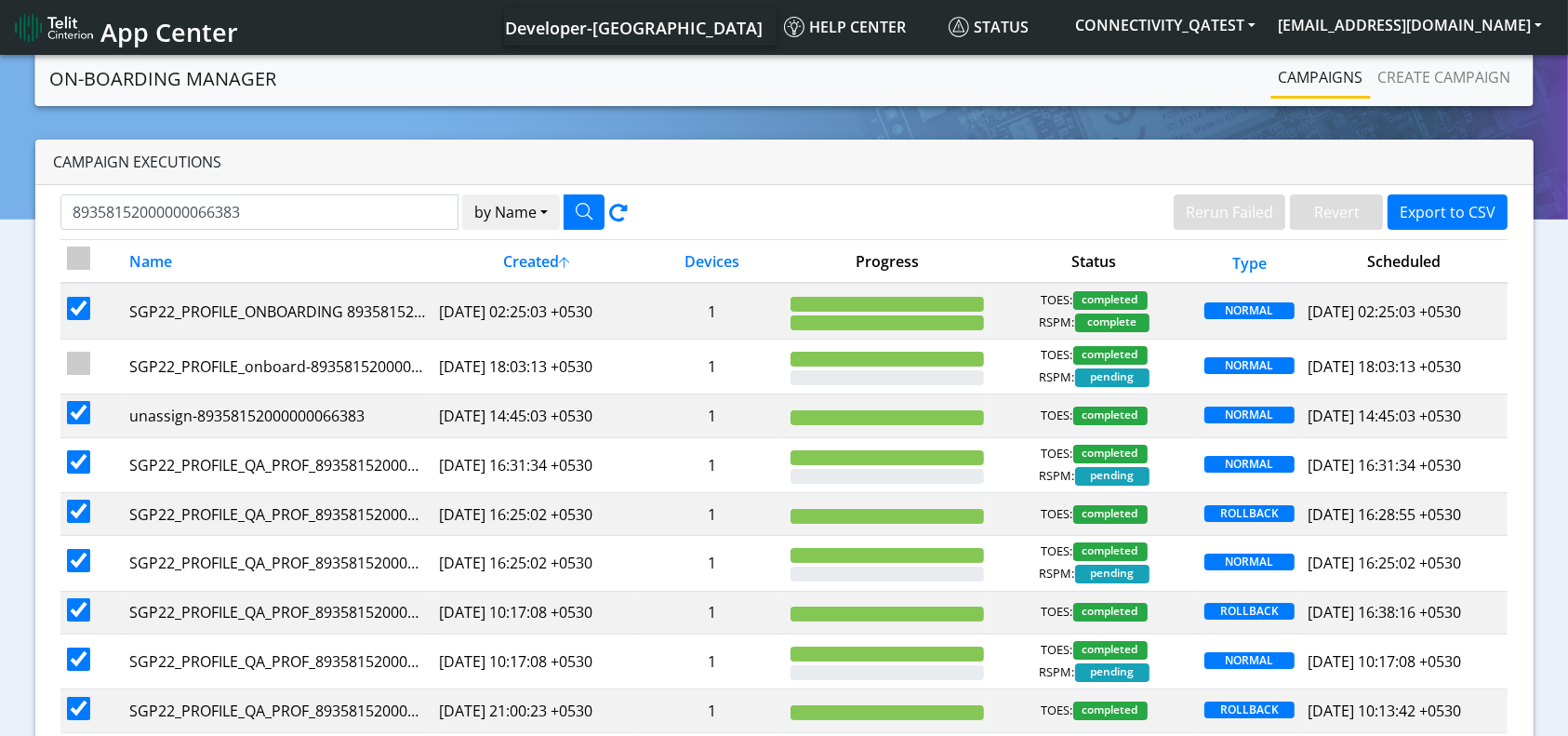 click at bounding box center [78, 462] 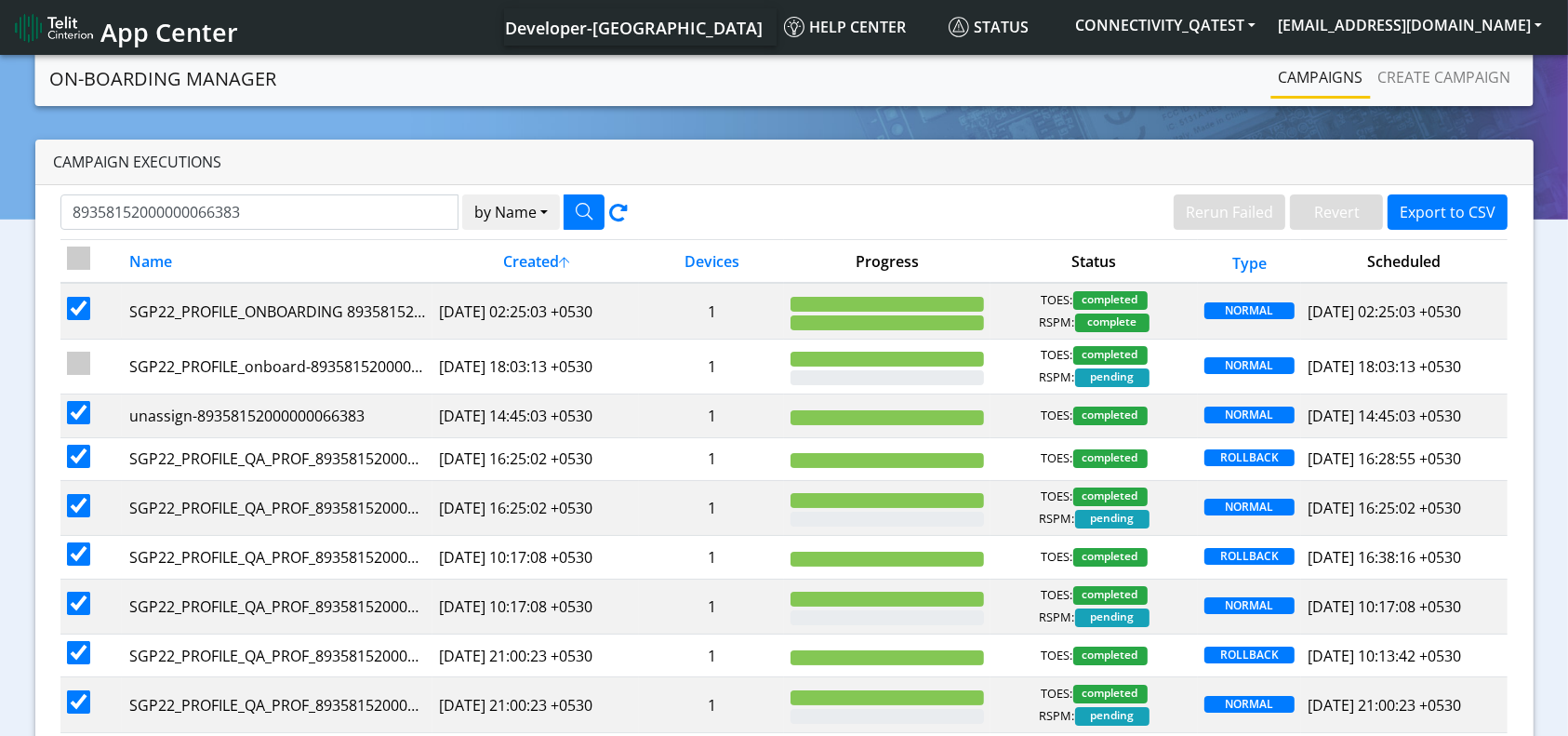 click at bounding box center [78, 456] 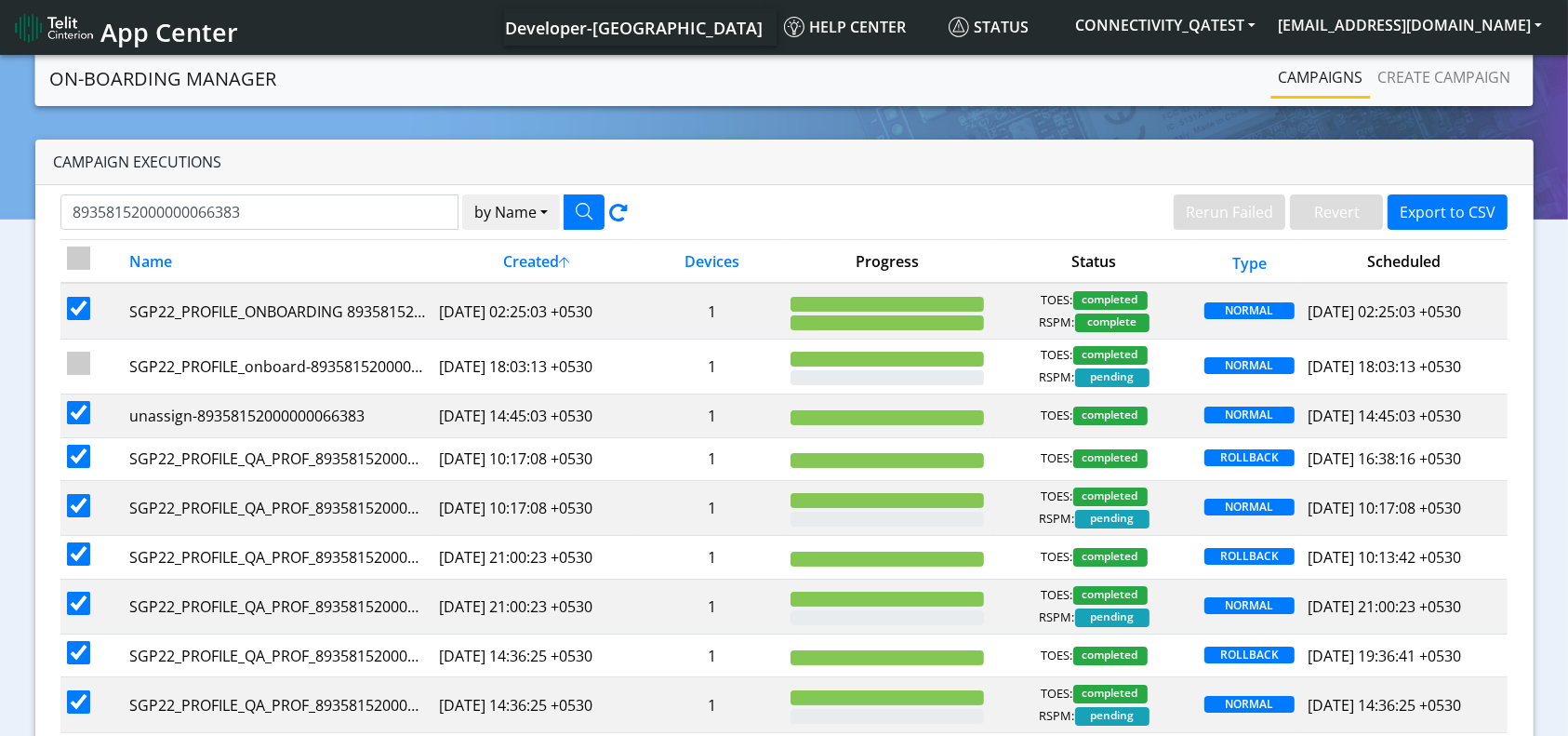 click at bounding box center (78, 456) 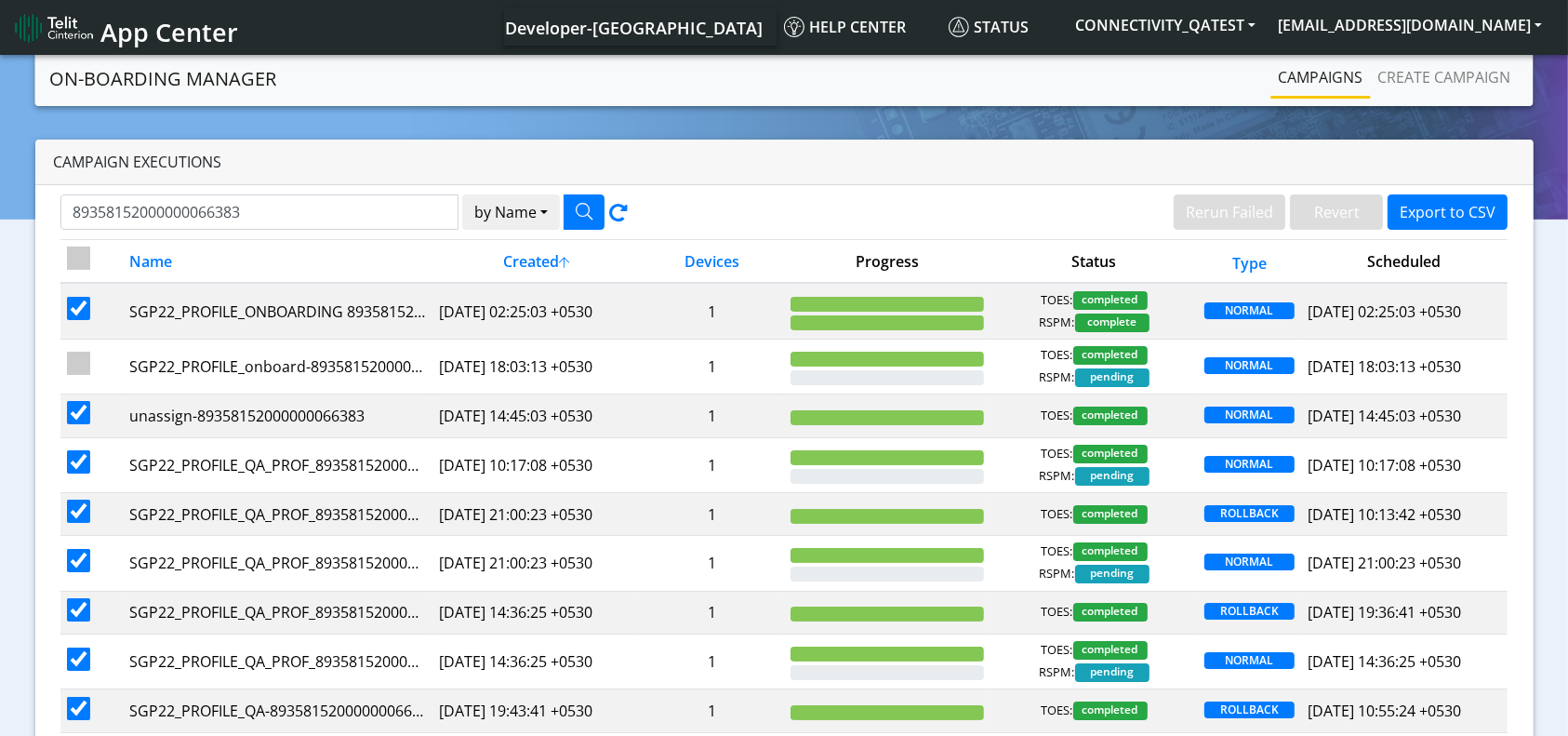 click at bounding box center [78, 462] 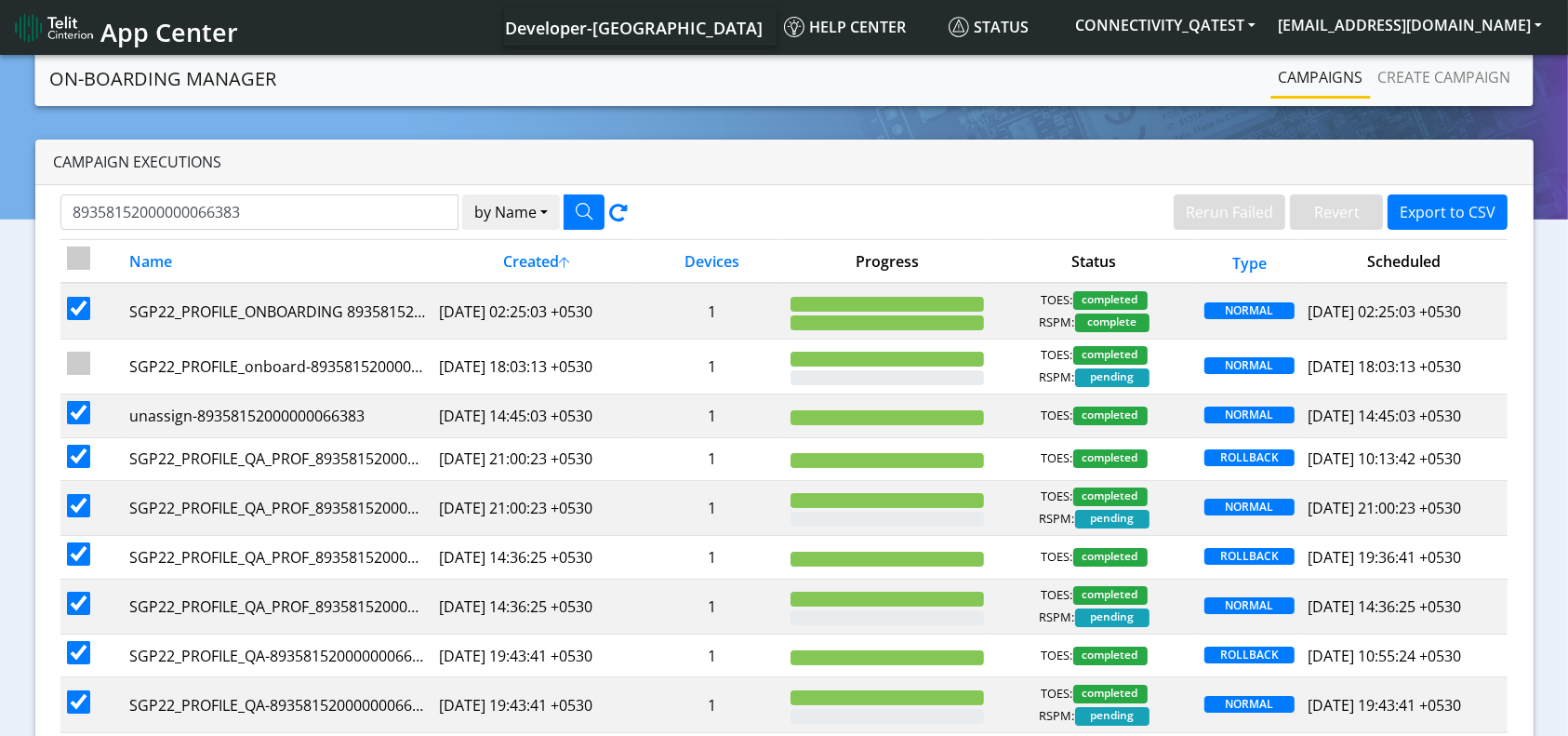 click at bounding box center [78, 456] 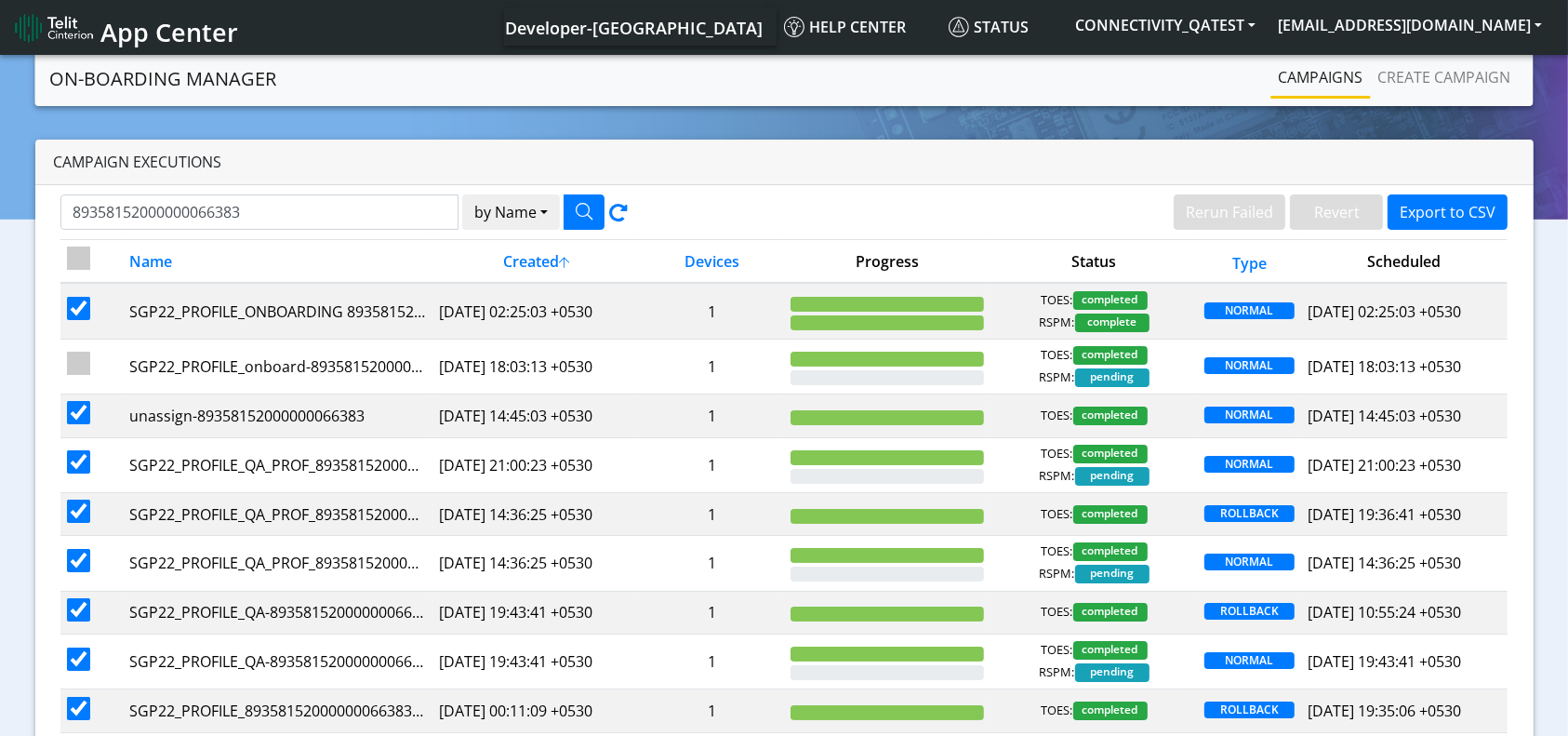 click at bounding box center [78, 462] 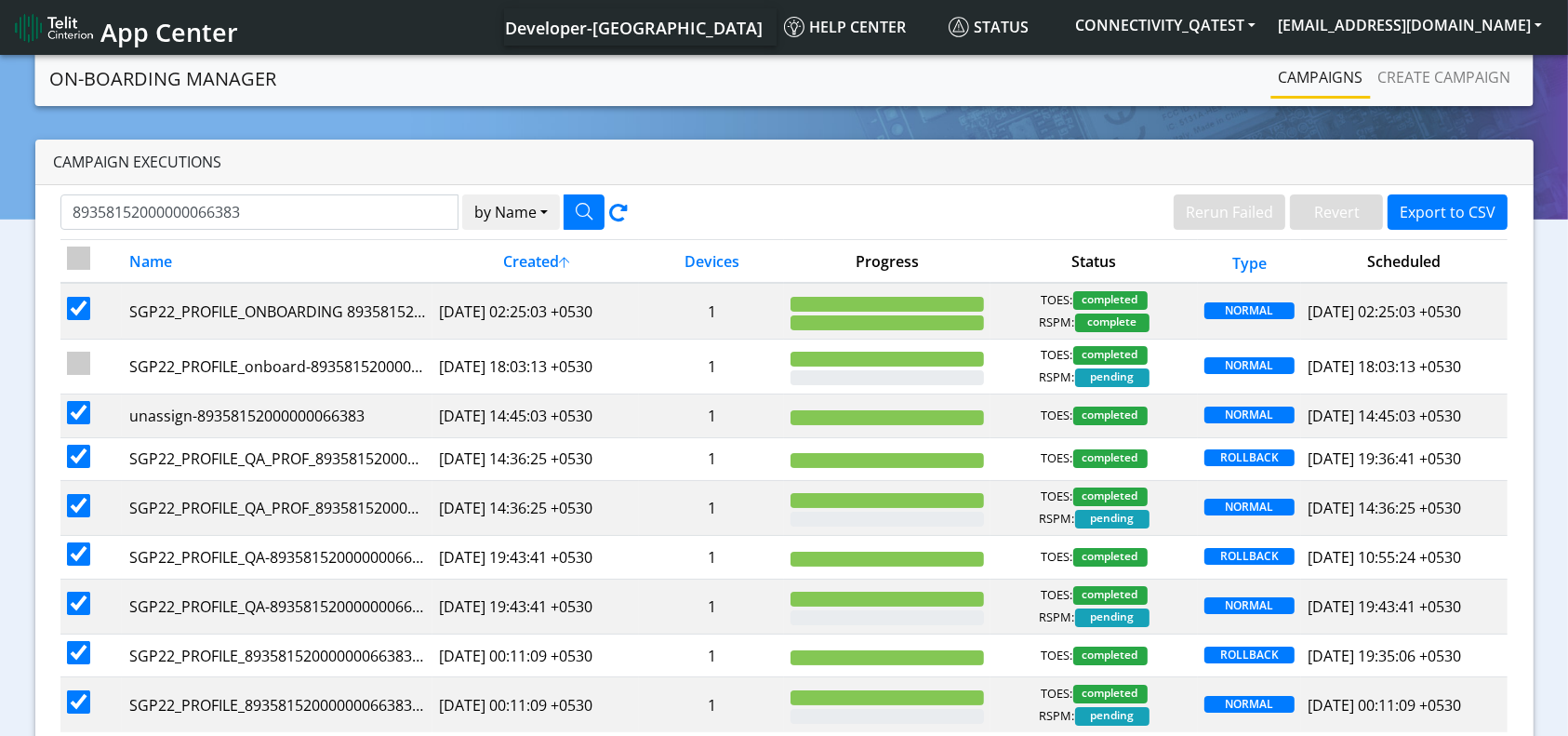 click at bounding box center [78, 456] 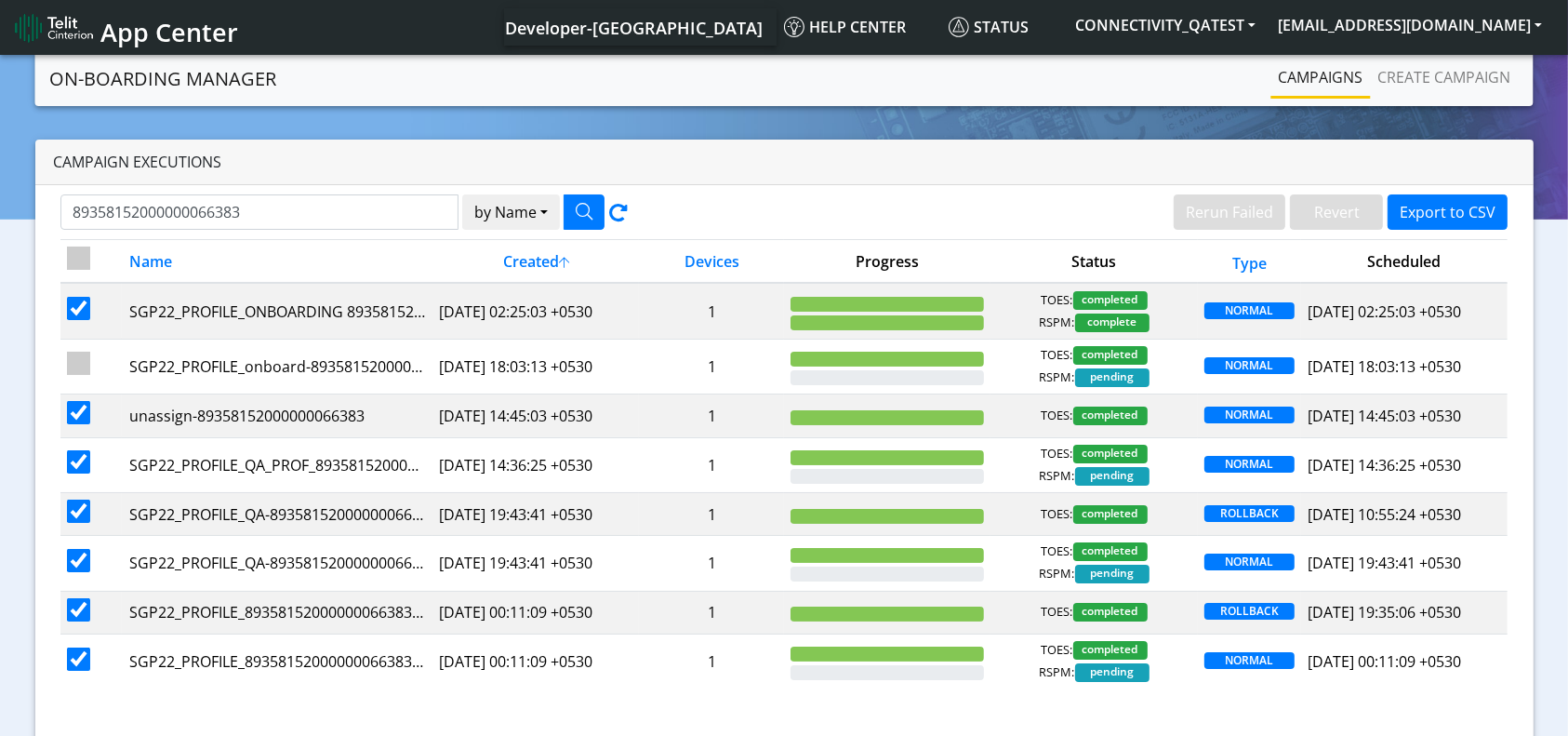 click at bounding box center [78, 462] 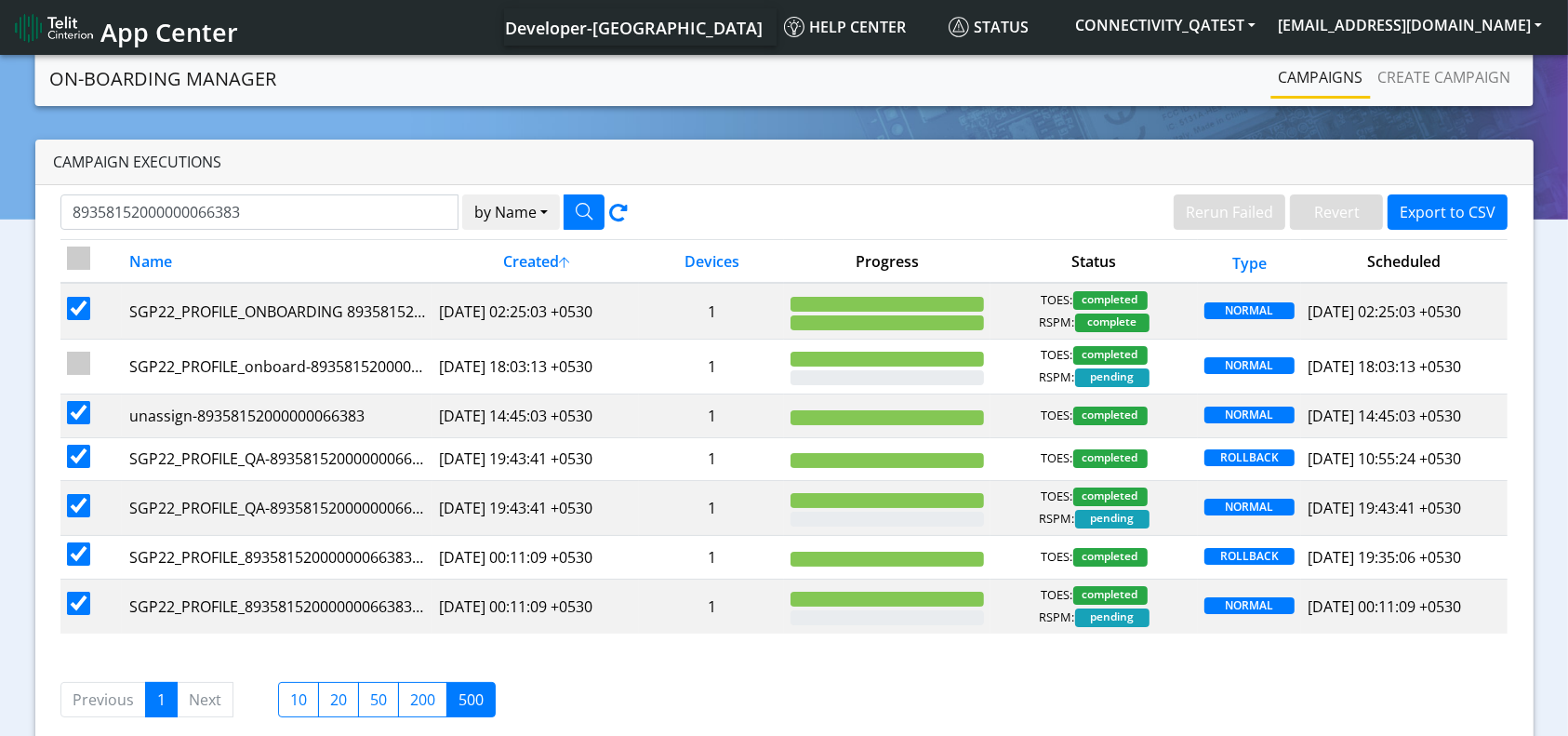 click at bounding box center [78, 456] 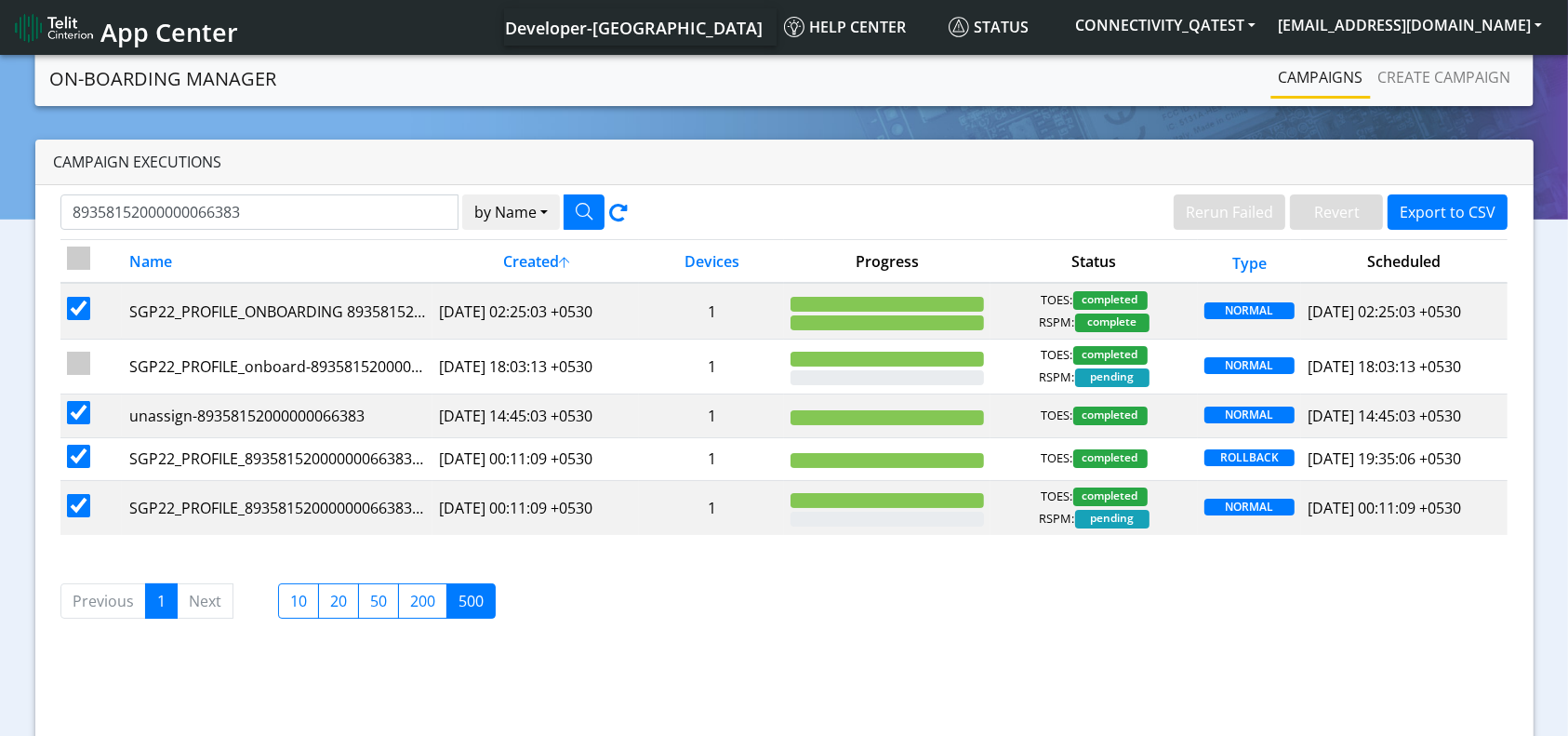 click at bounding box center [78, 456] 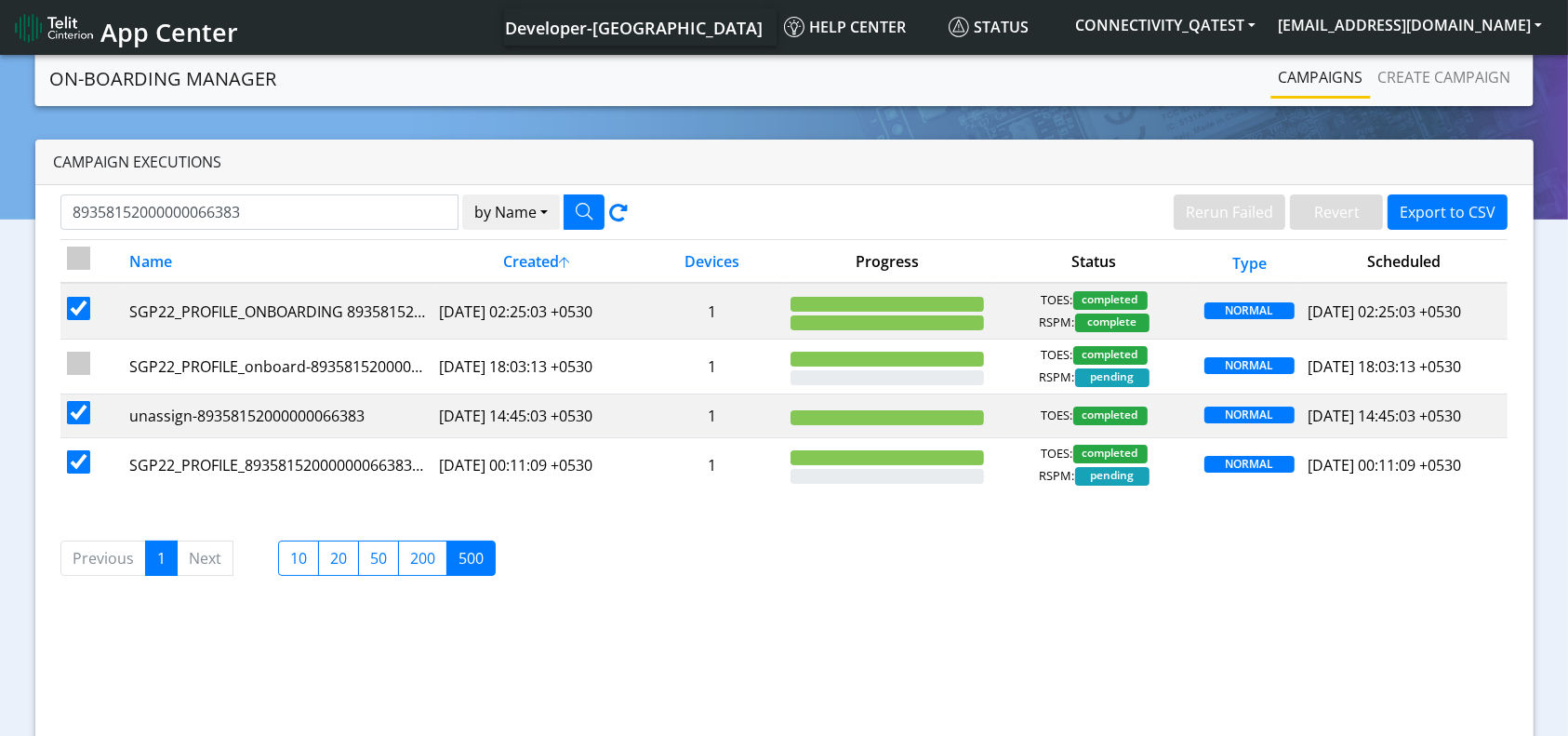 click at bounding box center (78, 462) 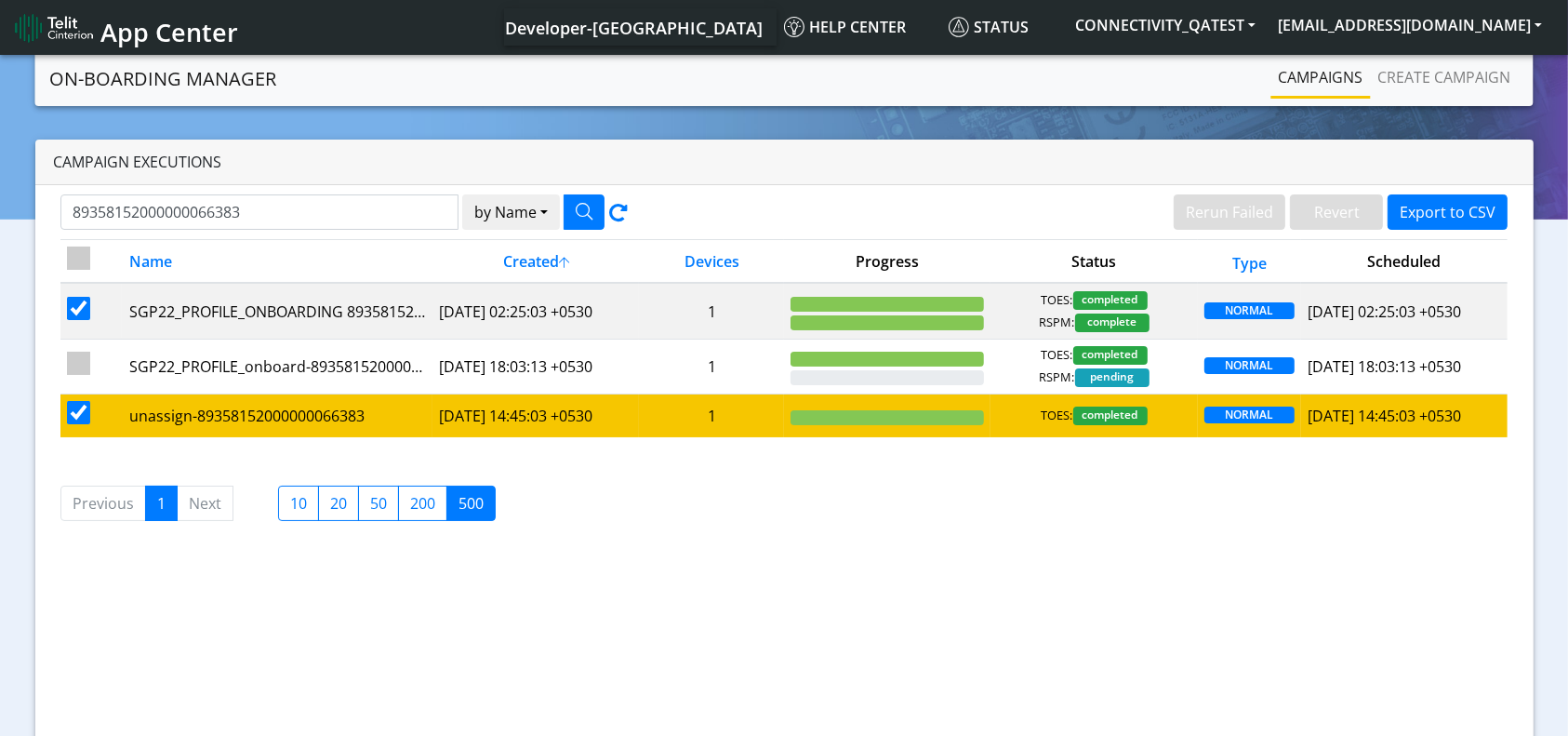click at bounding box center [78, 412] 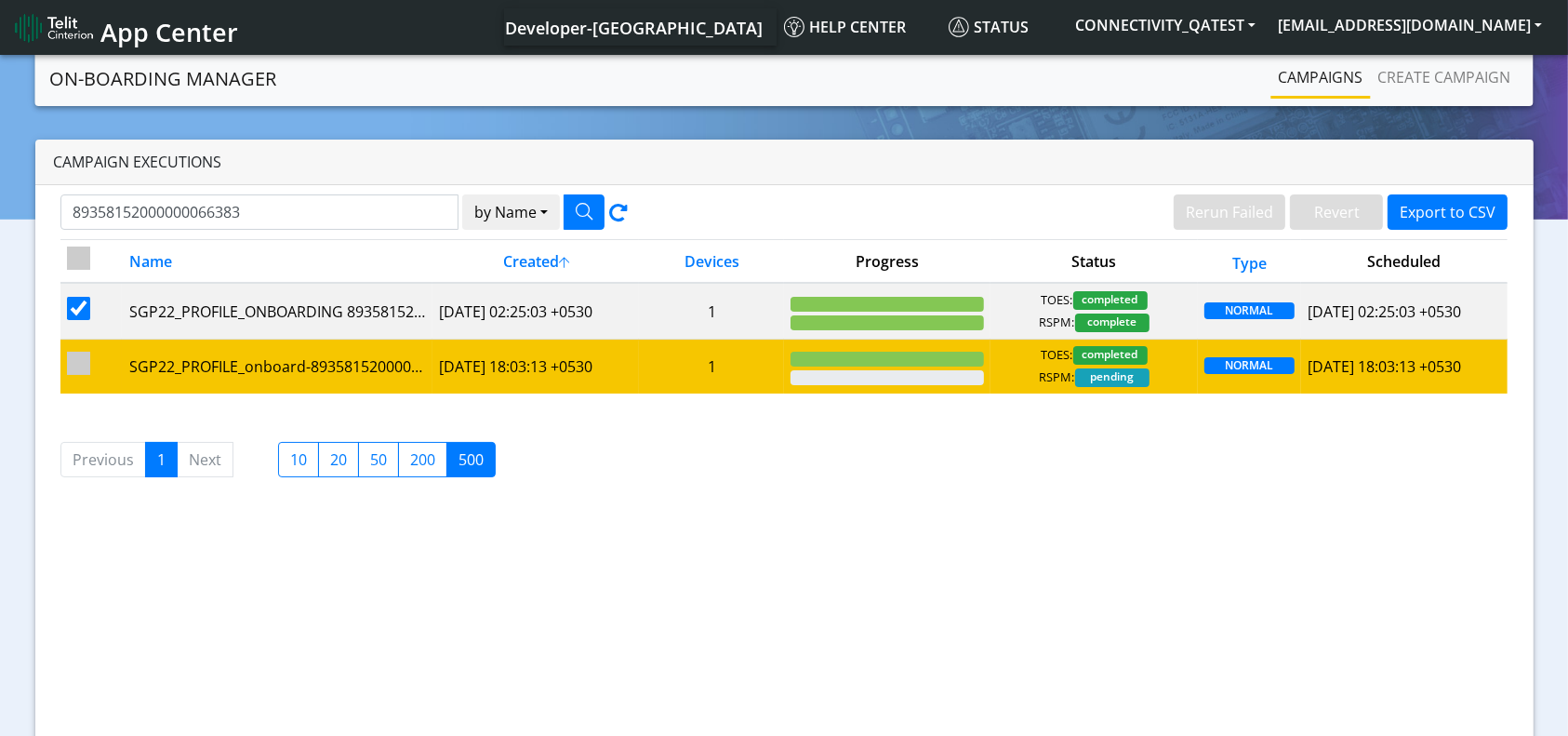 click at bounding box center [78, 363] 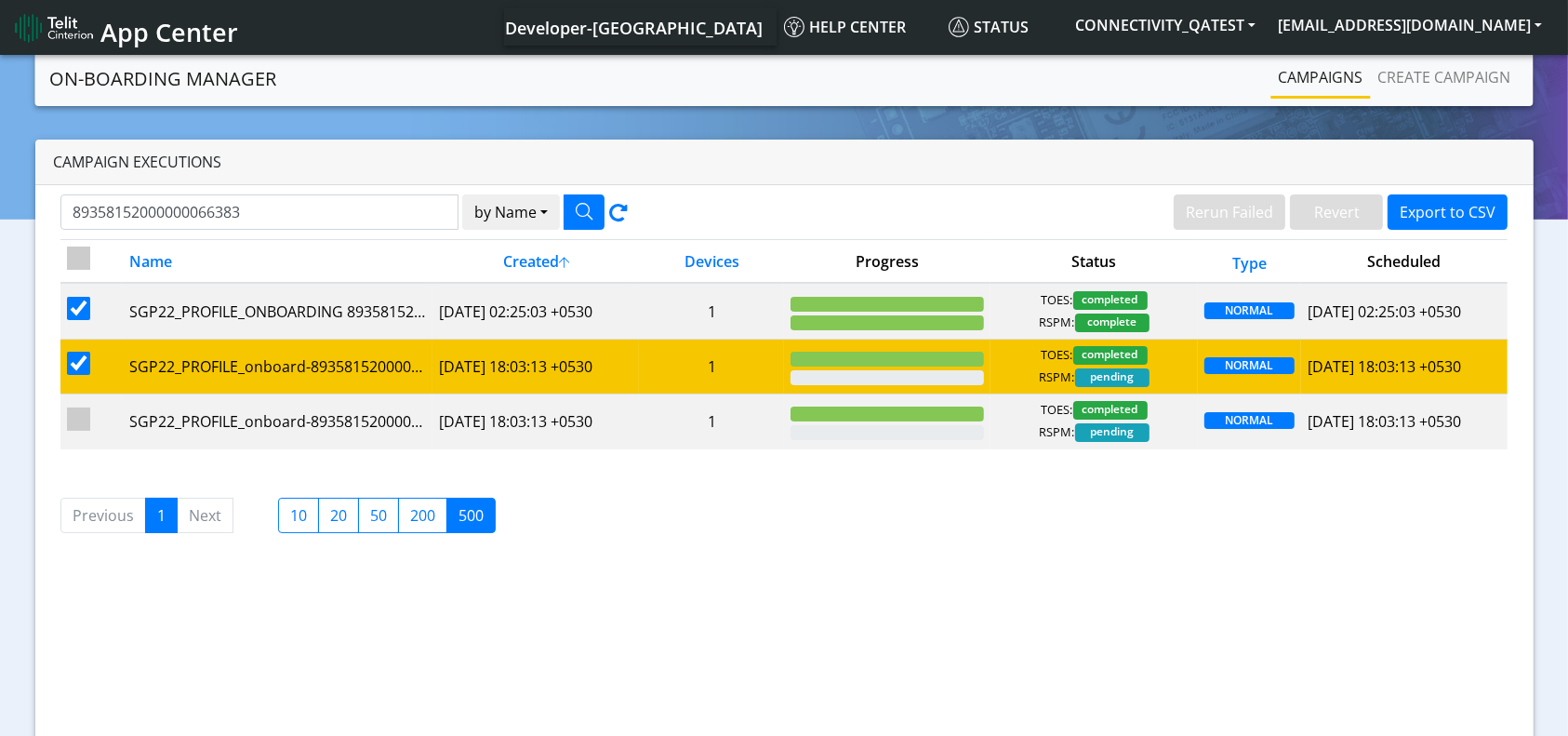 click at bounding box center [78, 363] 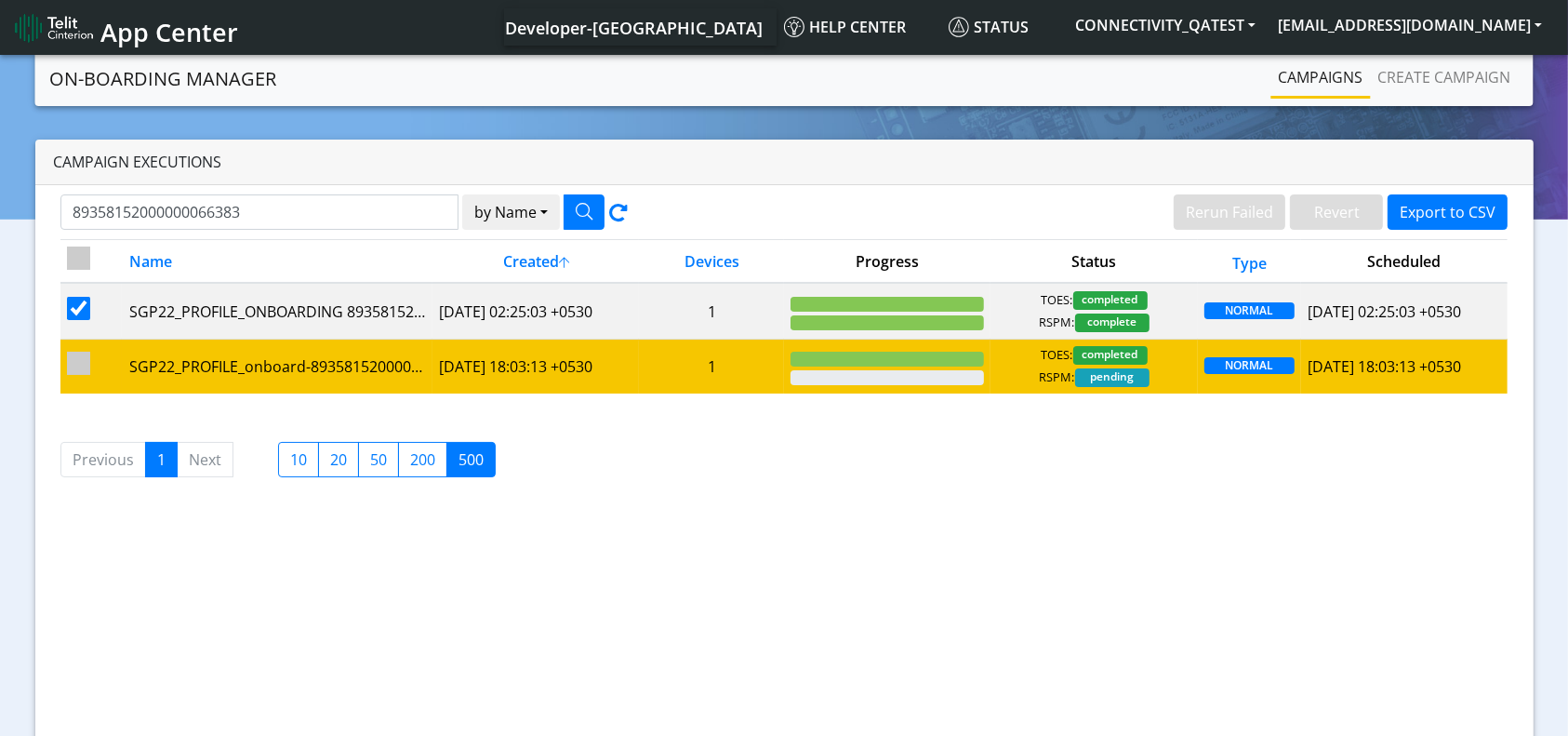 click at bounding box center [78, 363] 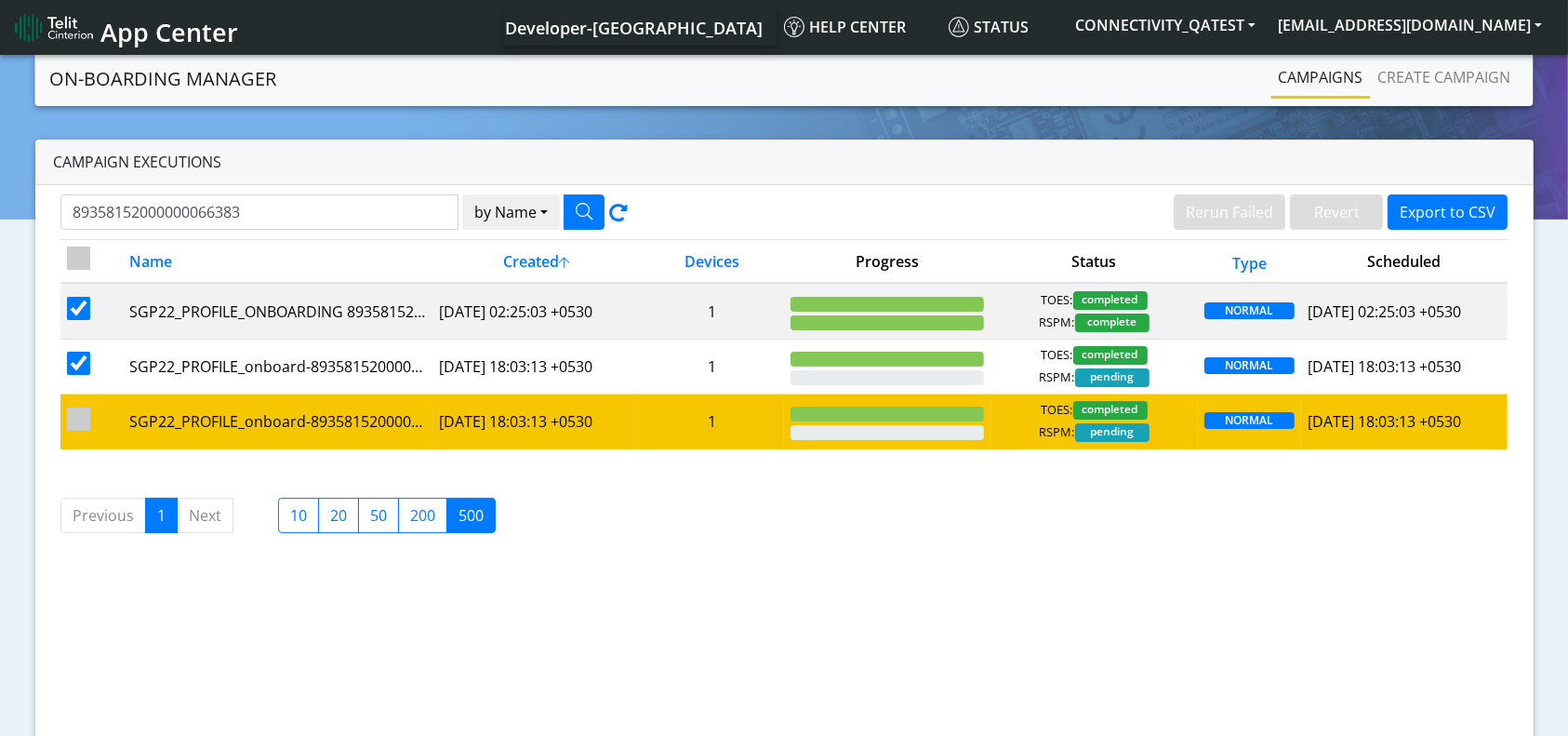 click at bounding box center (78, 419) 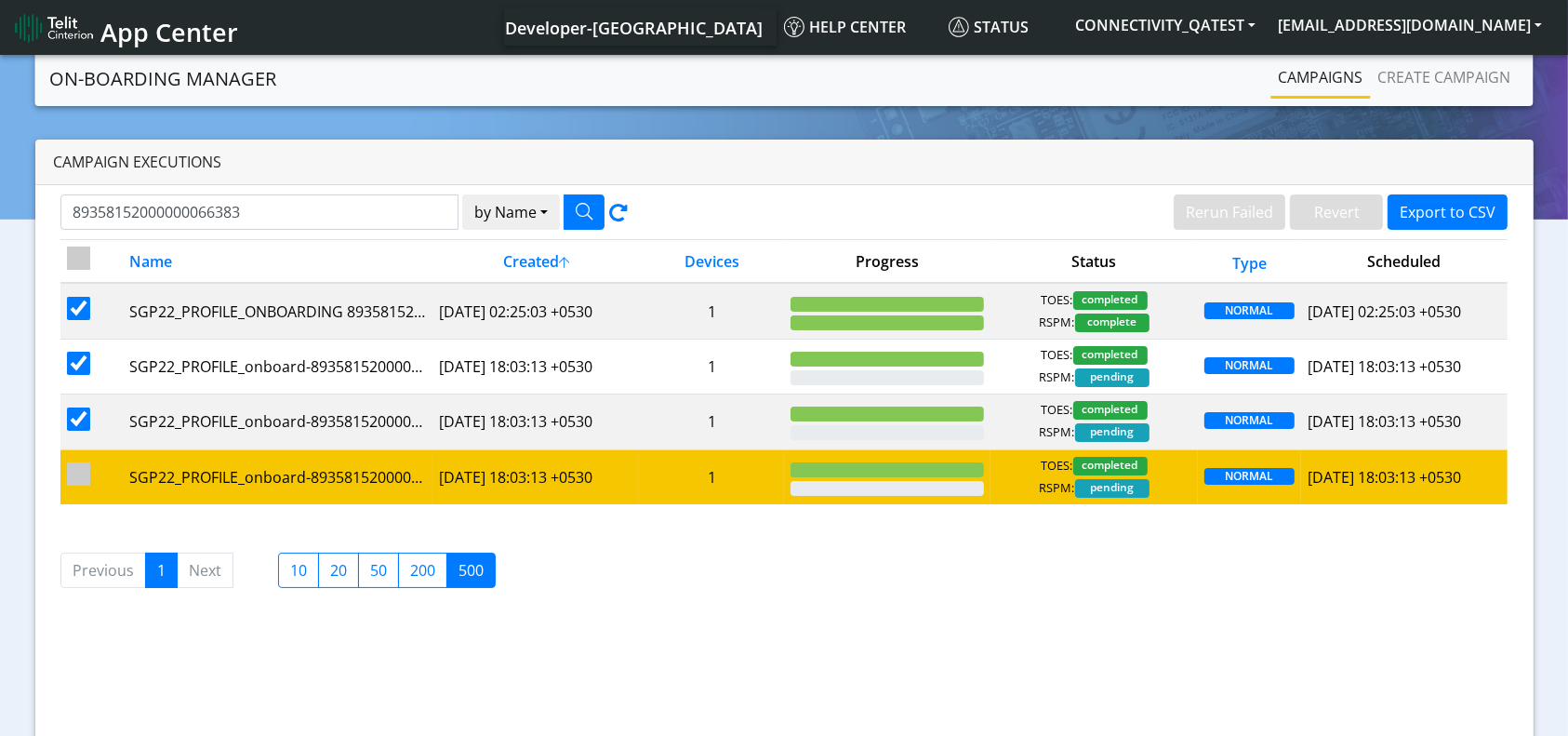 click at bounding box center [78, 474] 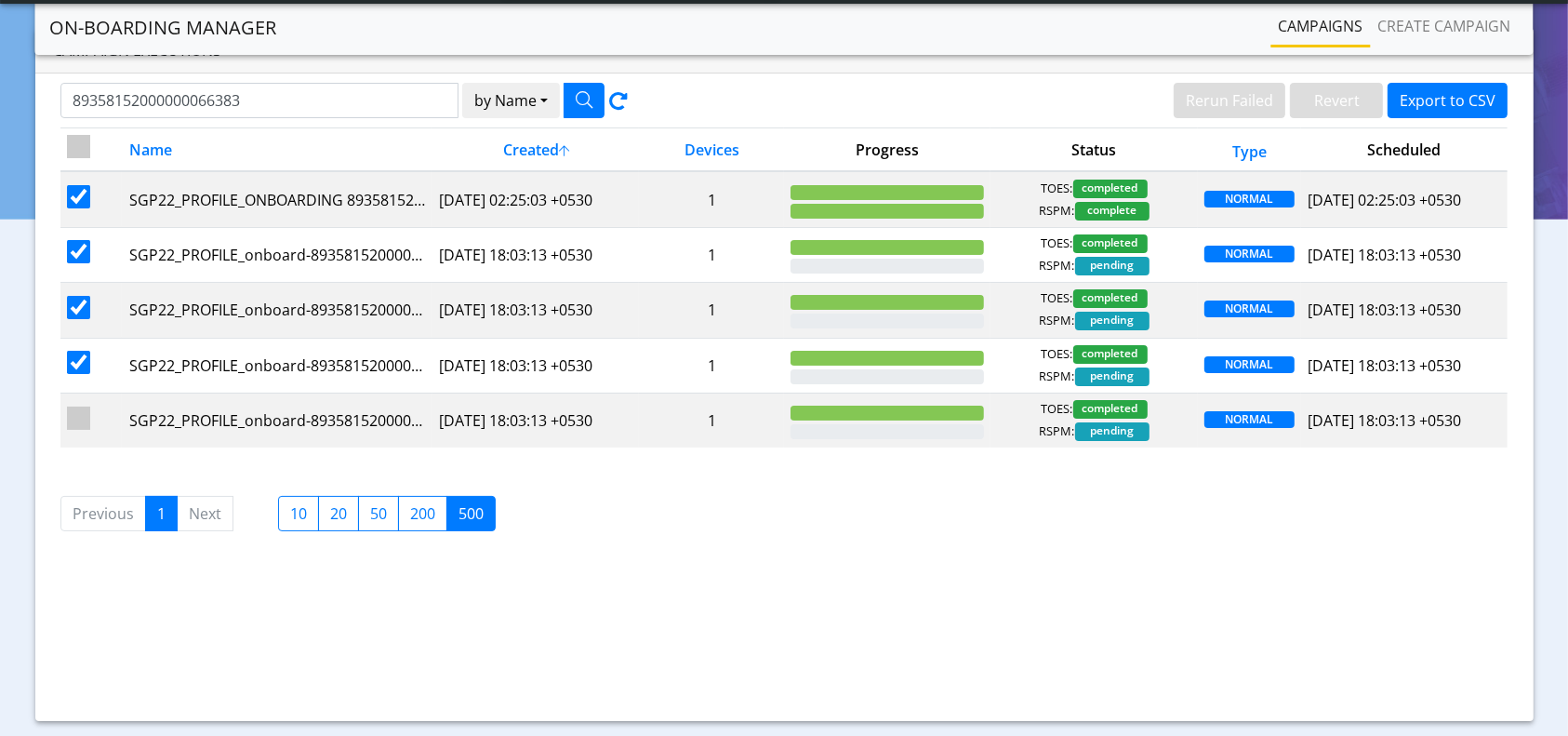 scroll, scrollTop: 103, scrollLeft: 0, axis: vertical 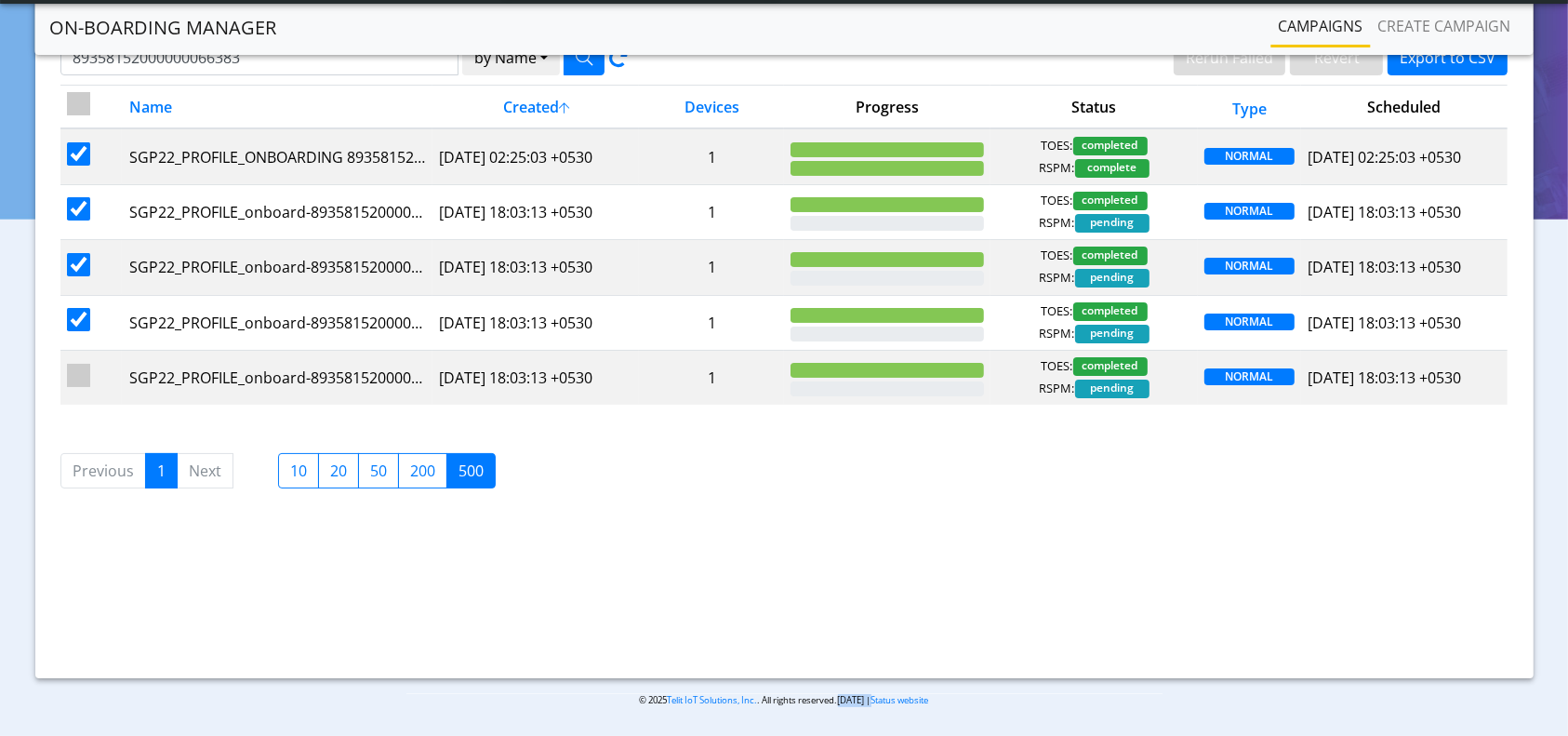 drag, startPoint x: 870, startPoint y: 699, endPoint x: 836, endPoint y: 702, distance: 34.1321 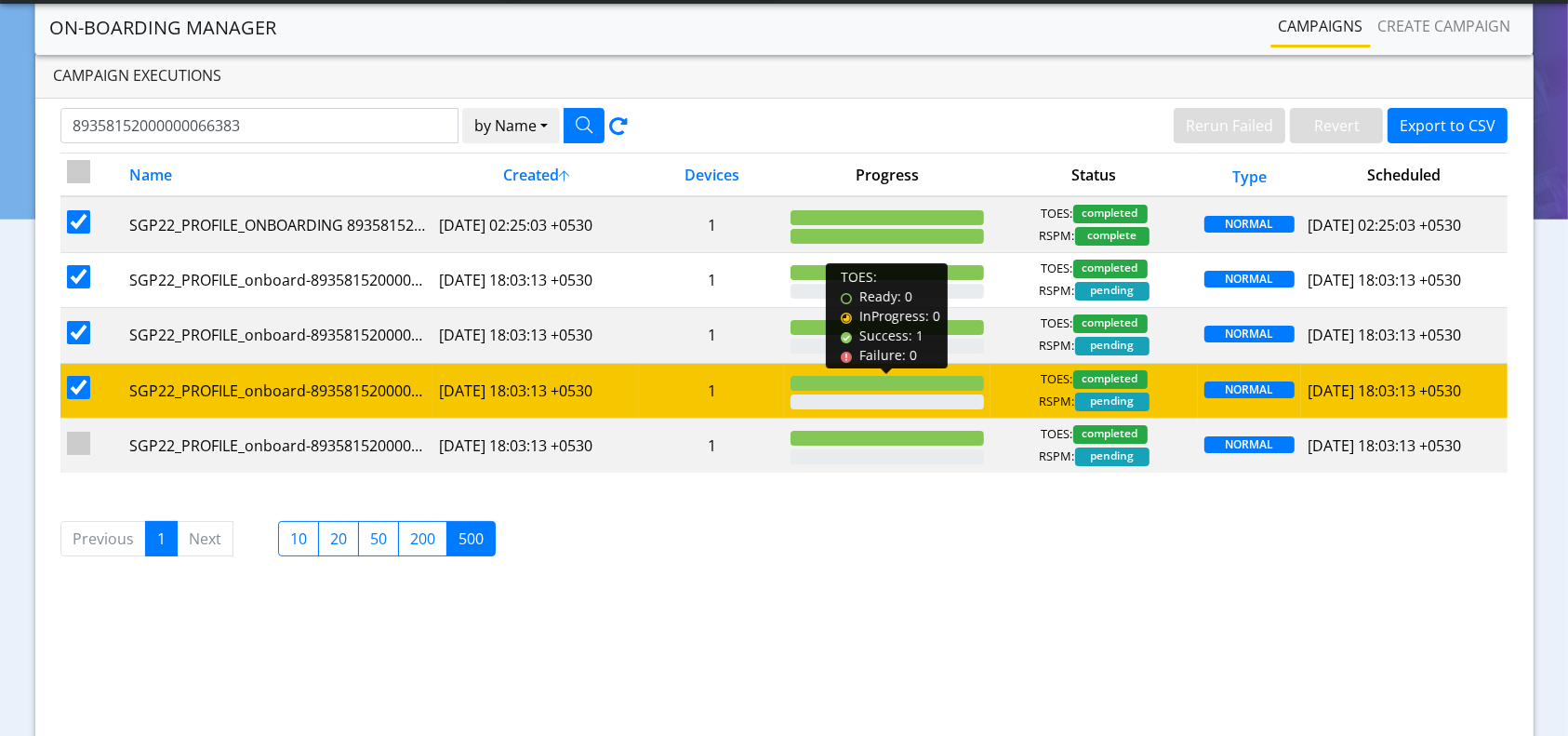 scroll, scrollTop: 0, scrollLeft: 0, axis: both 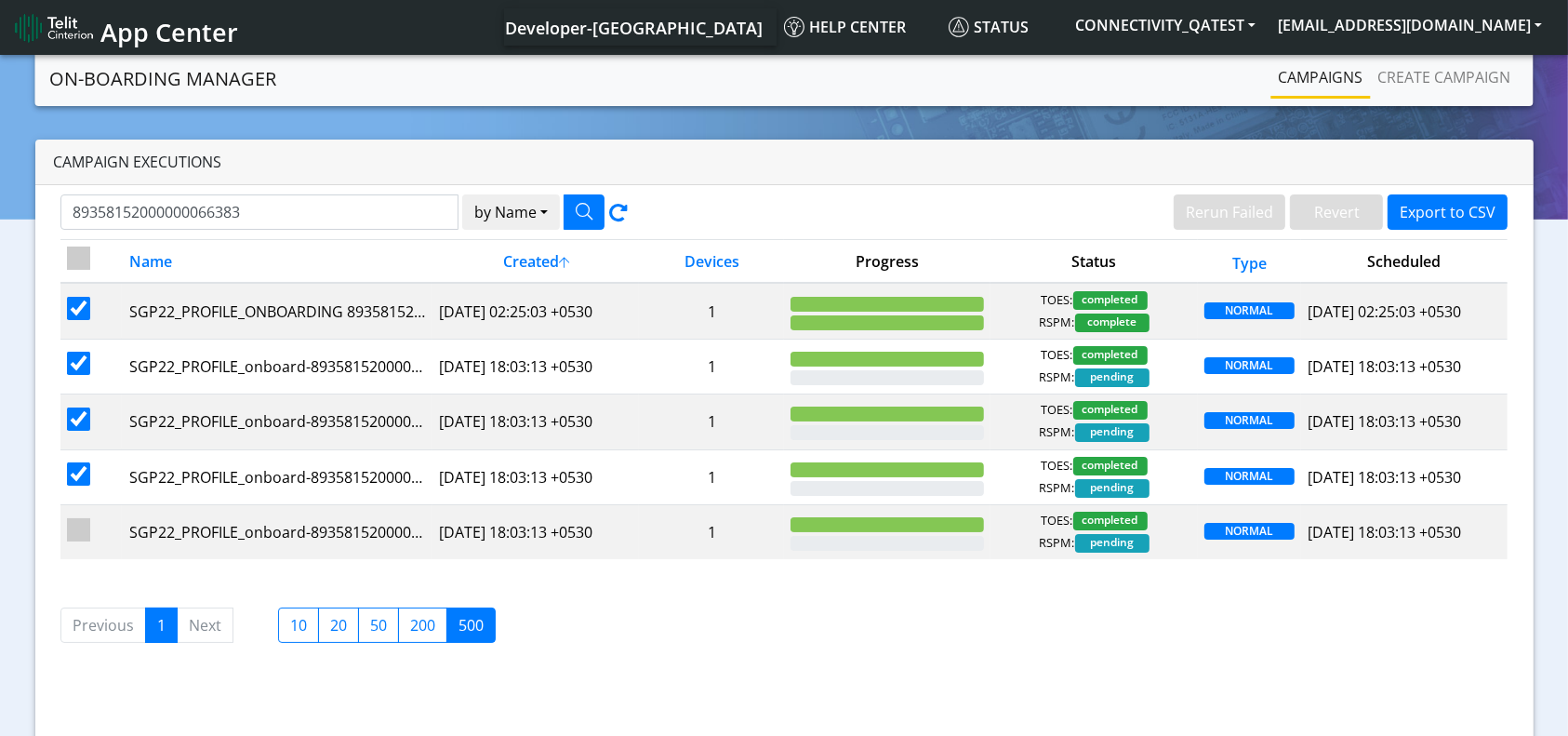 click on "App Center" at bounding box center (169, 32) 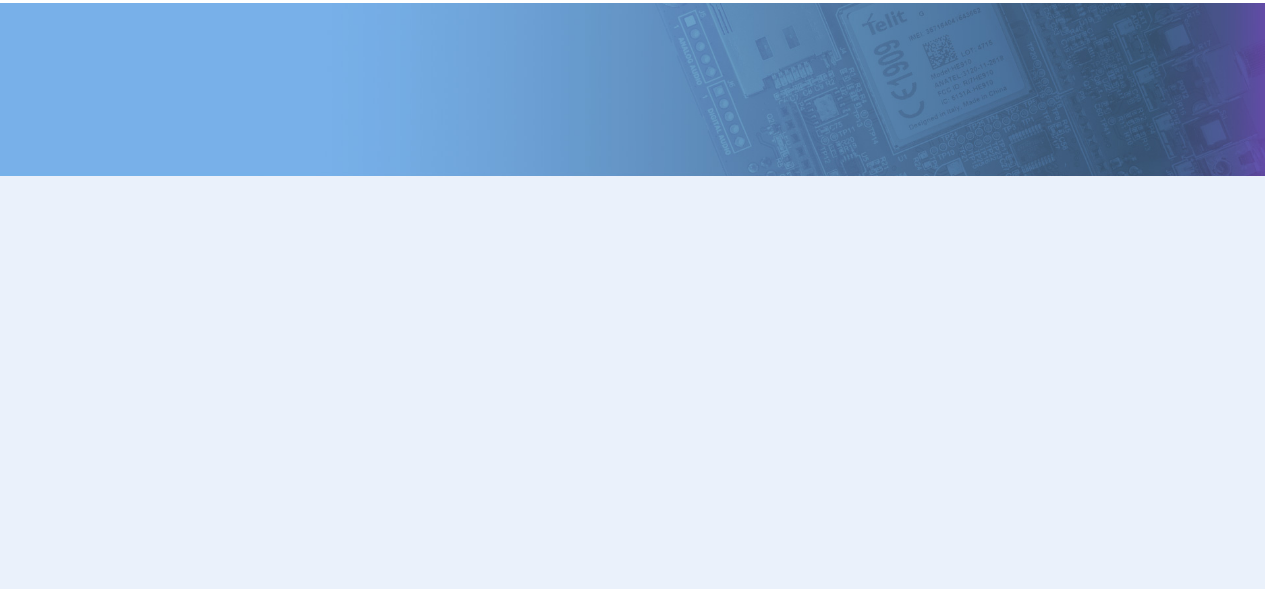 scroll, scrollTop: 0, scrollLeft: 0, axis: both 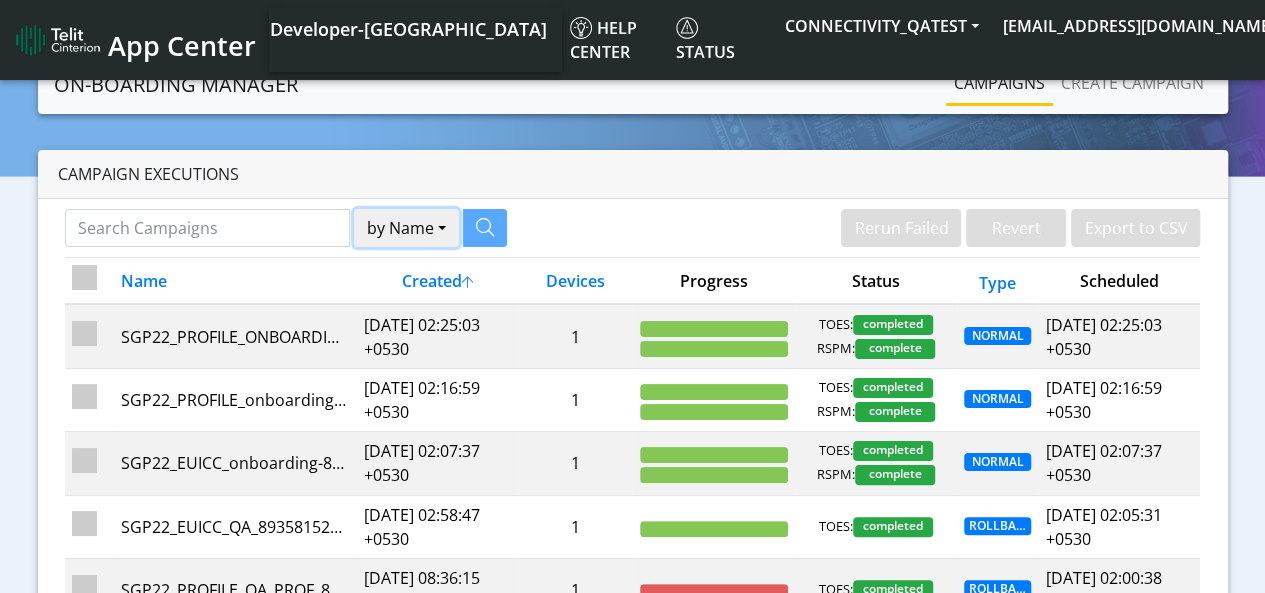 click on "by Name" at bounding box center (406, 228) 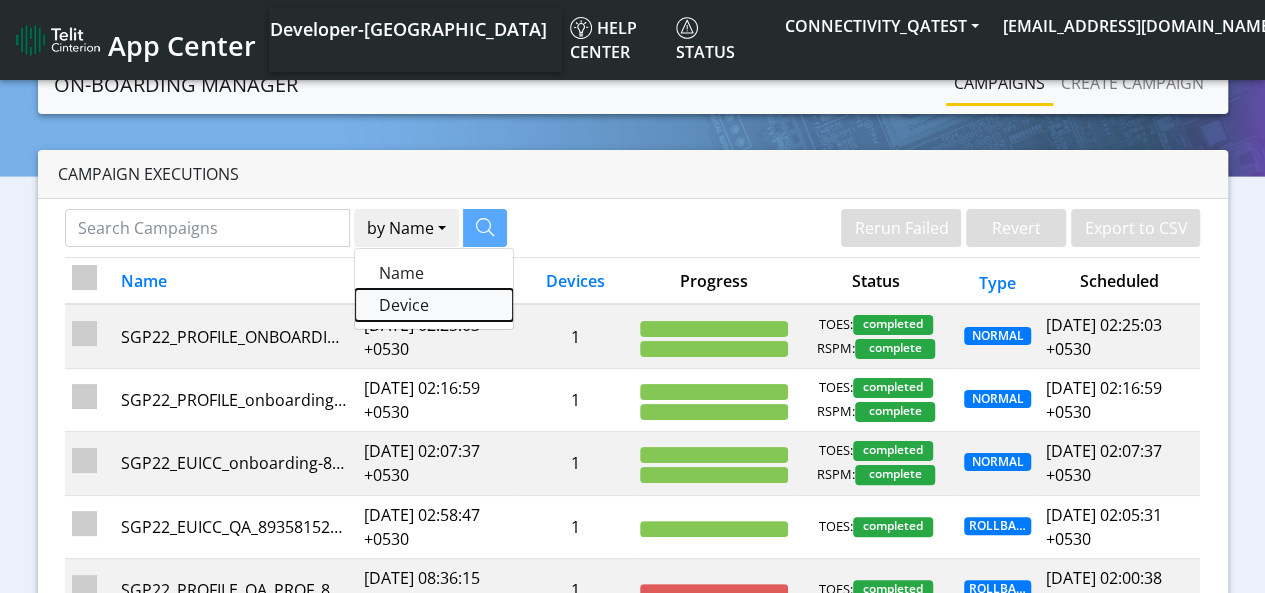 click on "Device" 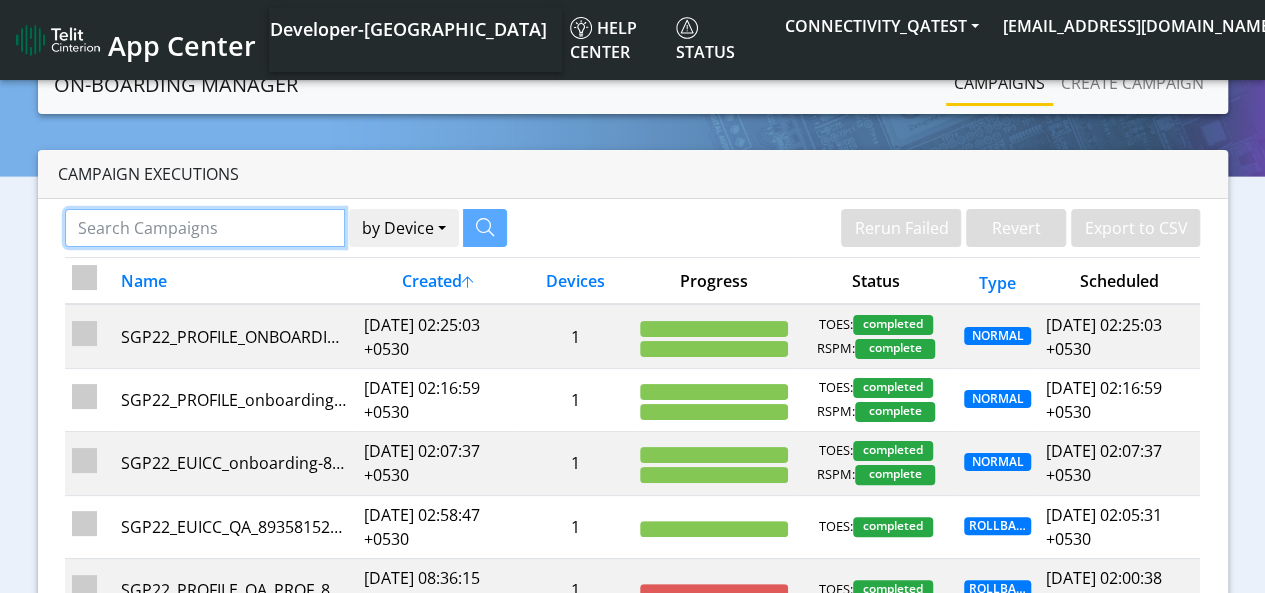 click 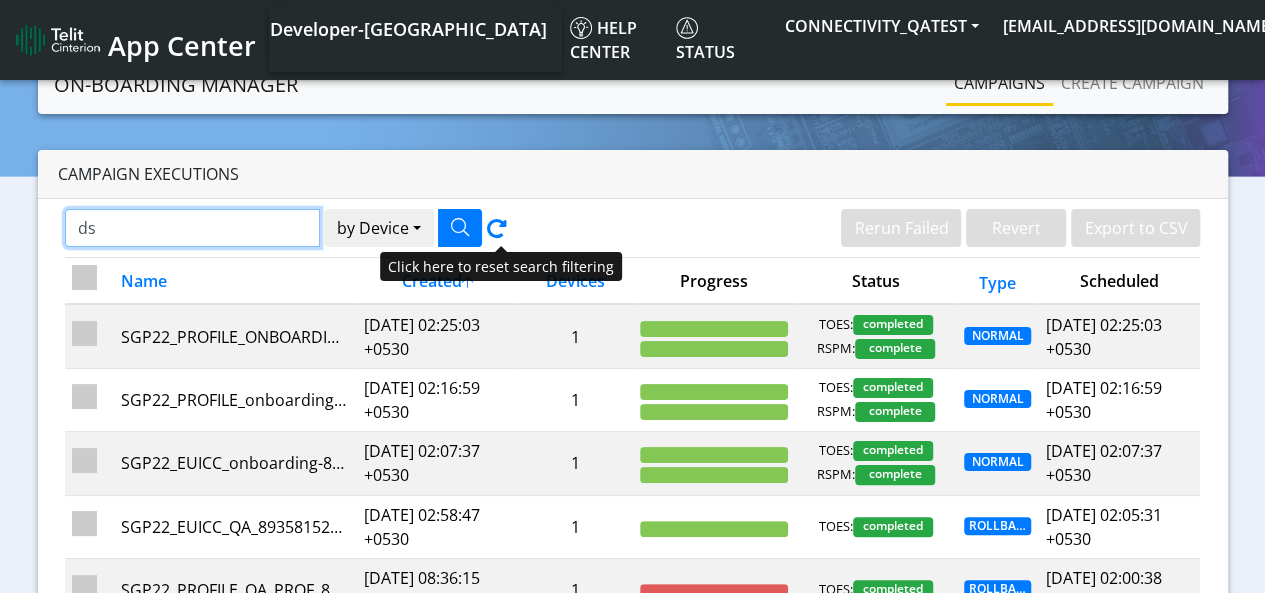 type on "ds" 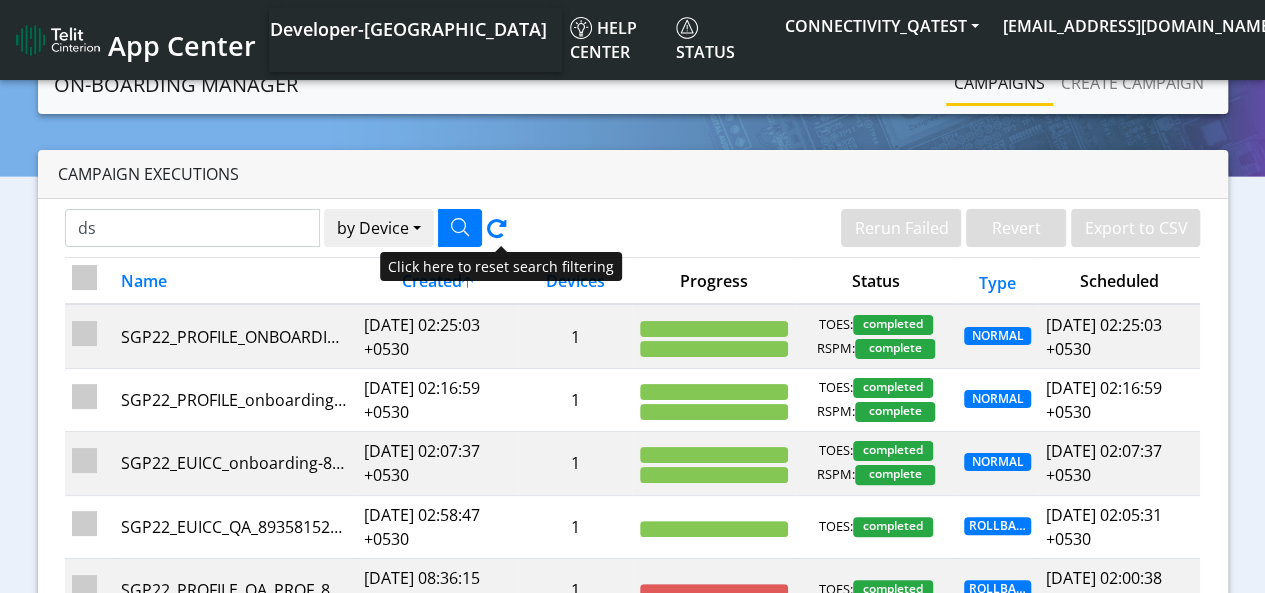 click 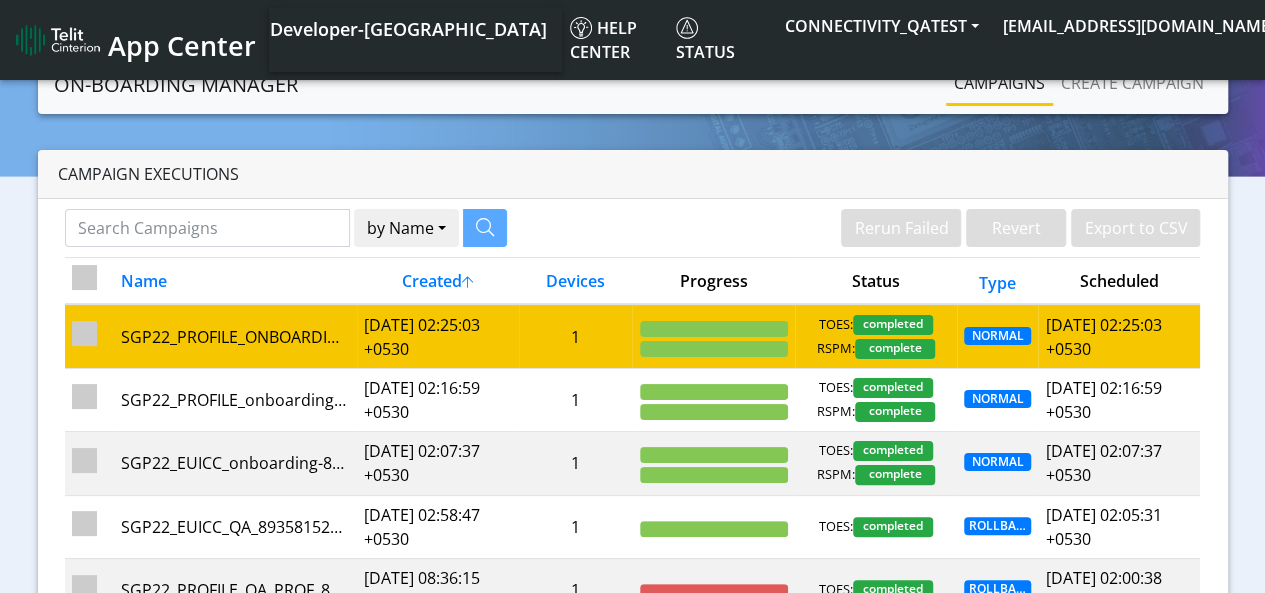 click at bounding box center (89, 336) 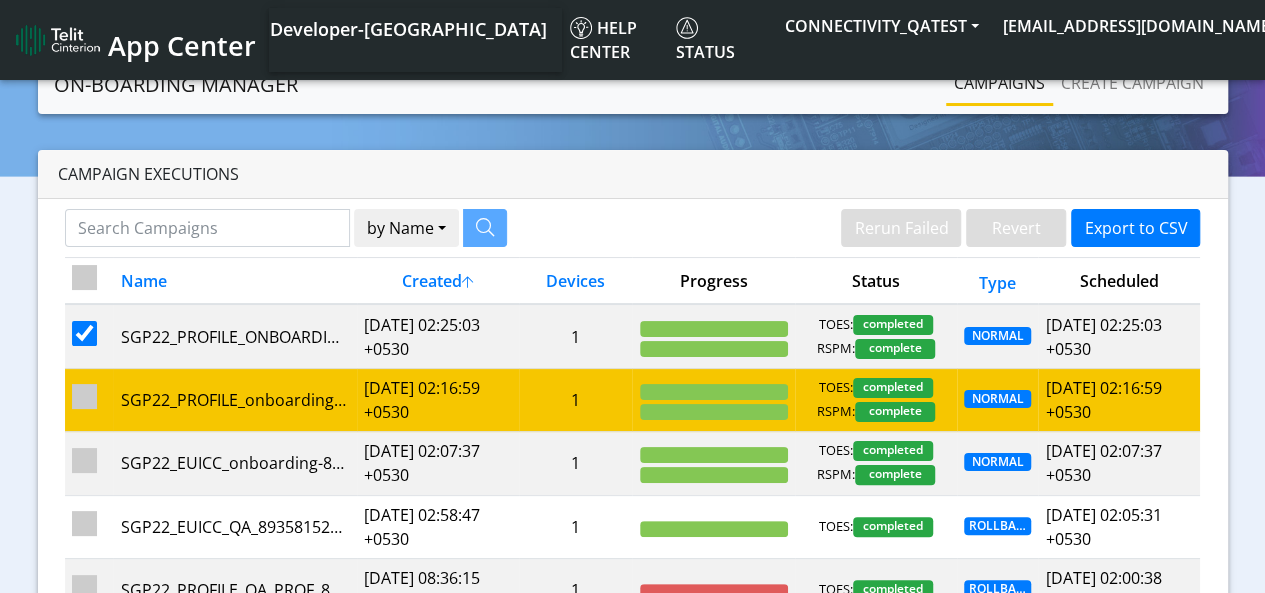 click at bounding box center [84, 396] 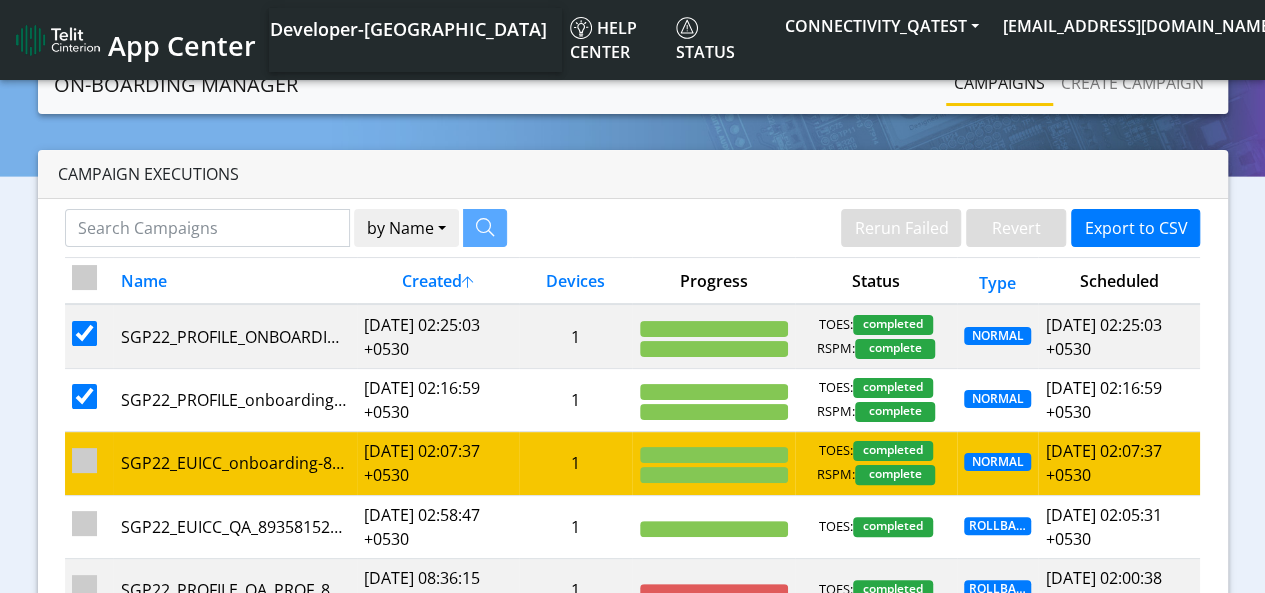 click at bounding box center [89, 463] 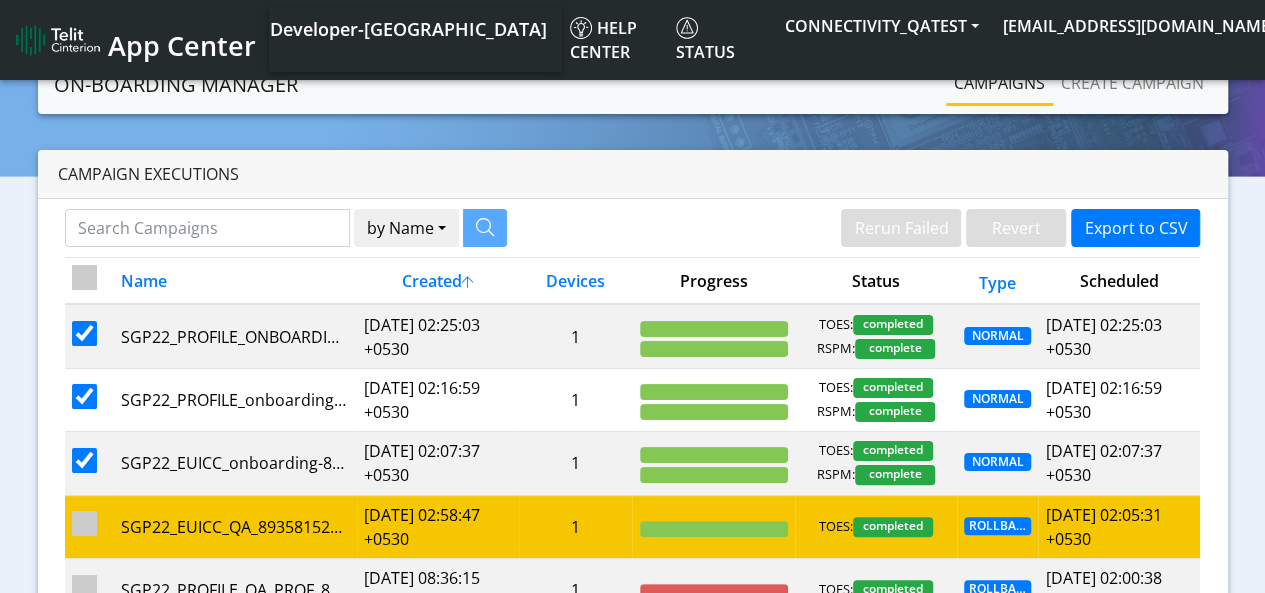 click at bounding box center [84, 523] 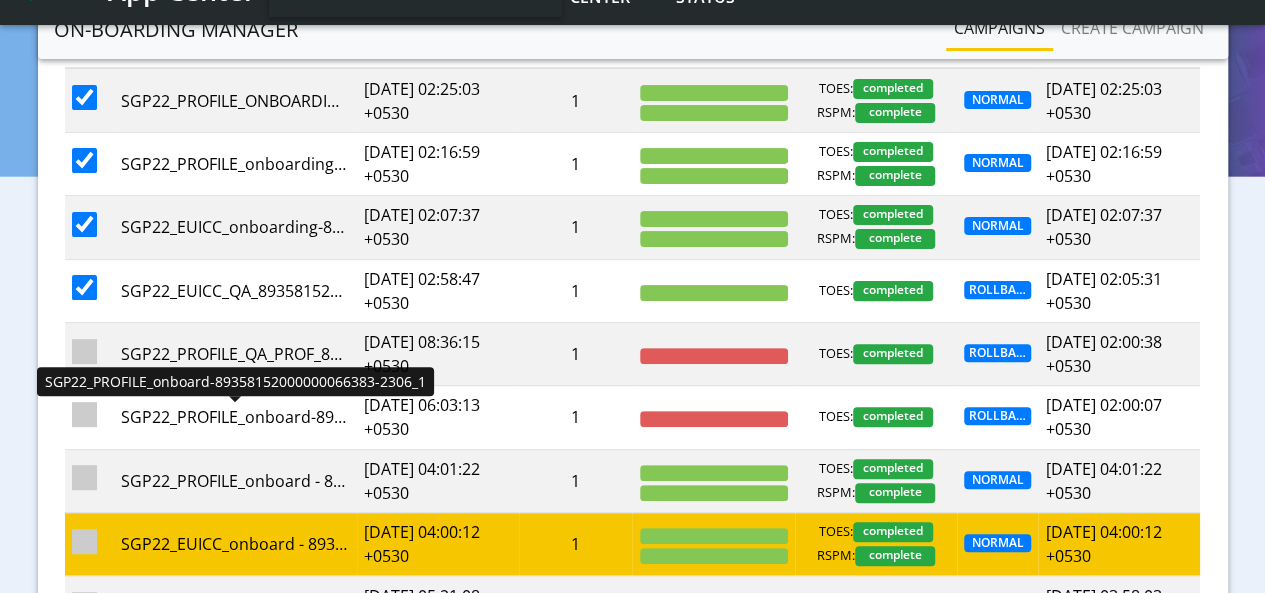 scroll, scrollTop: 200, scrollLeft: 0, axis: vertical 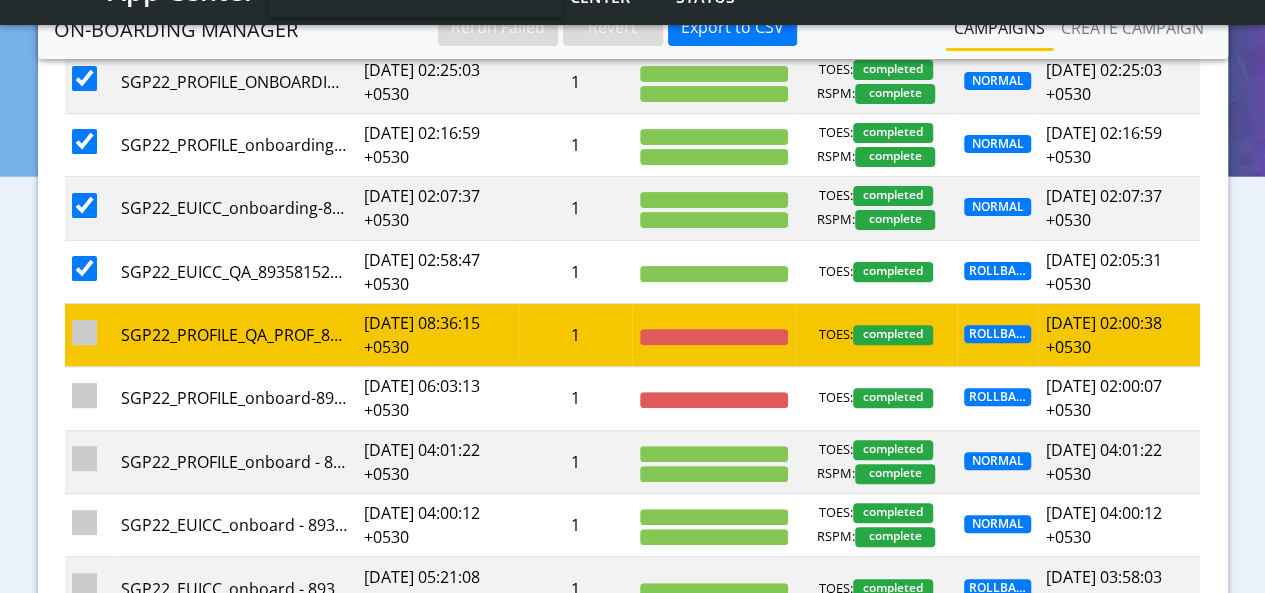 click at bounding box center (84, 332) 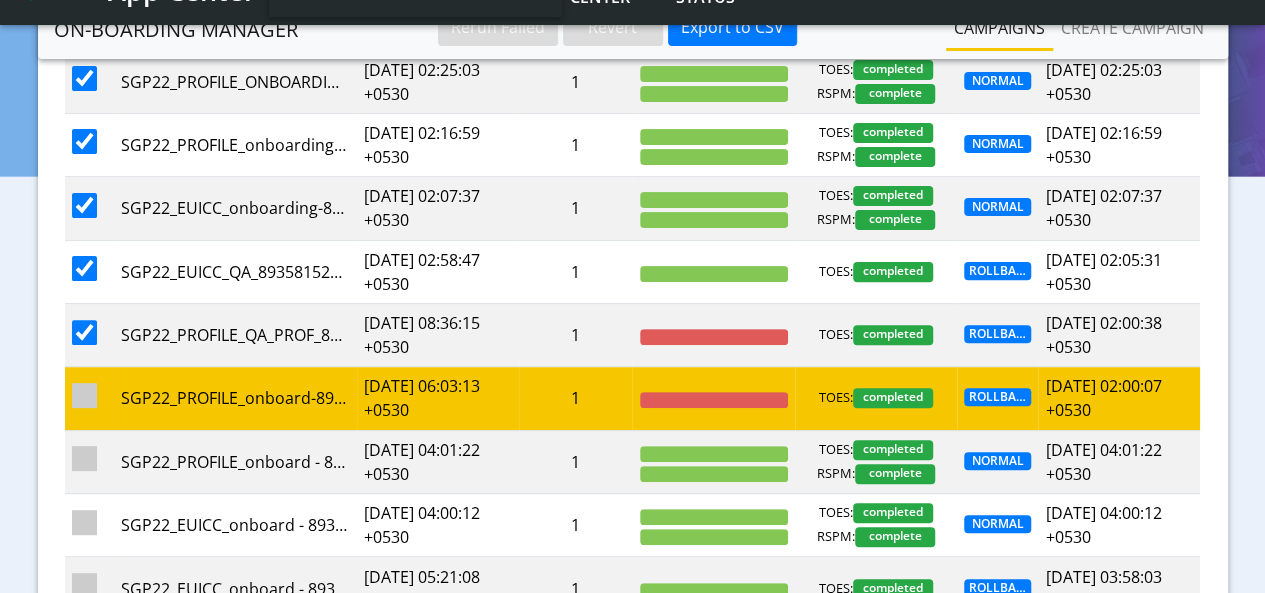click at bounding box center [89, 398] 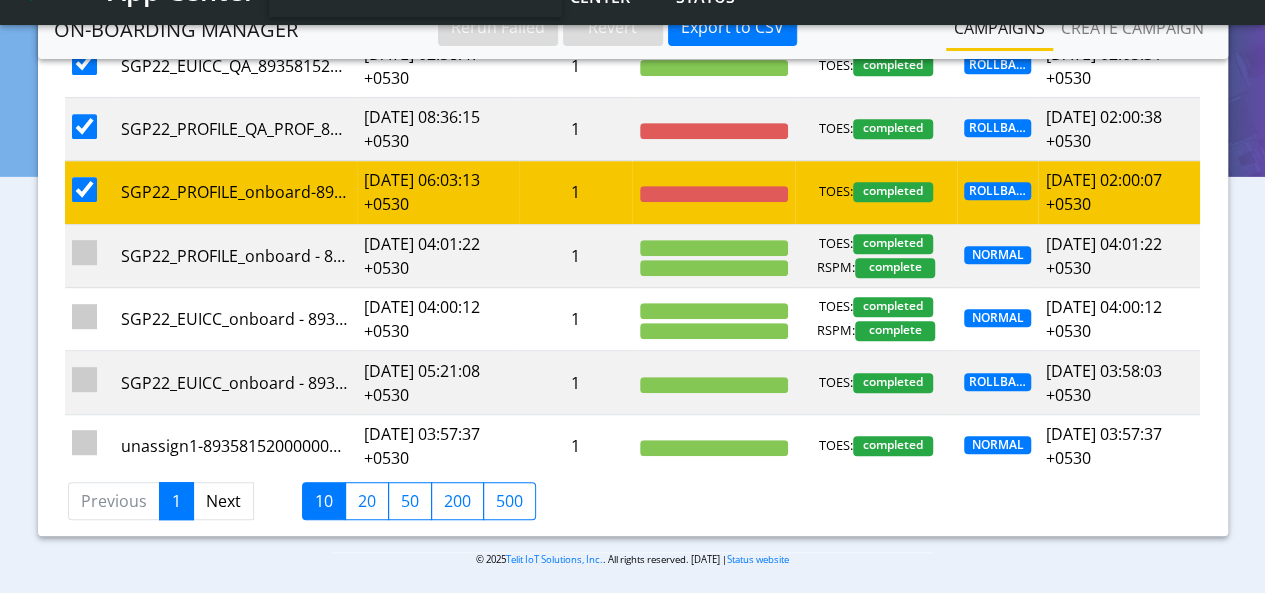 scroll, scrollTop: 6, scrollLeft: 0, axis: vertical 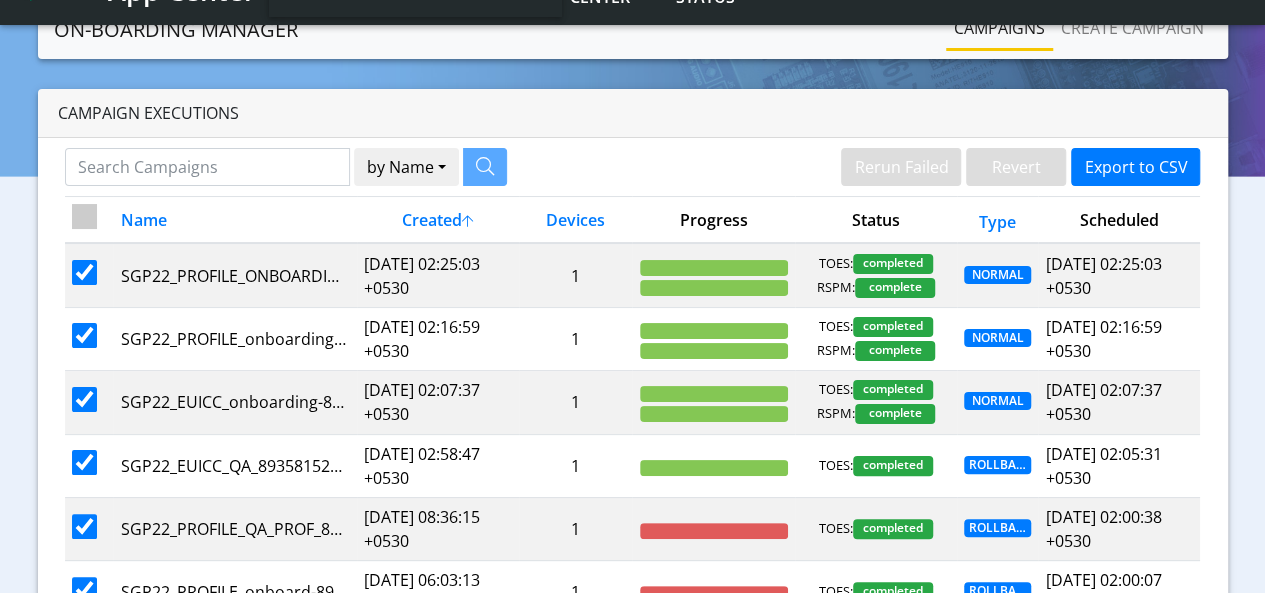 click at bounding box center (84, 216) 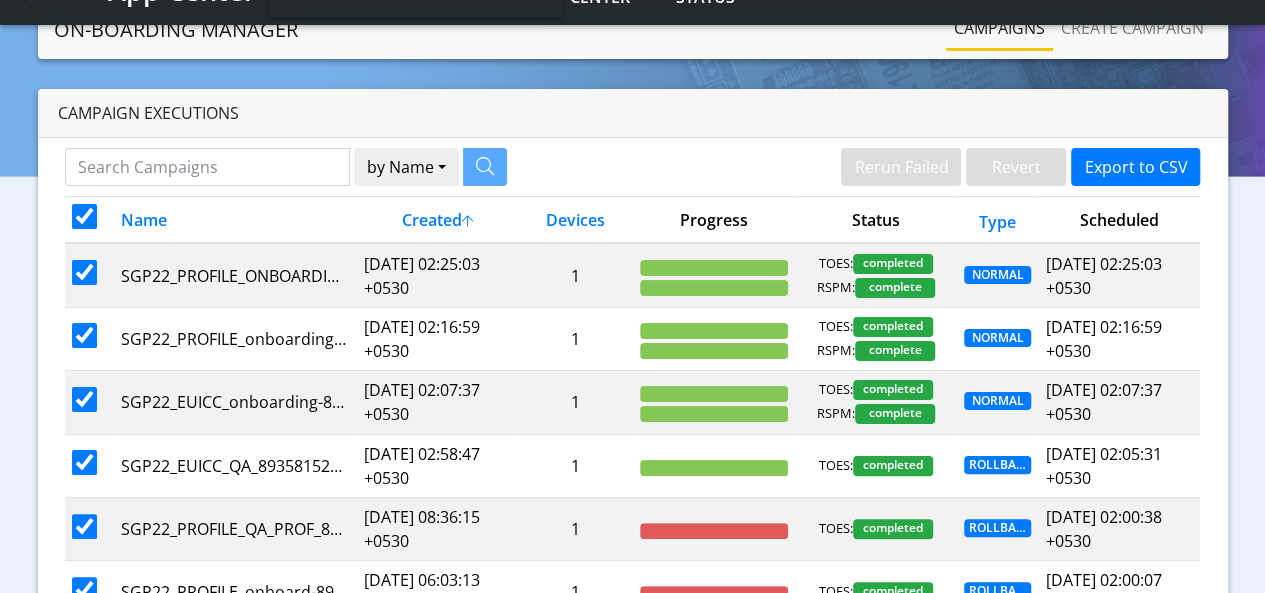 checkbox on "true" 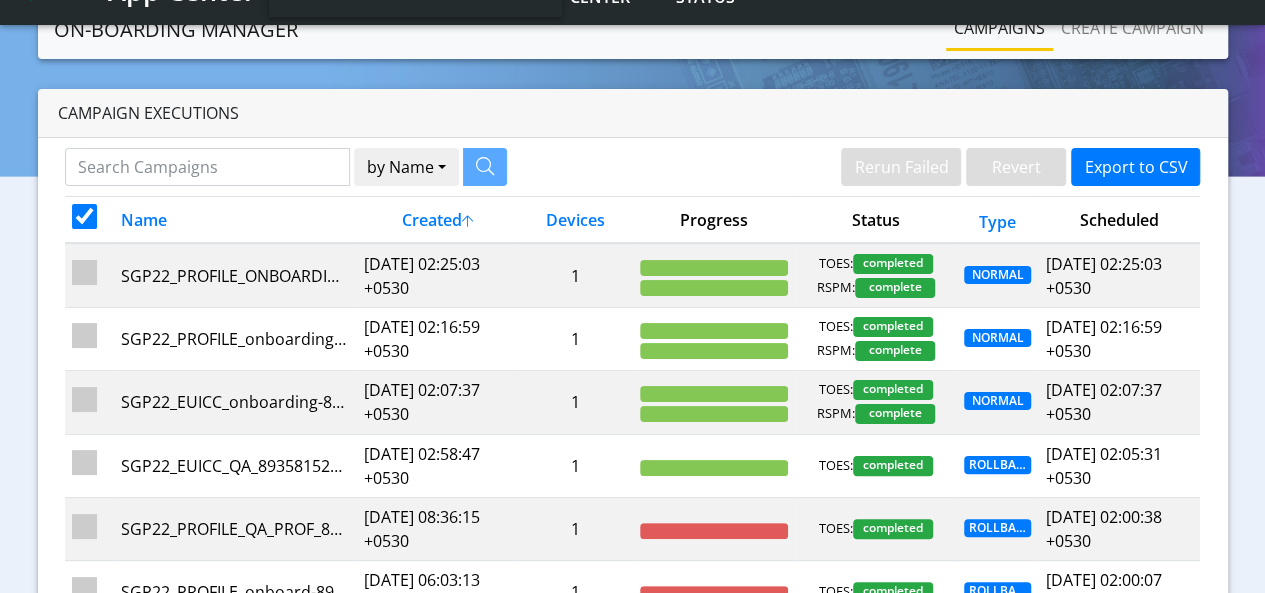 checkbox on "false" 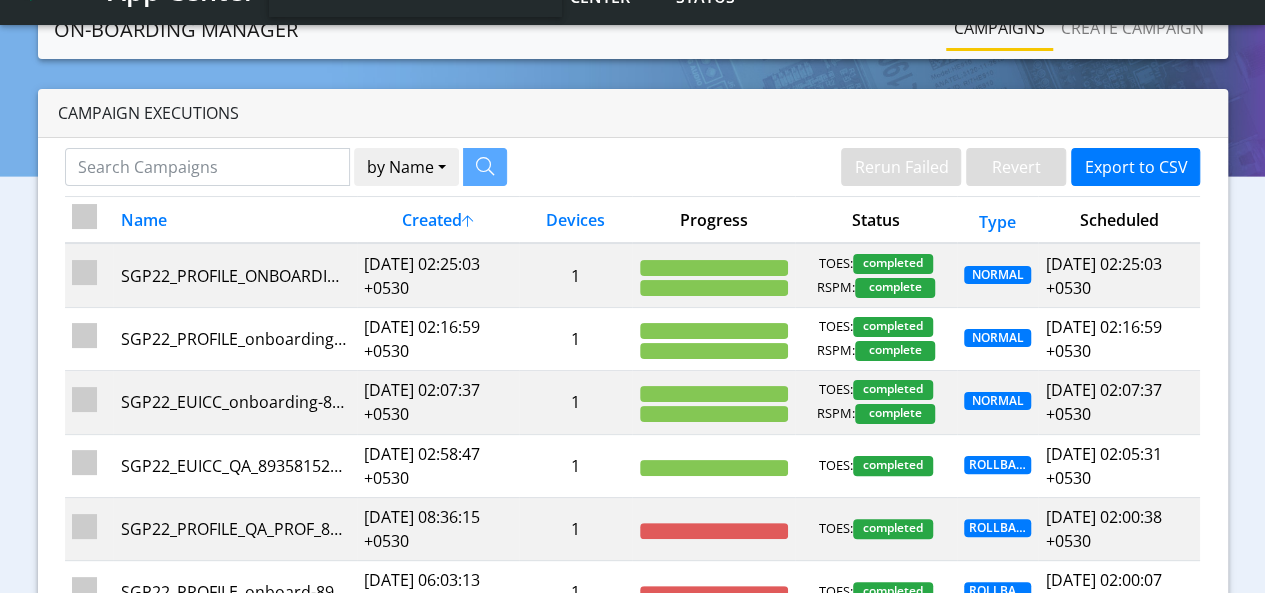 checkbox on "false" 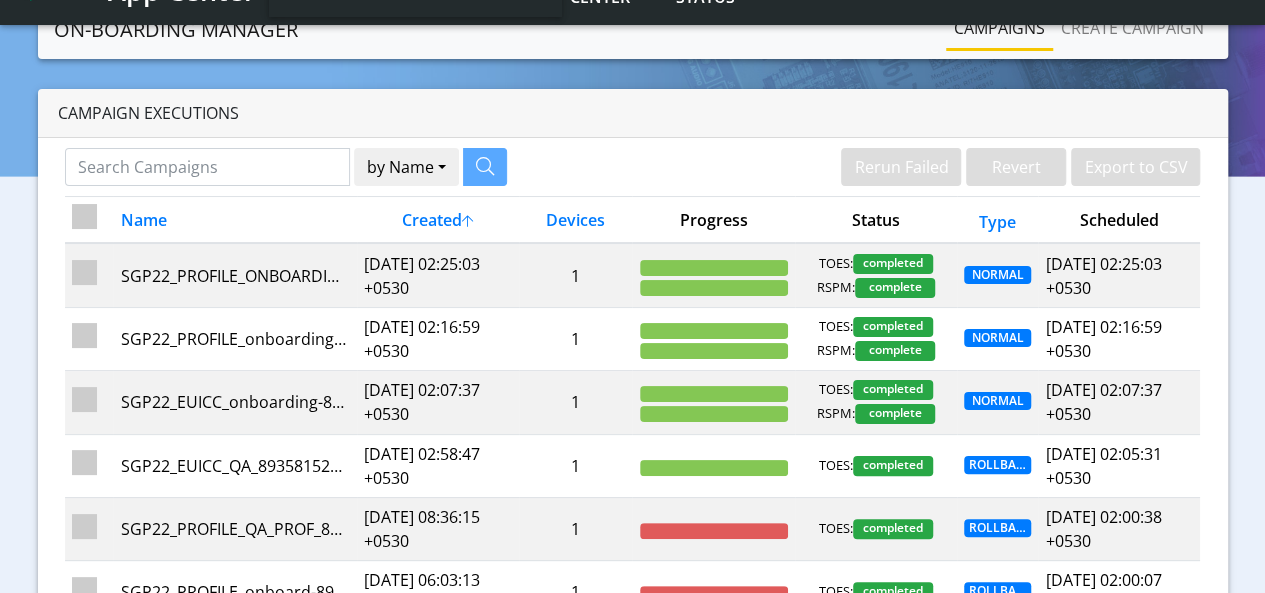 scroll, scrollTop: 206, scrollLeft: 0, axis: vertical 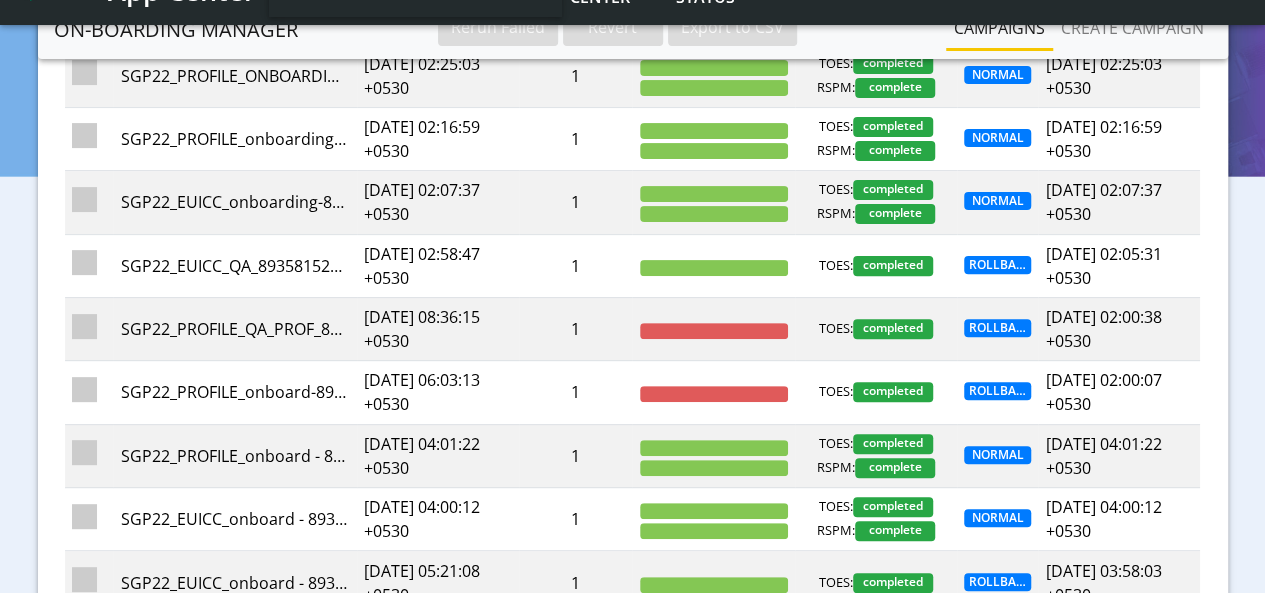 click on "by Name  Name   [PERSON_NAME] Failed   Revert   Export to CSV   Name   Created   Devices  Progress Status  Type  Scheduled SGP22_PROFILE_ONBOARDING 89358152000000066383   [DATE] 02:25:03 +0530  1 TOES:   completed RSPM:   complete  NORMAL   [DATE] 02:25:03 +0530  SGP22_PROFILE_onboarding-89358152000000066243   [DATE] 02:16:59 +0530  1 TOES:   completed RSPM:   complete  NORMAL   [DATE] 02:16:59 +0530  SGP22_EUICC_onboarding-89358152000000928699   [DATE] 02:07:37 +0530  1 TOES:   completed RSPM:   complete  NORMAL   [DATE] 02:07:37 +0530  SGP22_EUICC_QA_89358152000000928699_JUNE26_Rosa   [DATE] 02:58:47 +0530  1 TOES:   completed  ROLLBACK   [DATE] 02:05:31 +0530  SGP22_PROFILE_QA_PROF_89358152000000066243_JUNE25_R_2   [DATE] 08:36:15 +0530  1 TOES:   completed  ROLLBACK   [DATE] 02:00:38 +0530  SGP22_PROFILE_onboard-89358152000000066383-2306_1   [DATE] 06:03:13 +0530  1 TOES:   completed  ROLLBACK   [DATE] 02:00:07 [PHONE_NUMBER][DATE] 04:01:22 +0530  1" 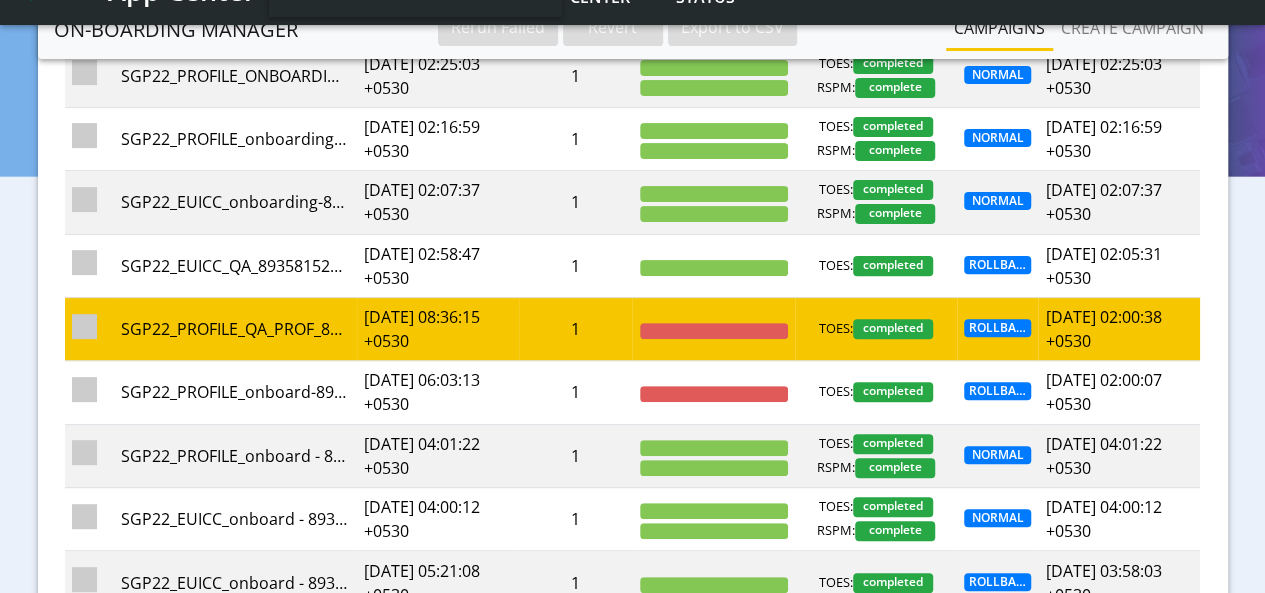 click at bounding box center (84, 326) 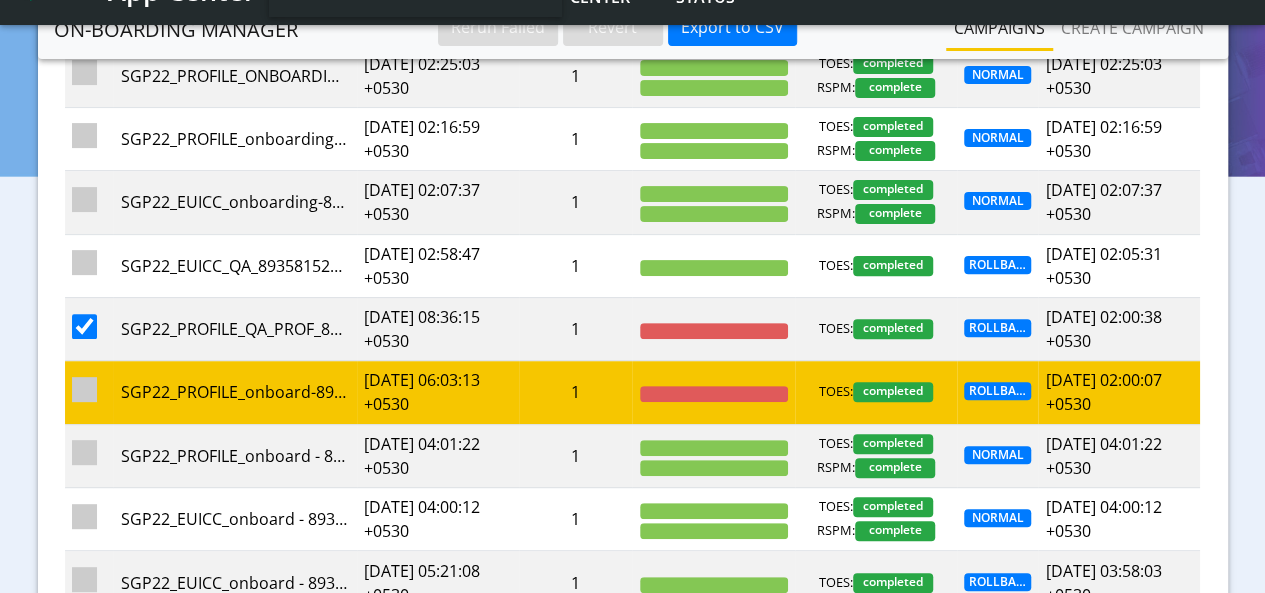 click at bounding box center (89, 392) 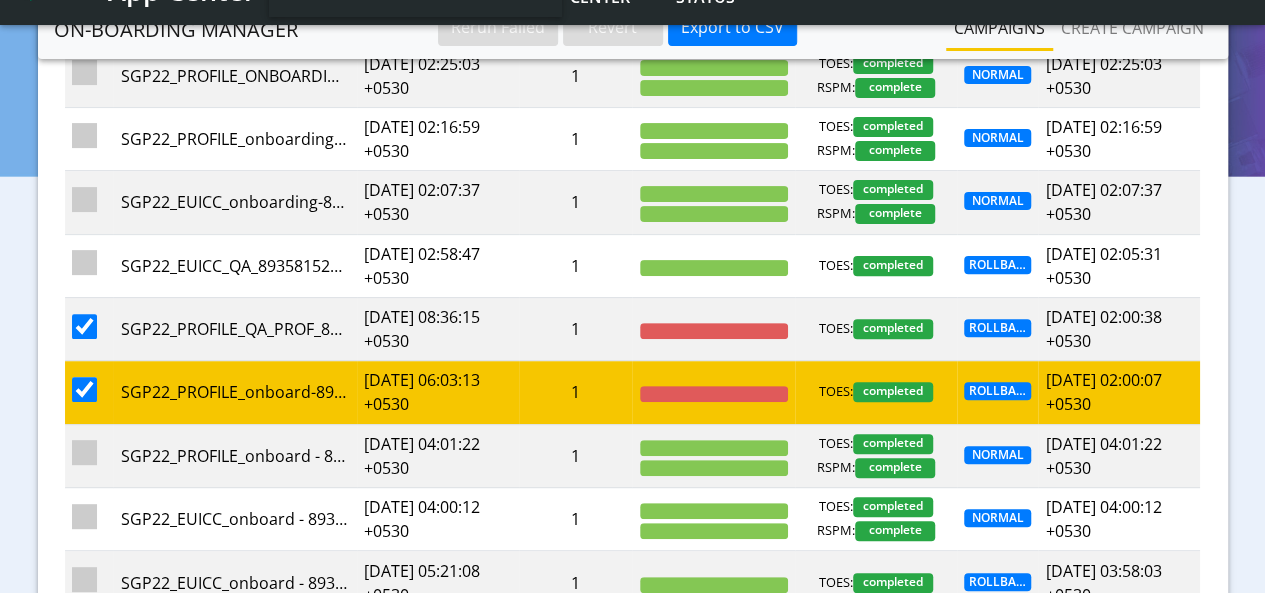 click at bounding box center (84, 389) 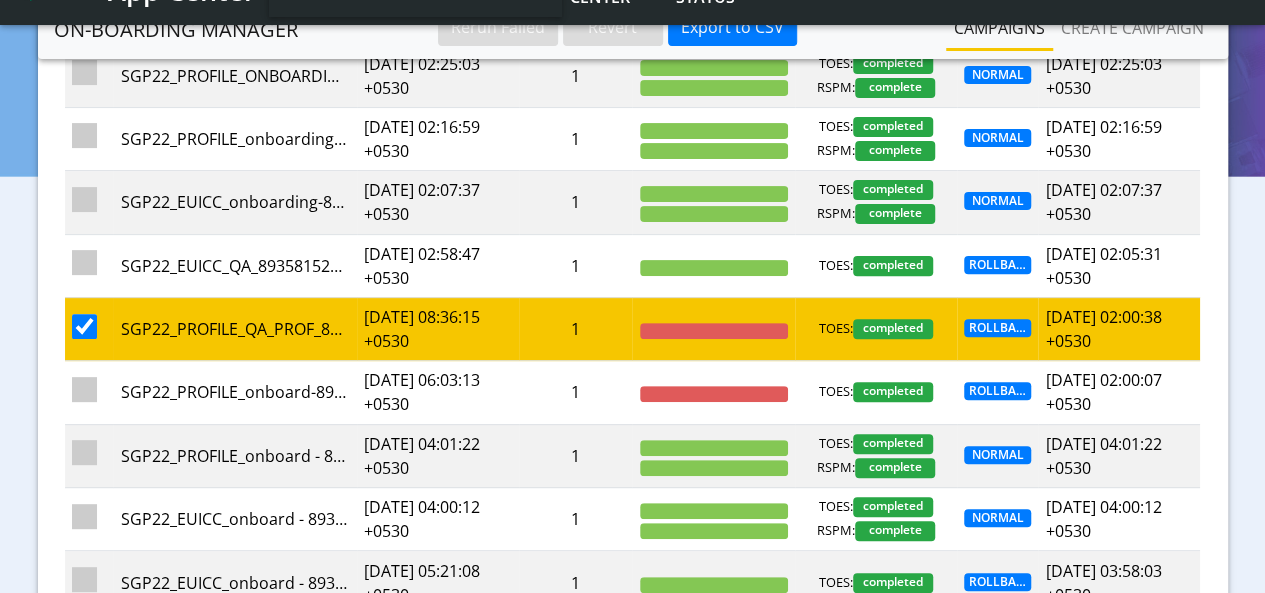 click at bounding box center (84, 326) 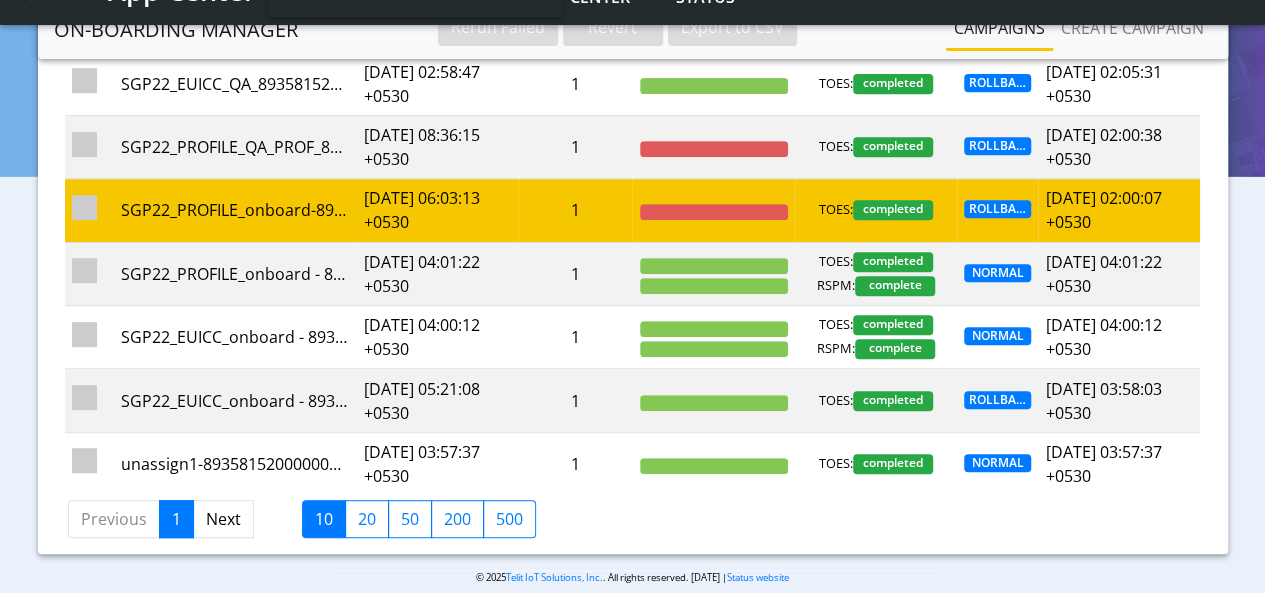 scroll, scrollTop: 406, scrollLeft: 0, axis: vertical 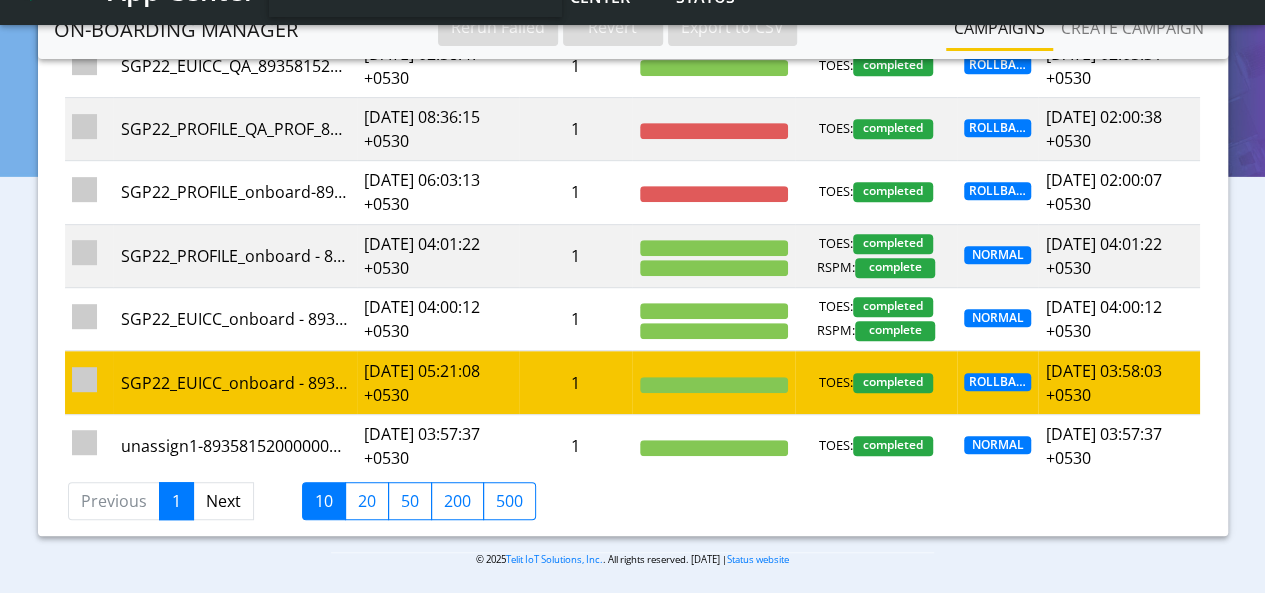 click at bounding box center (84, 379) 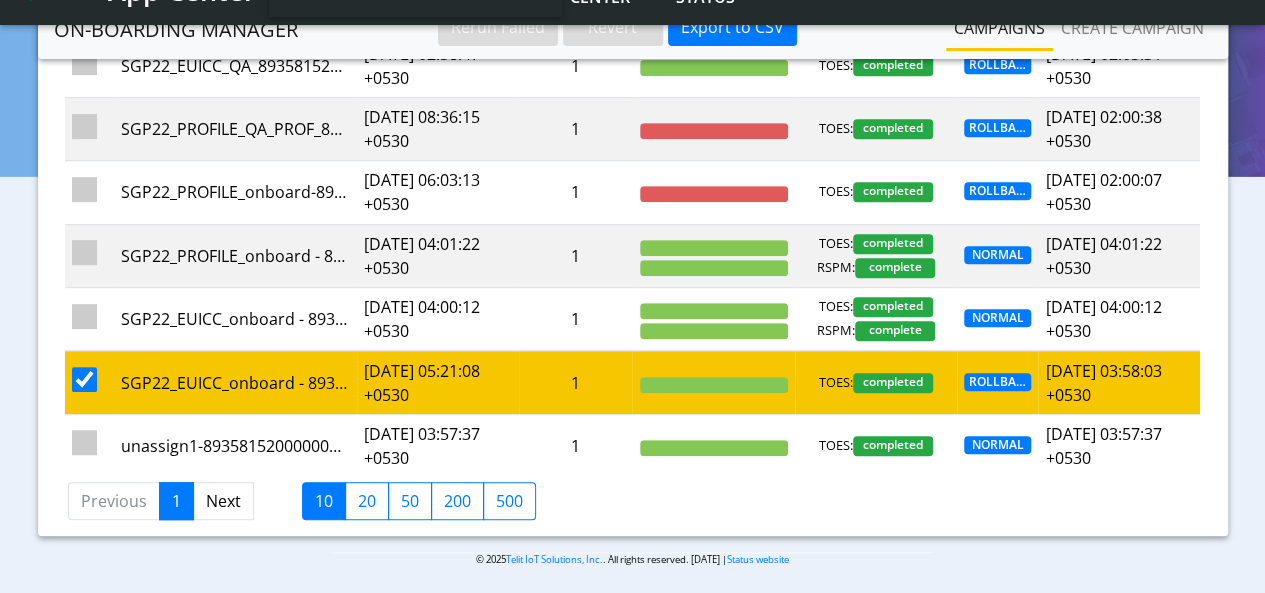 click at bounding box center (84, 379) 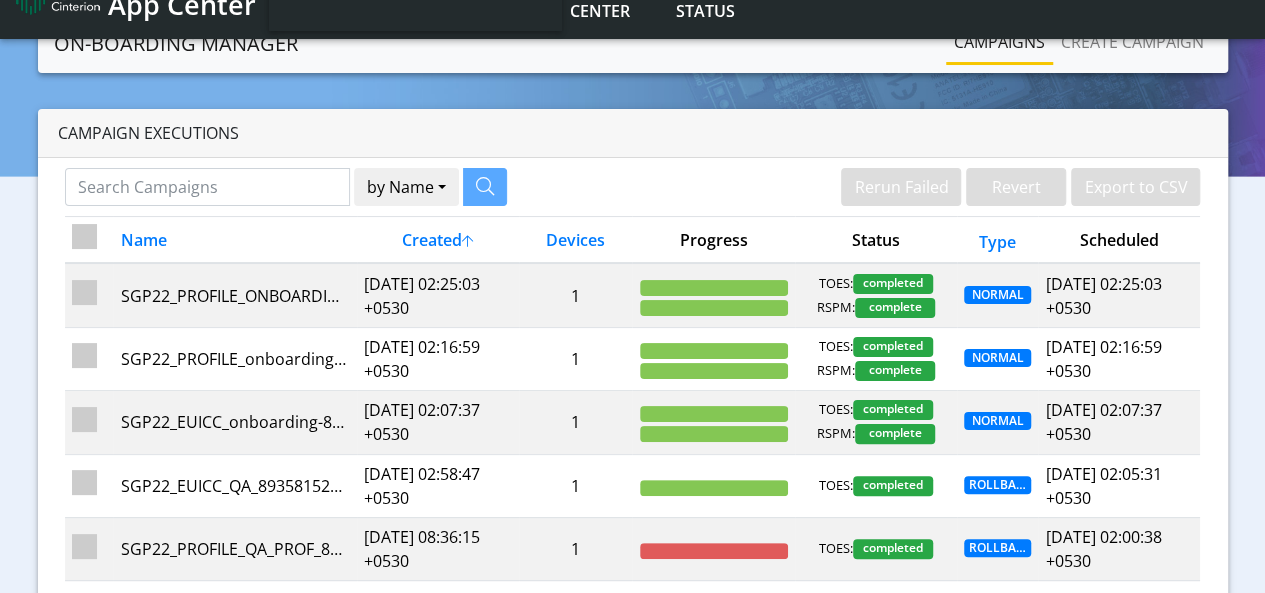 scroll, scrollTop: 0, scrollLeft: 0, axis: both 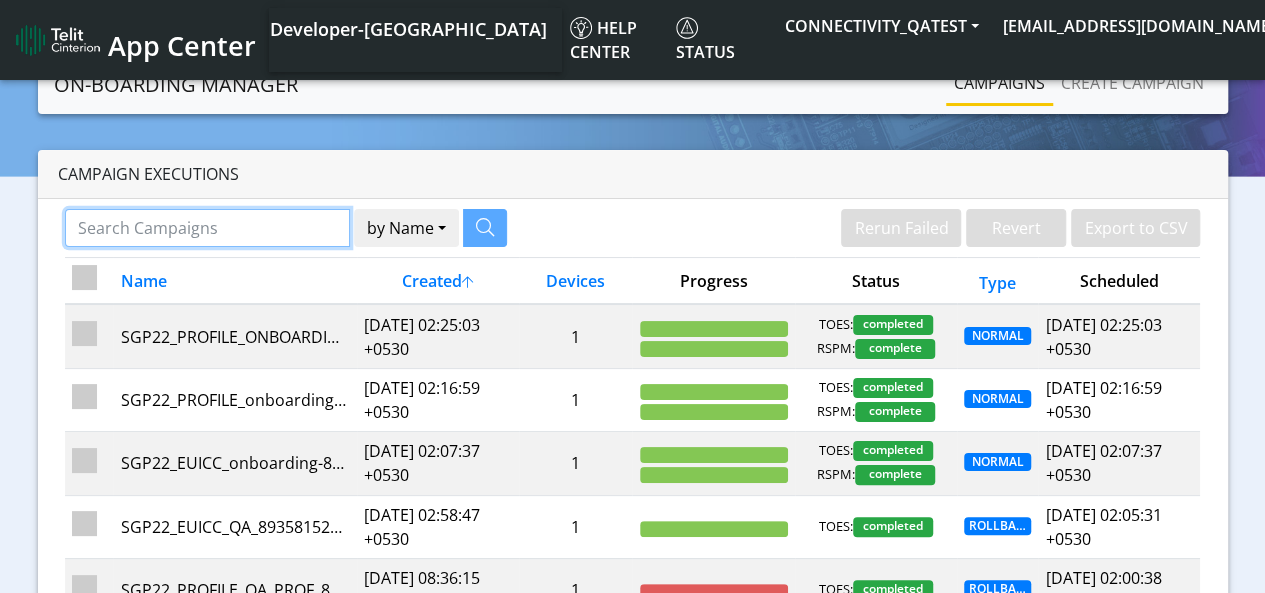 click 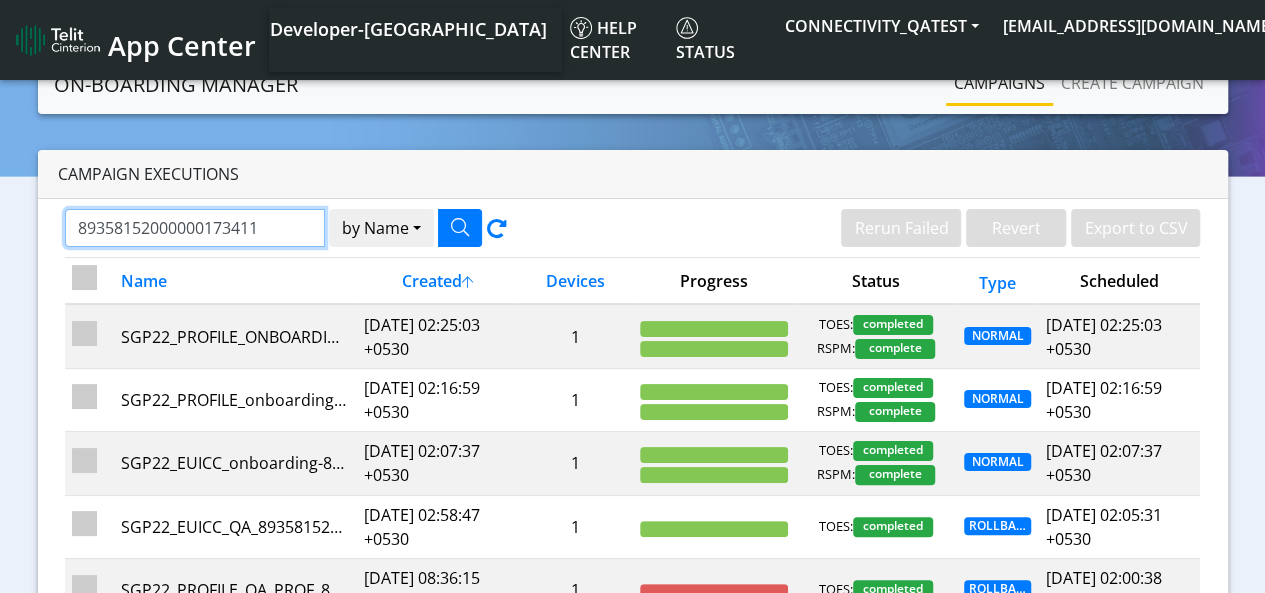 type on "89358152000000173411" 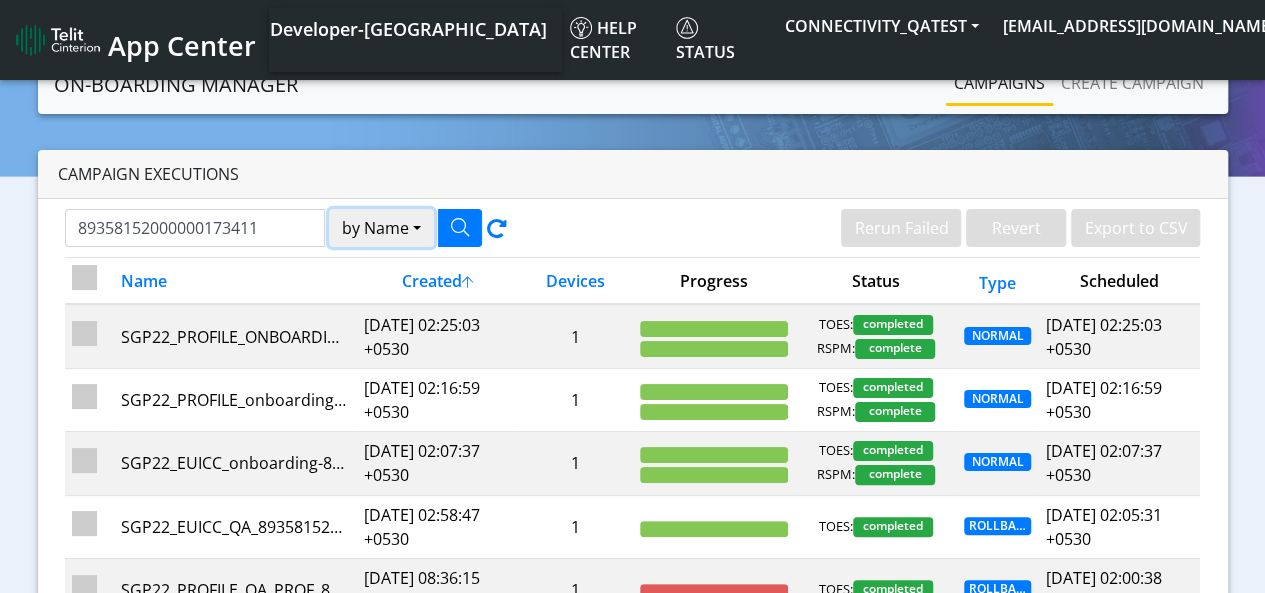 click on "by Name" at bounding box center (381, 228) 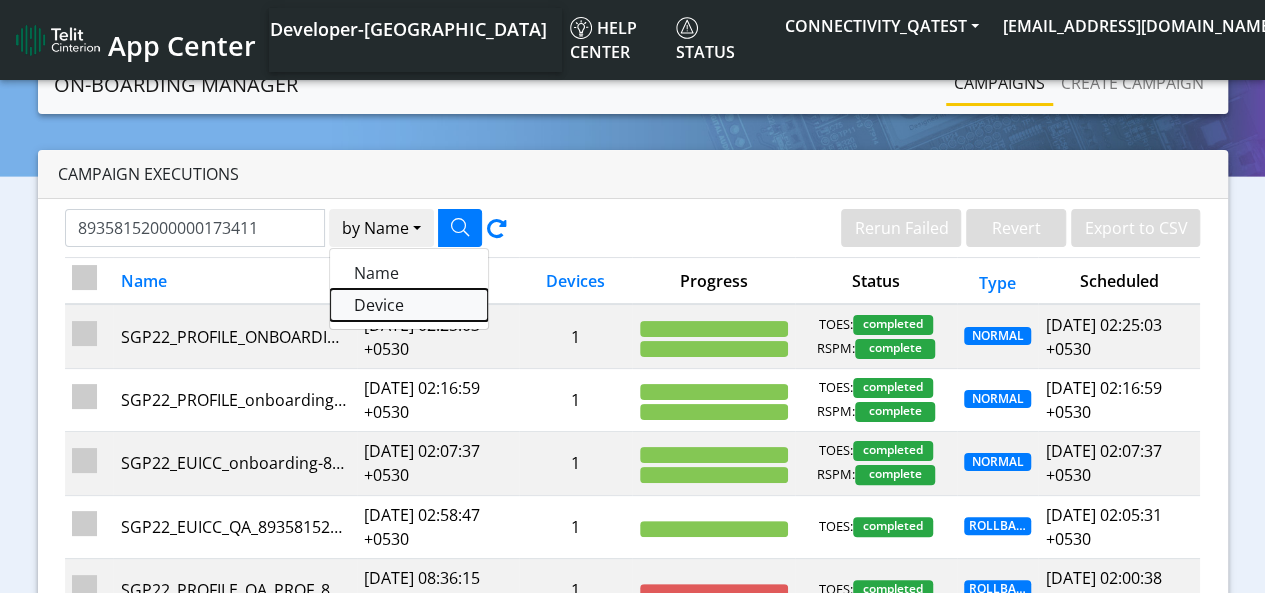 click on "Device" 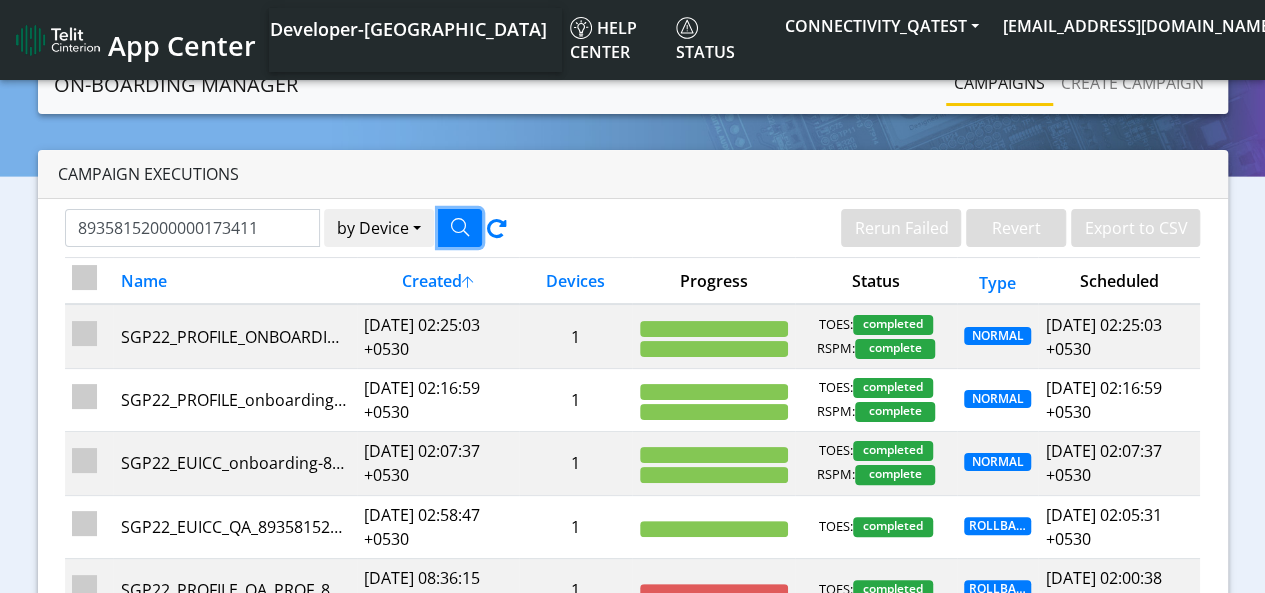 click at bounding box center (460, 227) 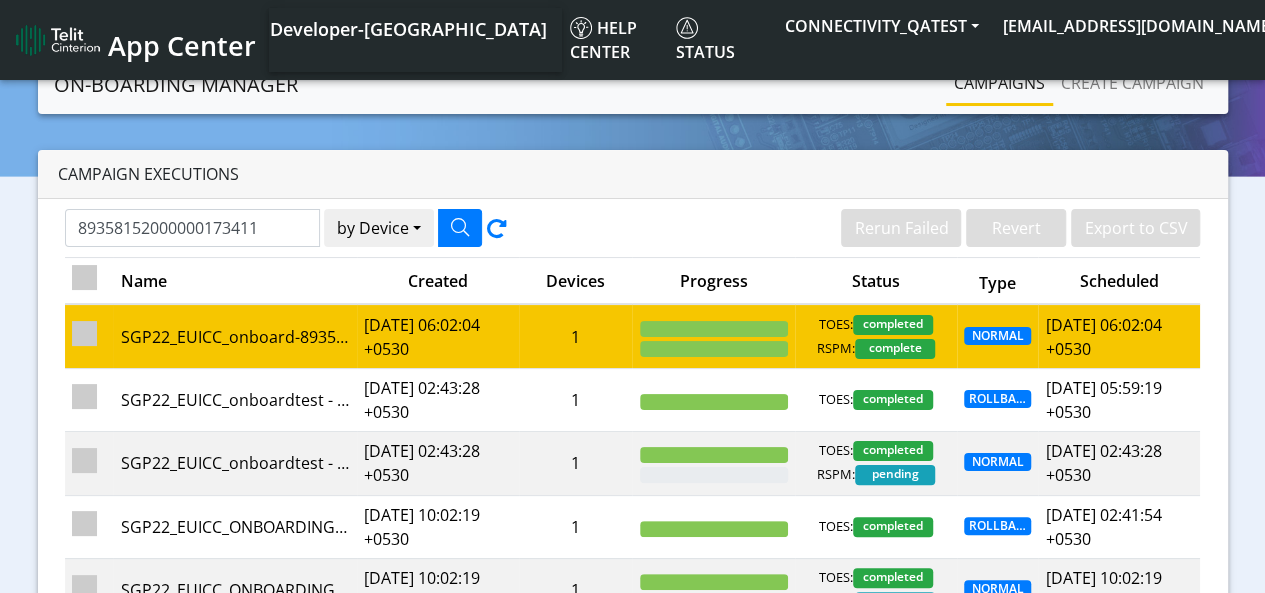 click on "[DATE] 06:02:04 +0530" at bounding box center [438, 336] 